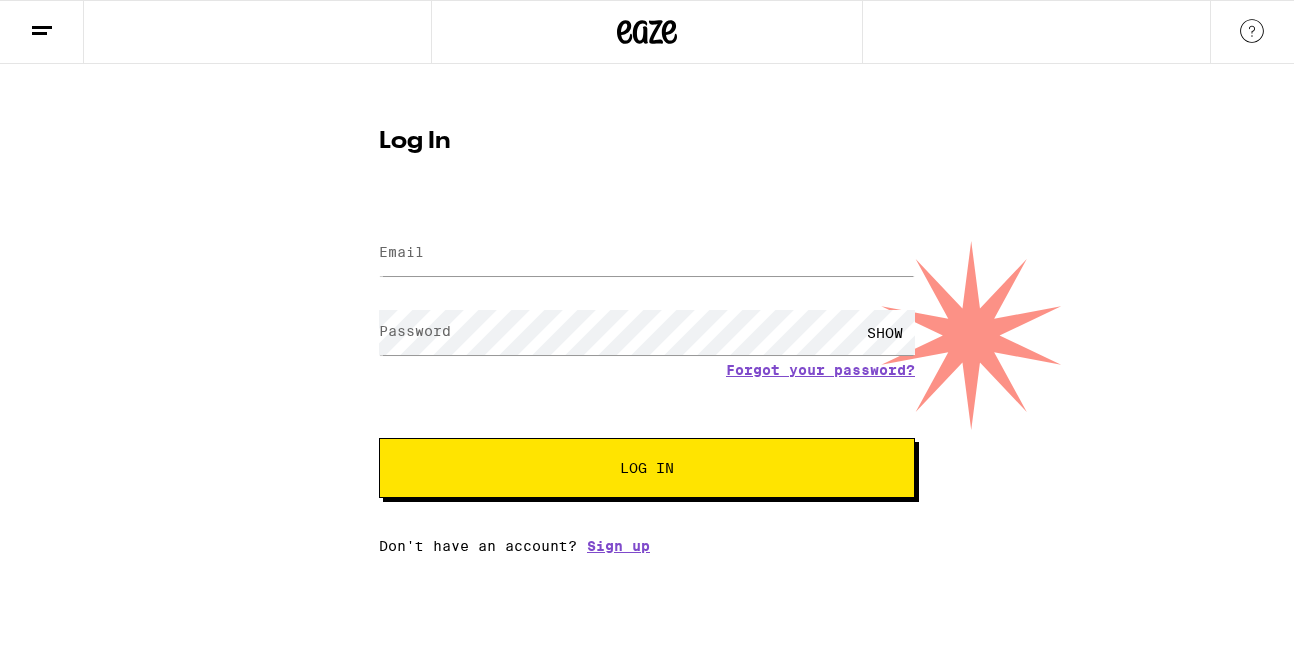 scroll, scrollTop: 0, scrollLeft: 0, axis: both 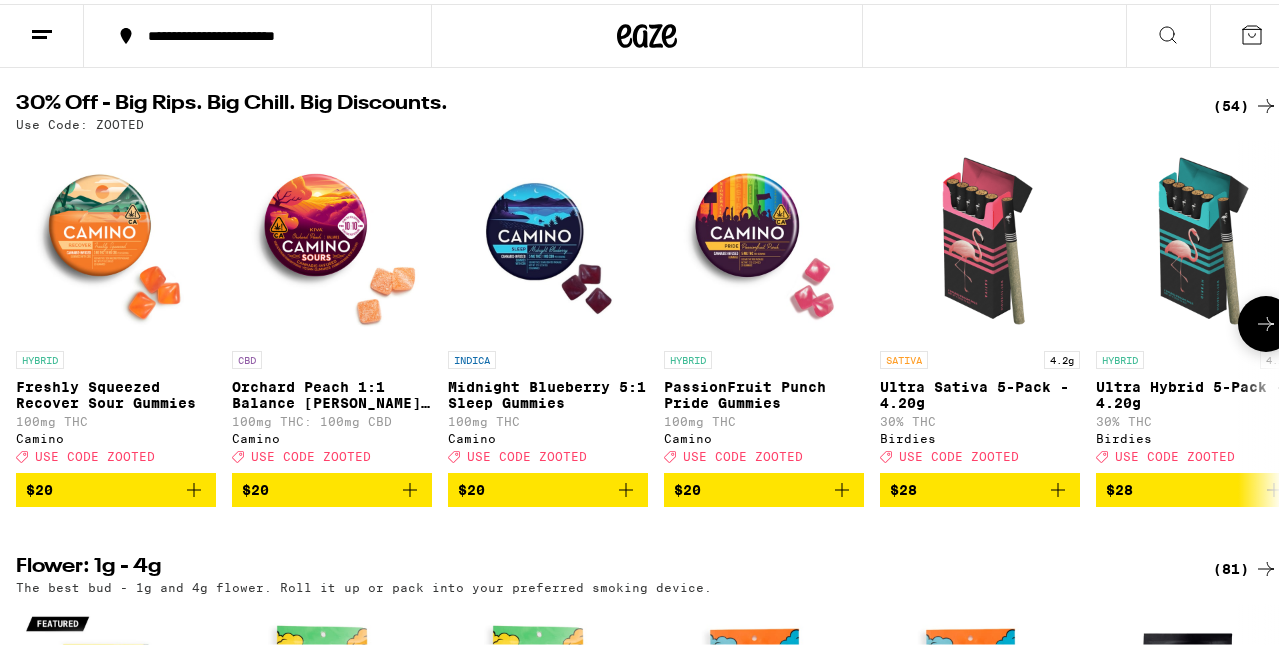 click 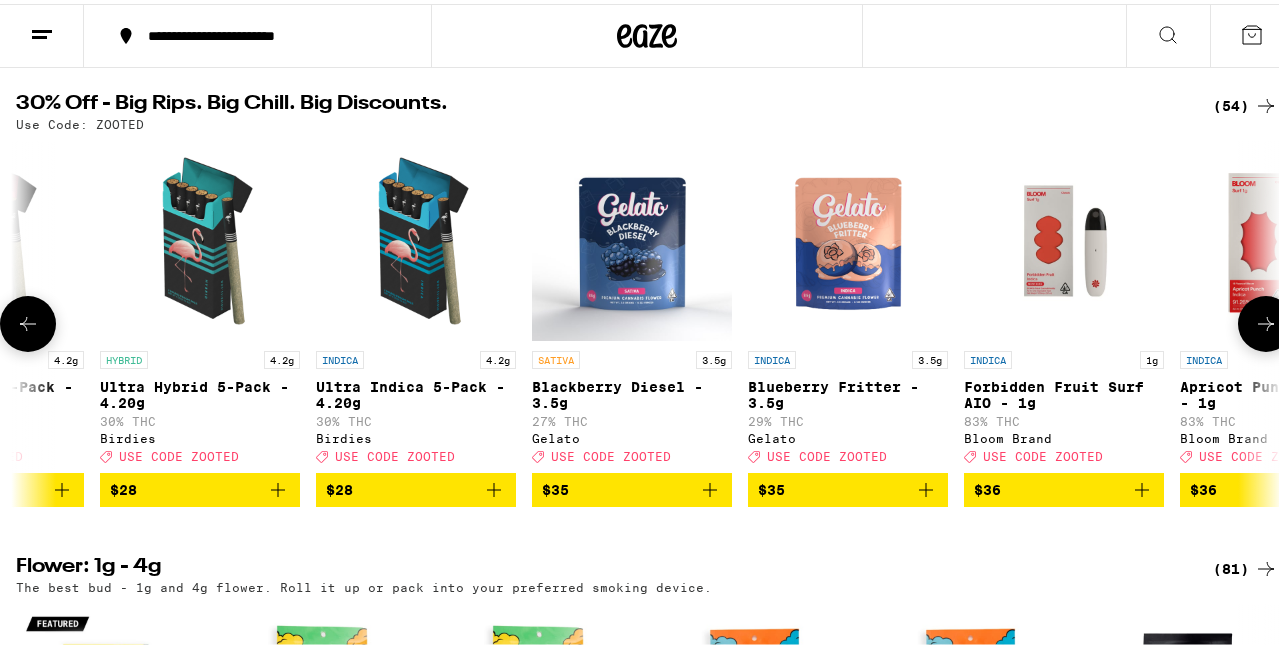 scroll, scrollTop: 0, scrollLeft: 1029, axis: horizontal 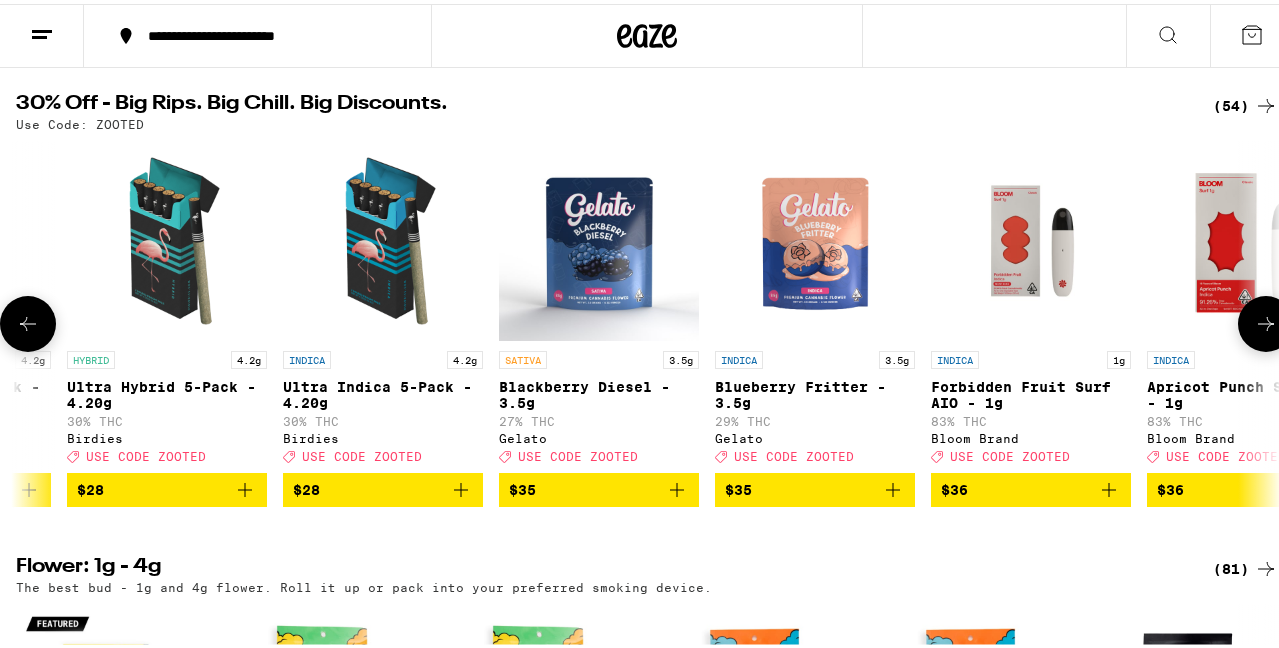click 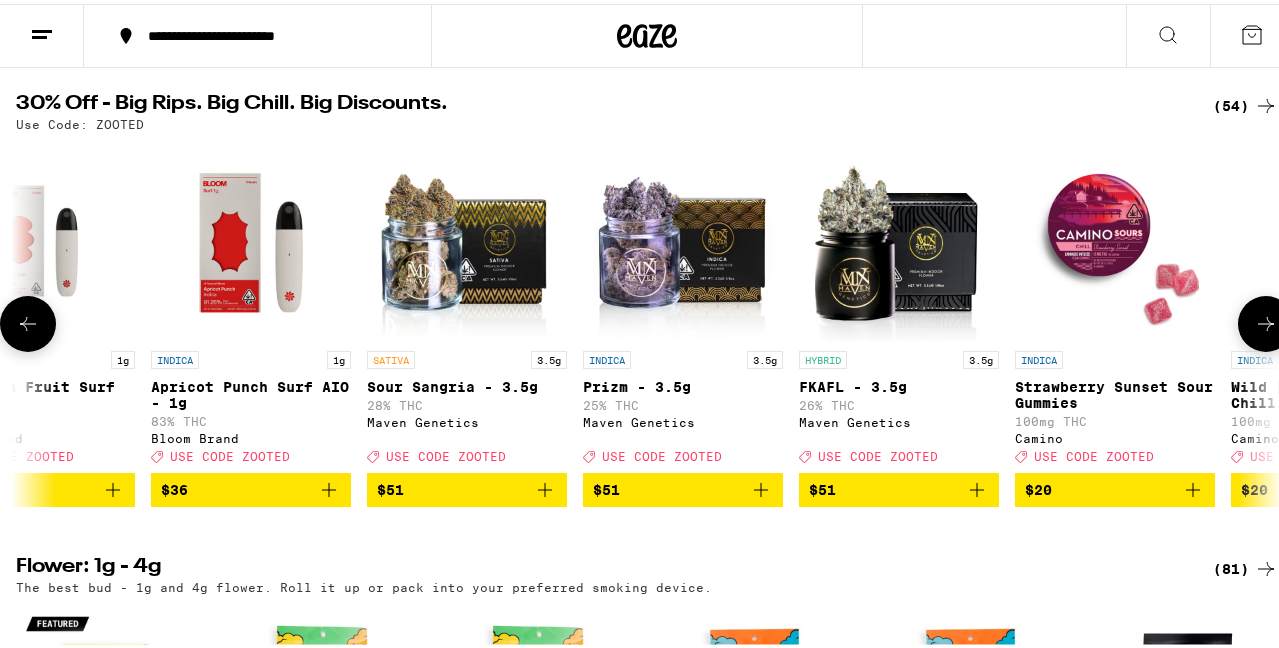 scroll, scrollTop: 0, scrollLeft: 2058, axis: horizontal 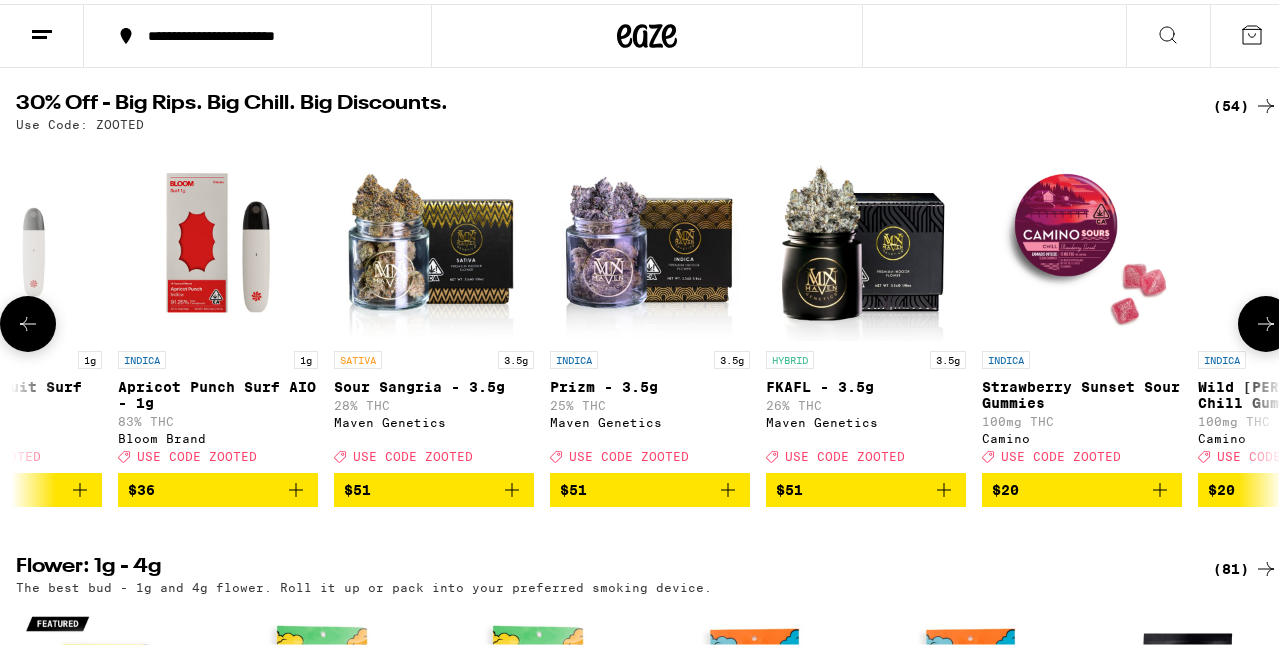 click 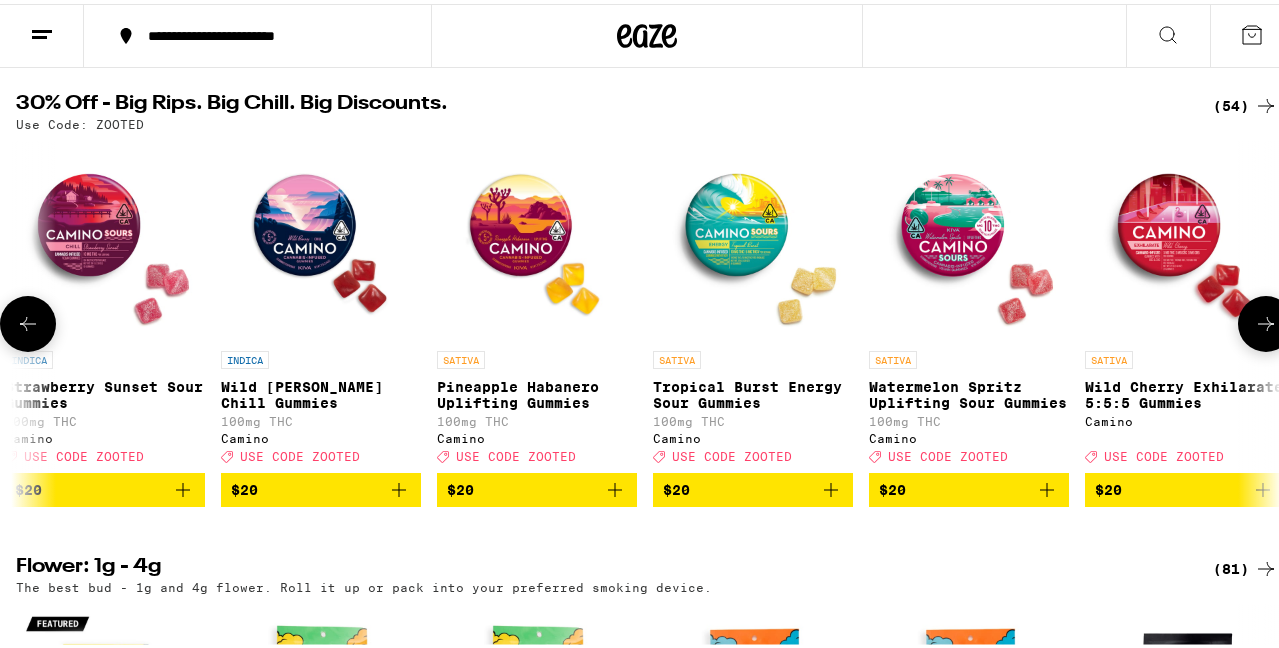 scroll, scrollTop: 0, scrollLeft: 3087, axis: horizontal 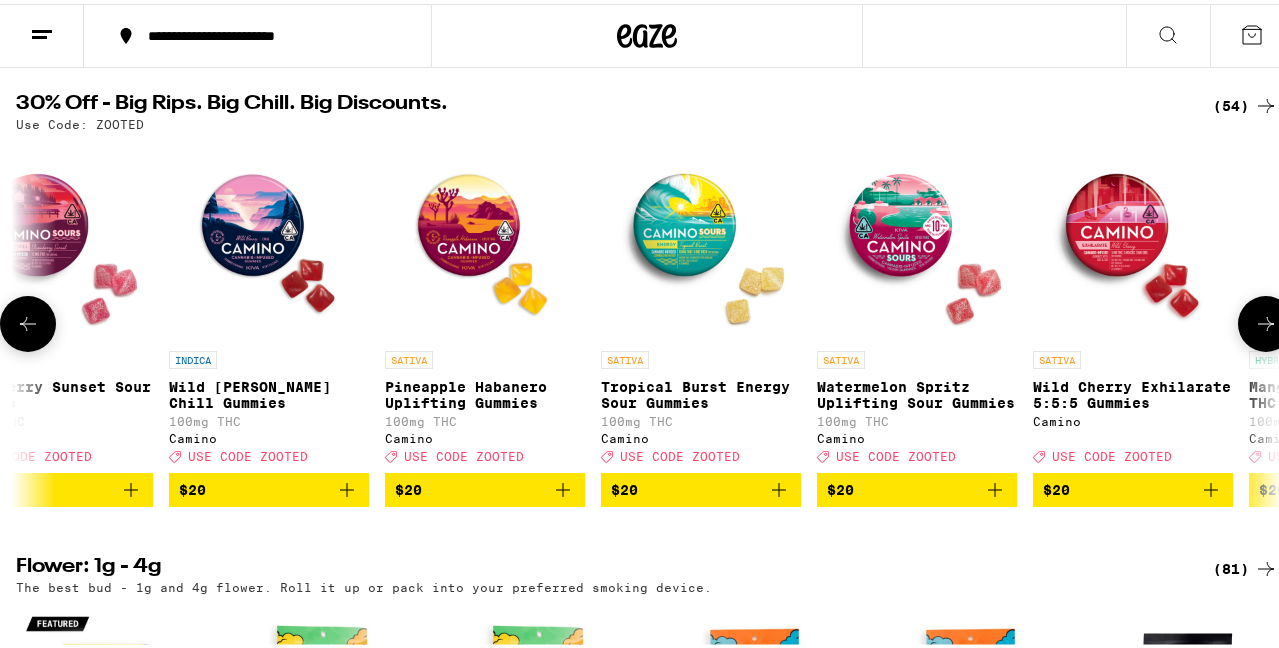 click 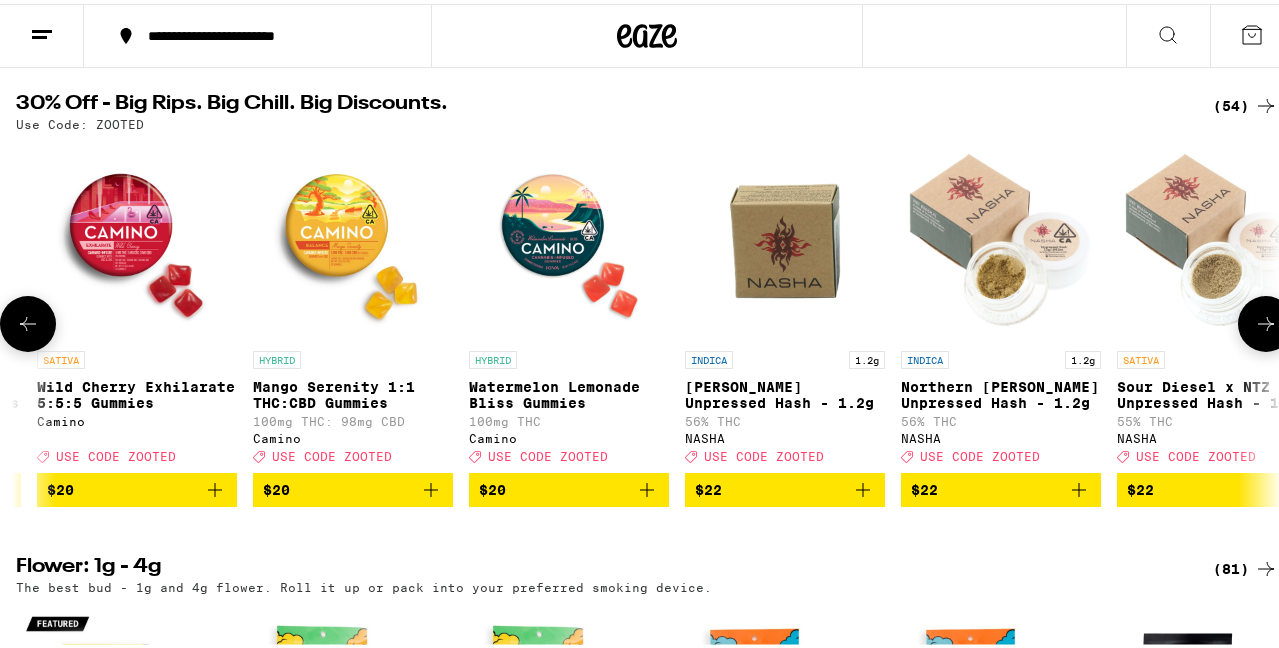 scroll, scrollTop: 0, scrollLeft: 4116, axis: horizontal 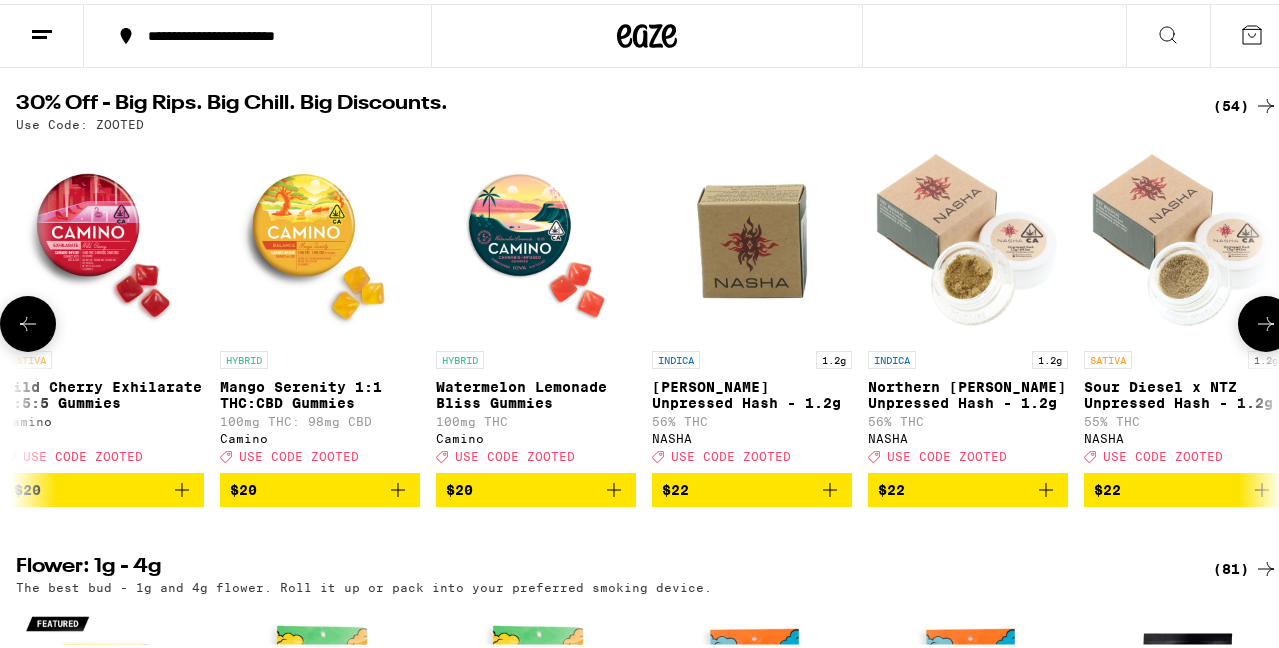 click 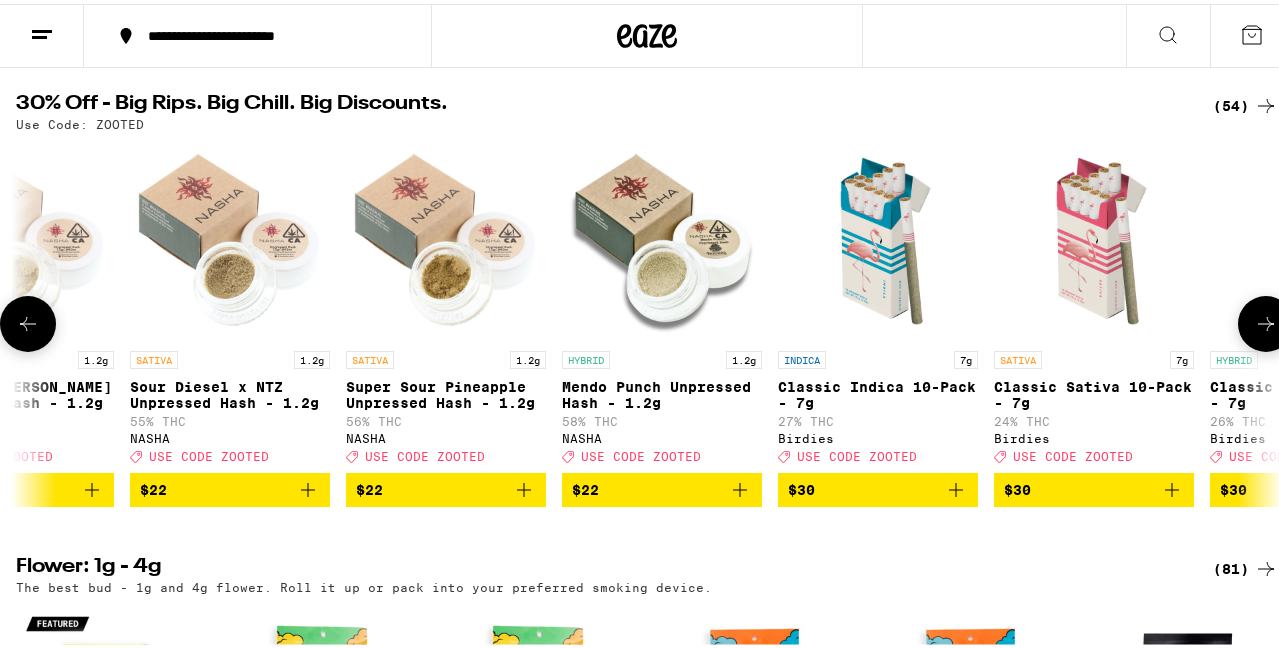 scroll, scrollTop: 0, scrollLeft: 5145, axis: horizontal 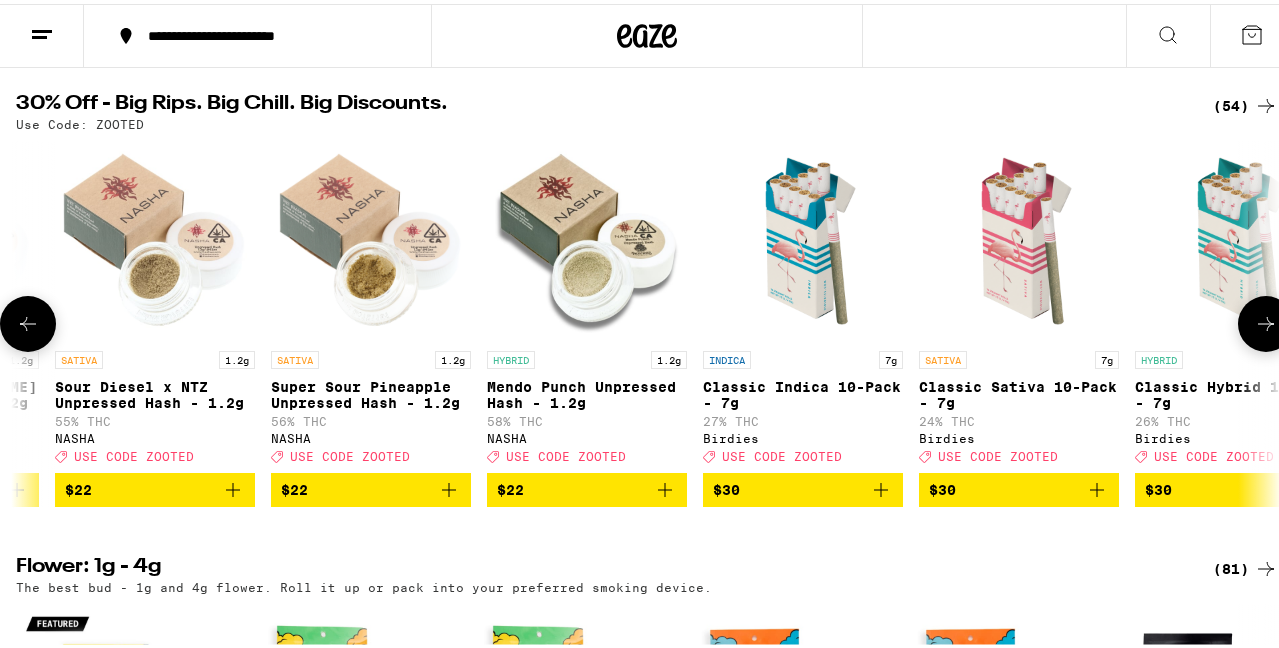 click 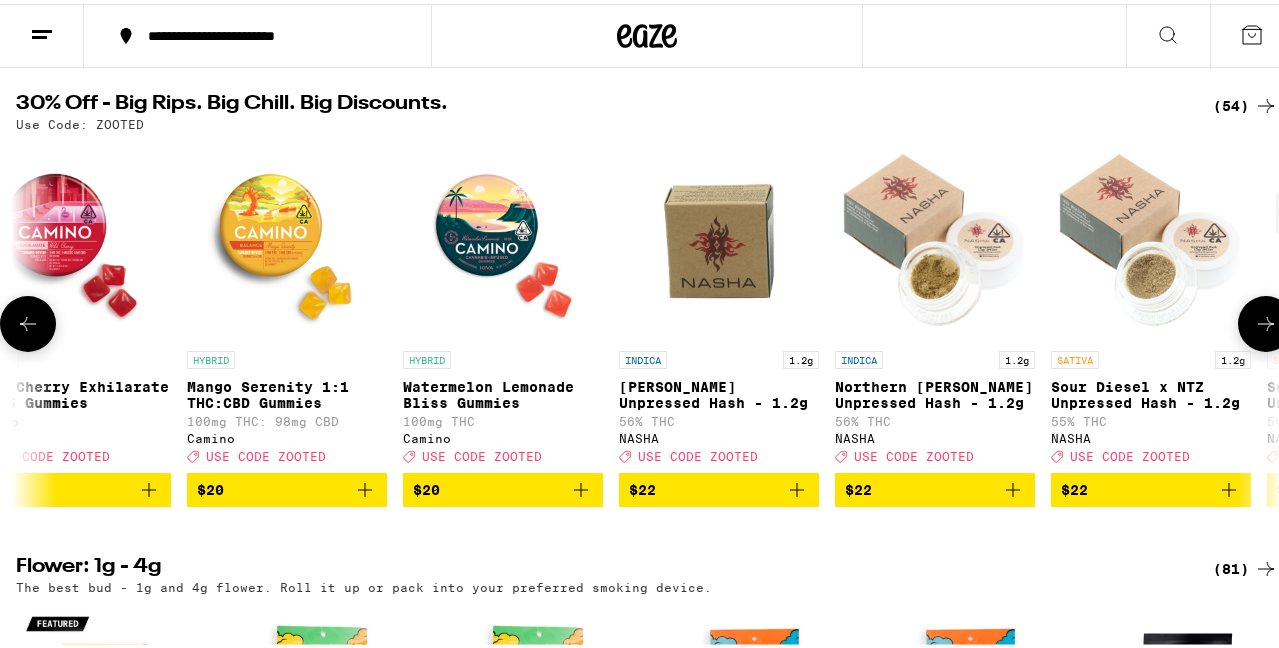 scroll, scrollTop: 0, scrollLeft: 4116, axis: horizontal 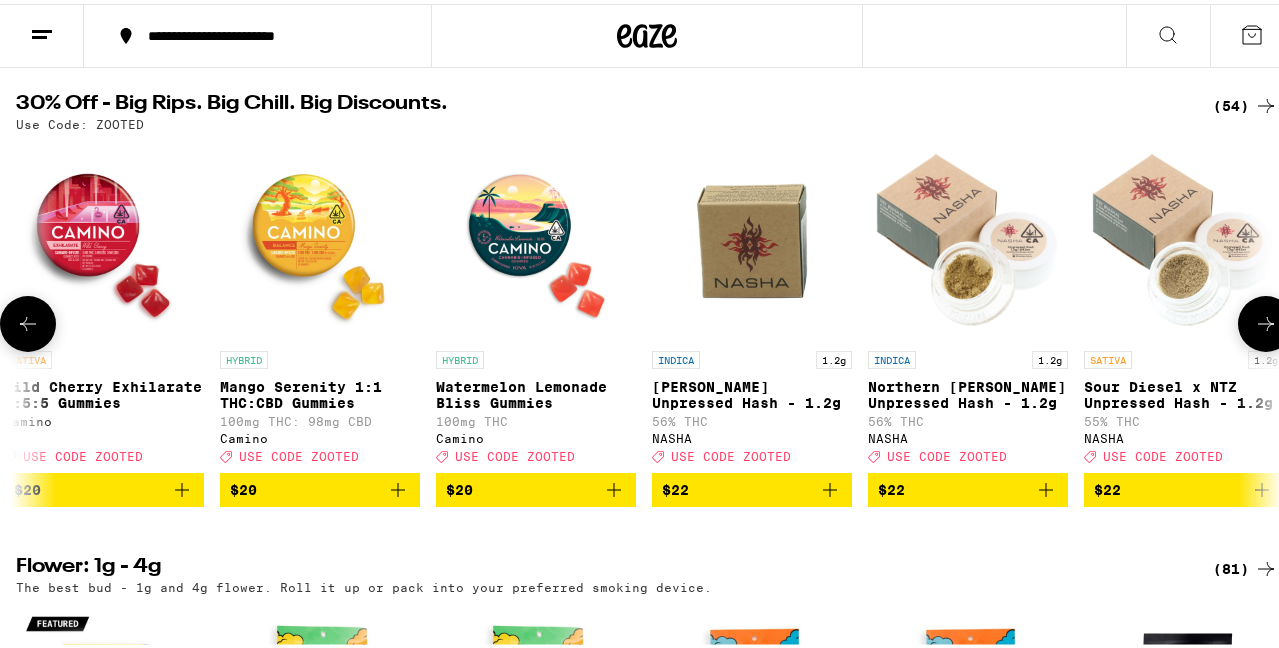 click 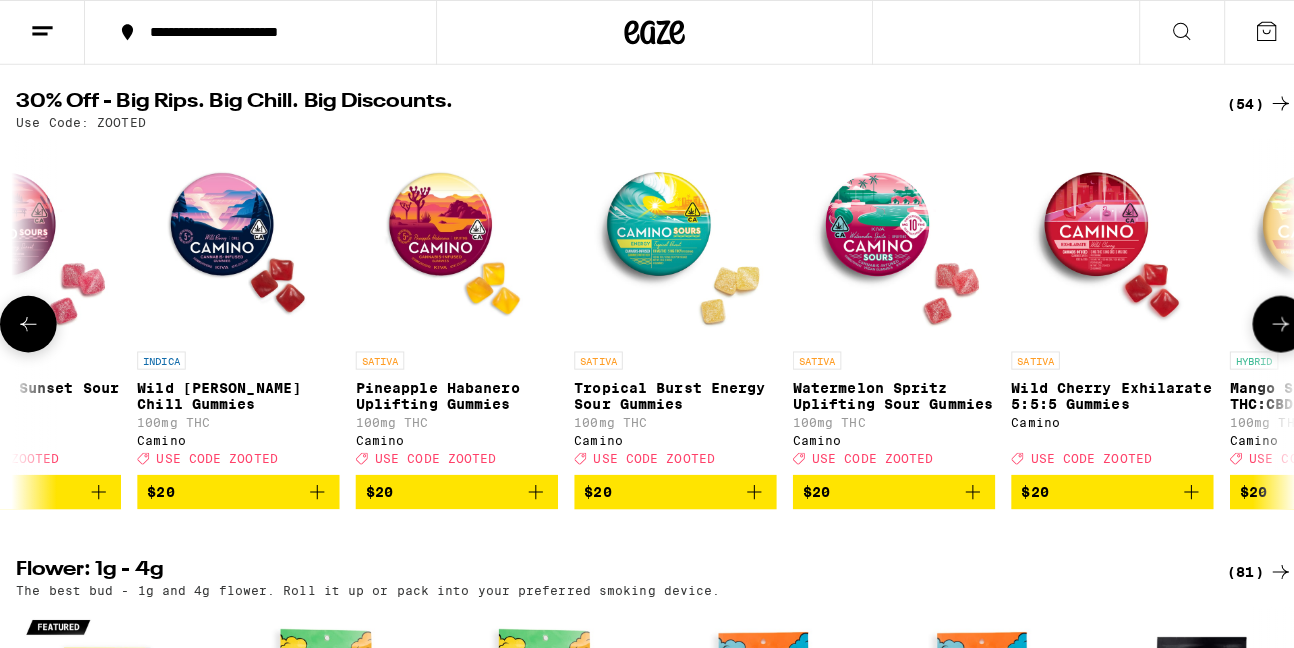 scroll, scrollTop: 0, scrollLeft: 3087, axis: horizontal 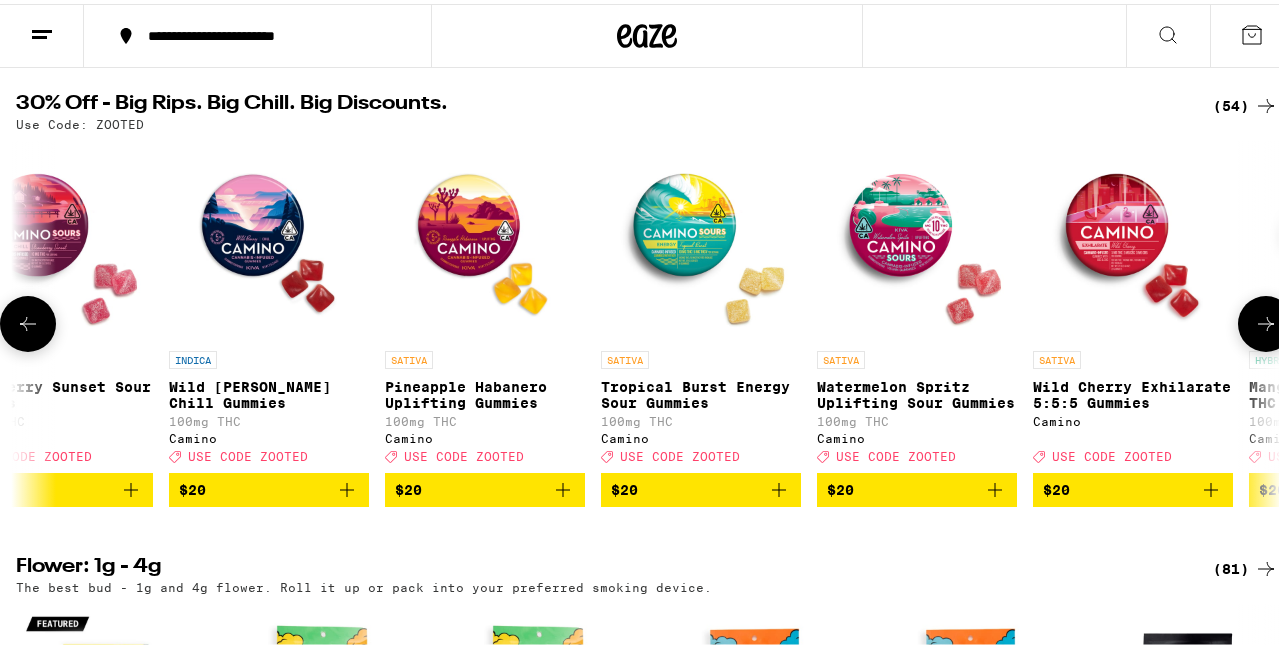 click at bounding box center [1133, 237] 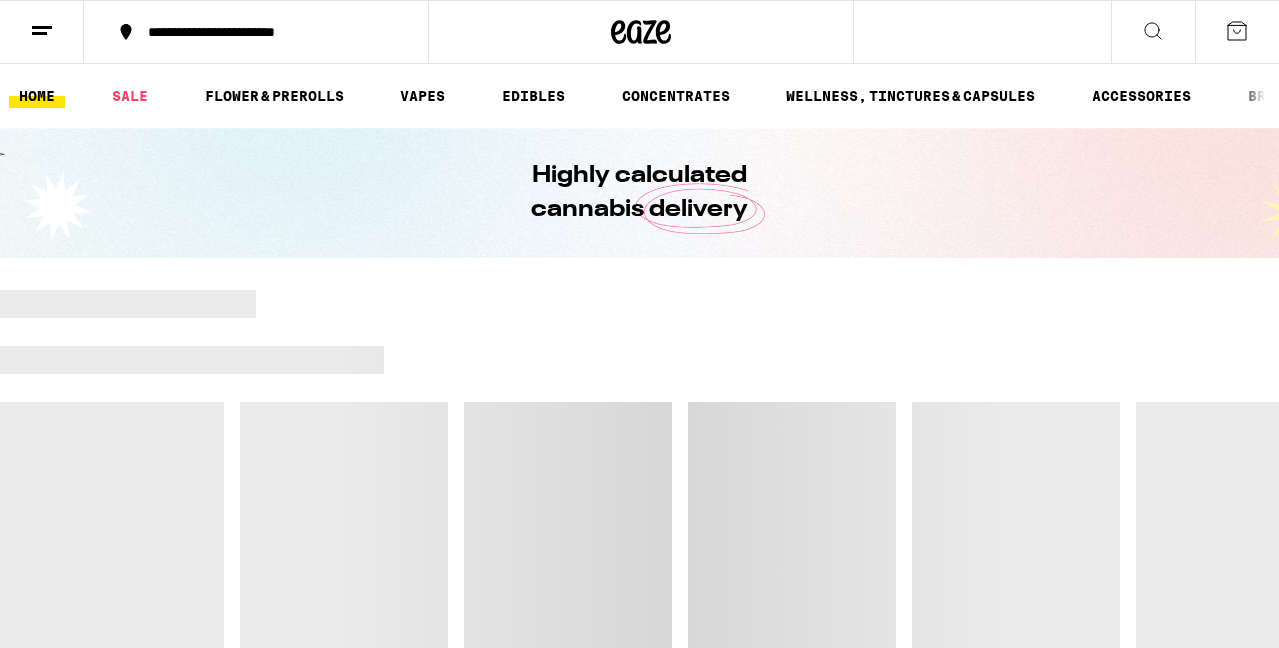 scroll, scrollTop: 0, scrollLeft: 0, axis: both 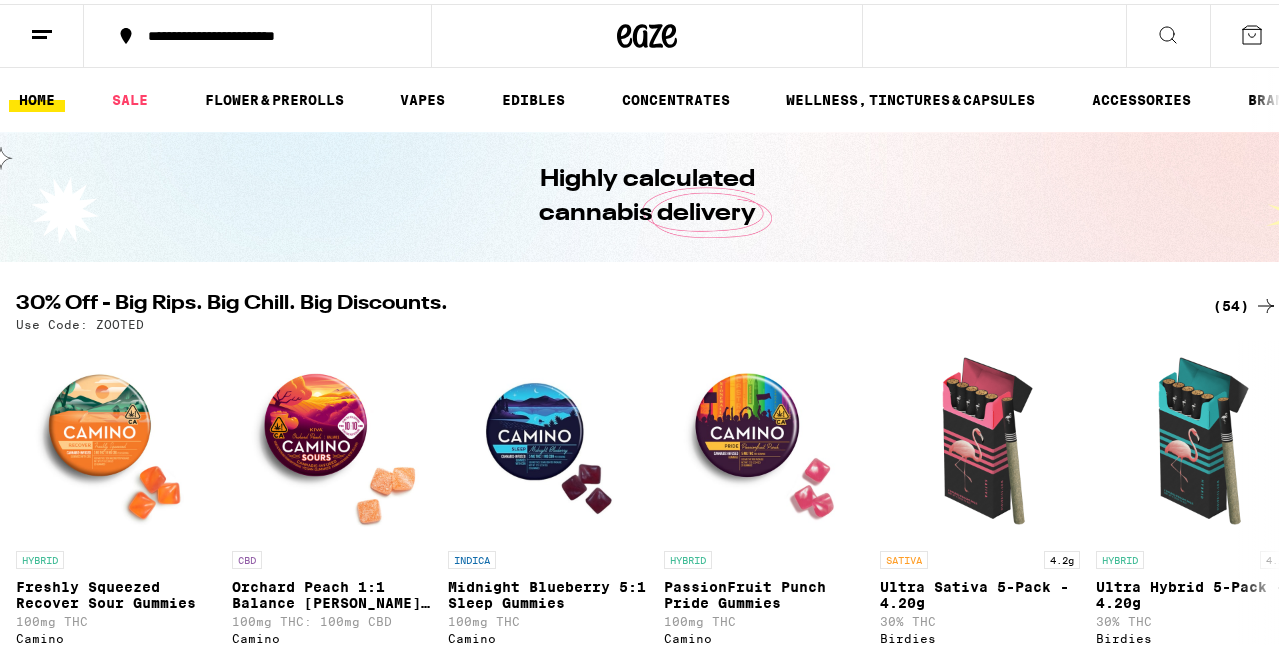 click 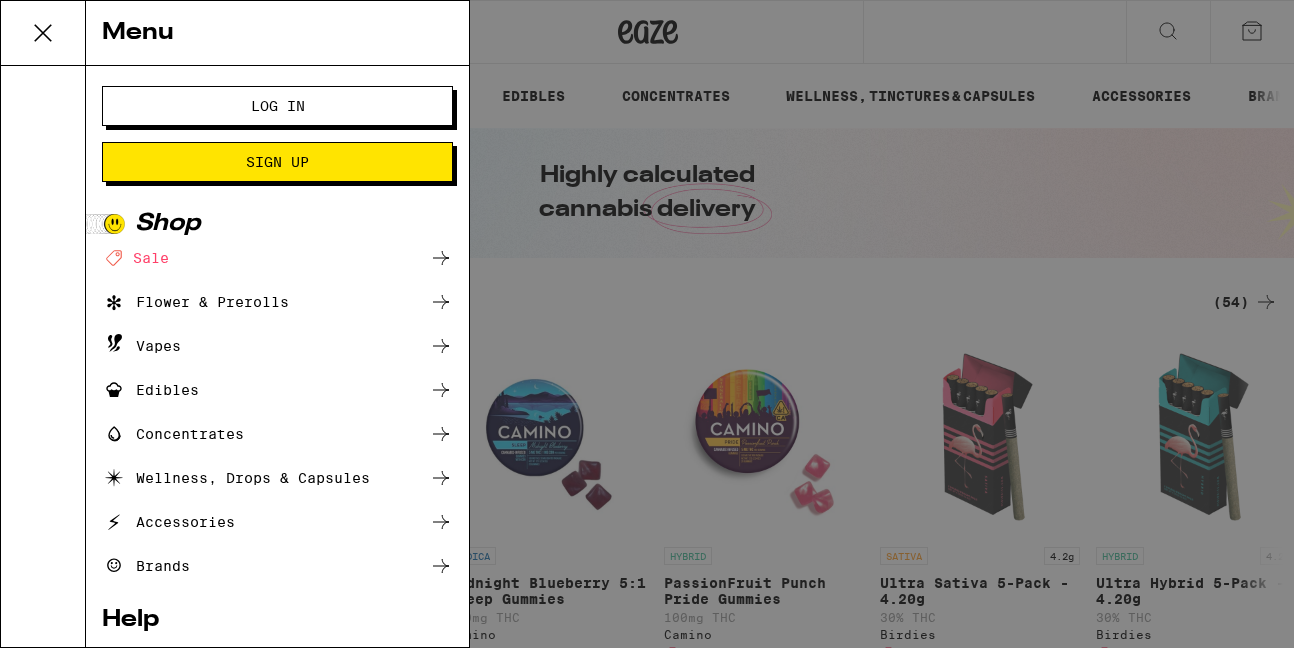 click on "Log In" at bounding box center [277, 106] 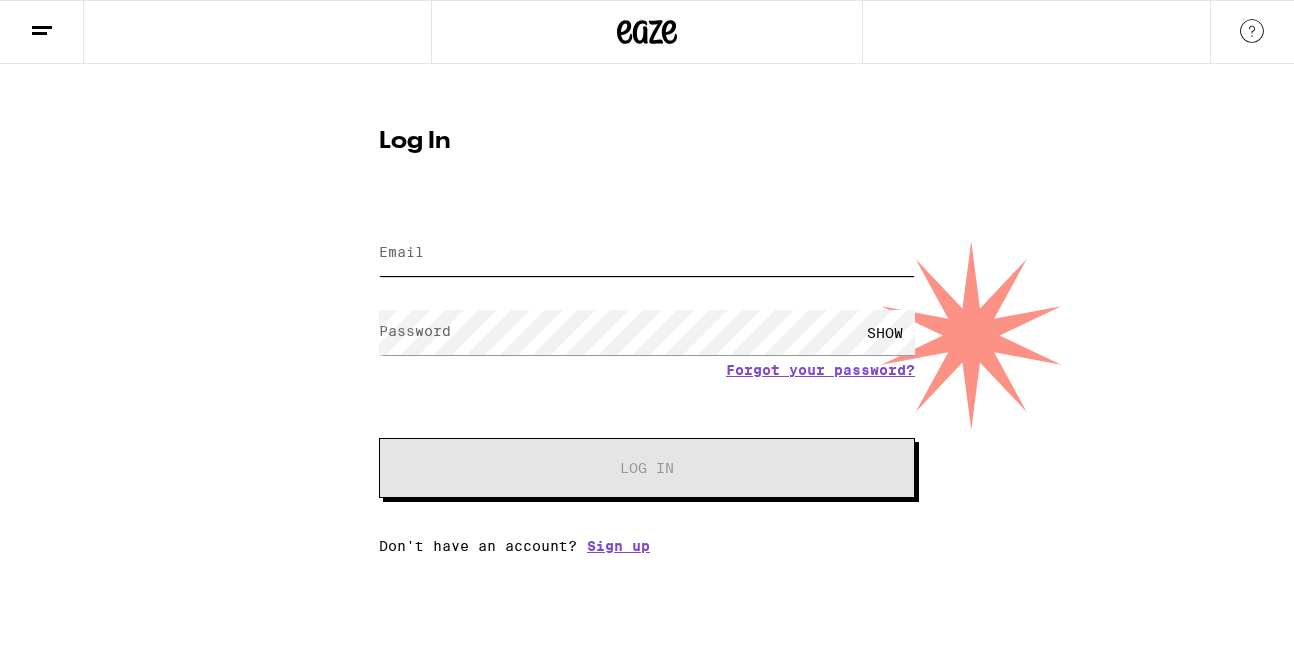 click on "Email" at bounding box center [647, 253] 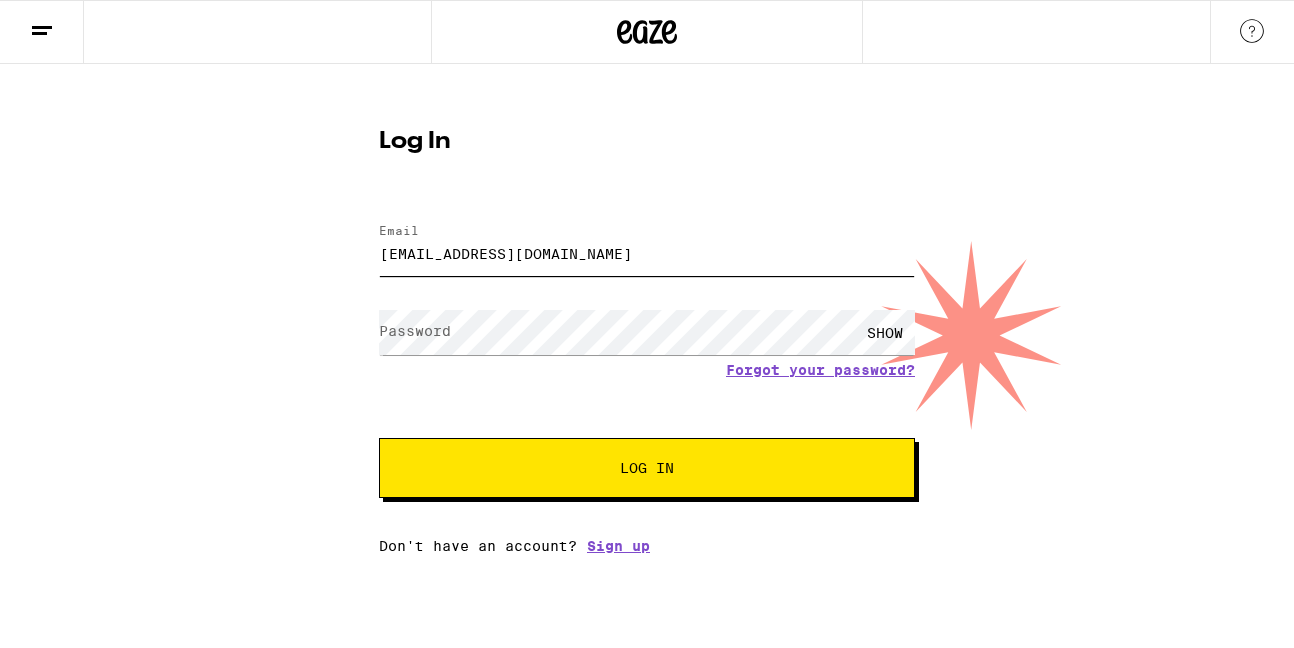 type on "bobcase1@gmail.com" 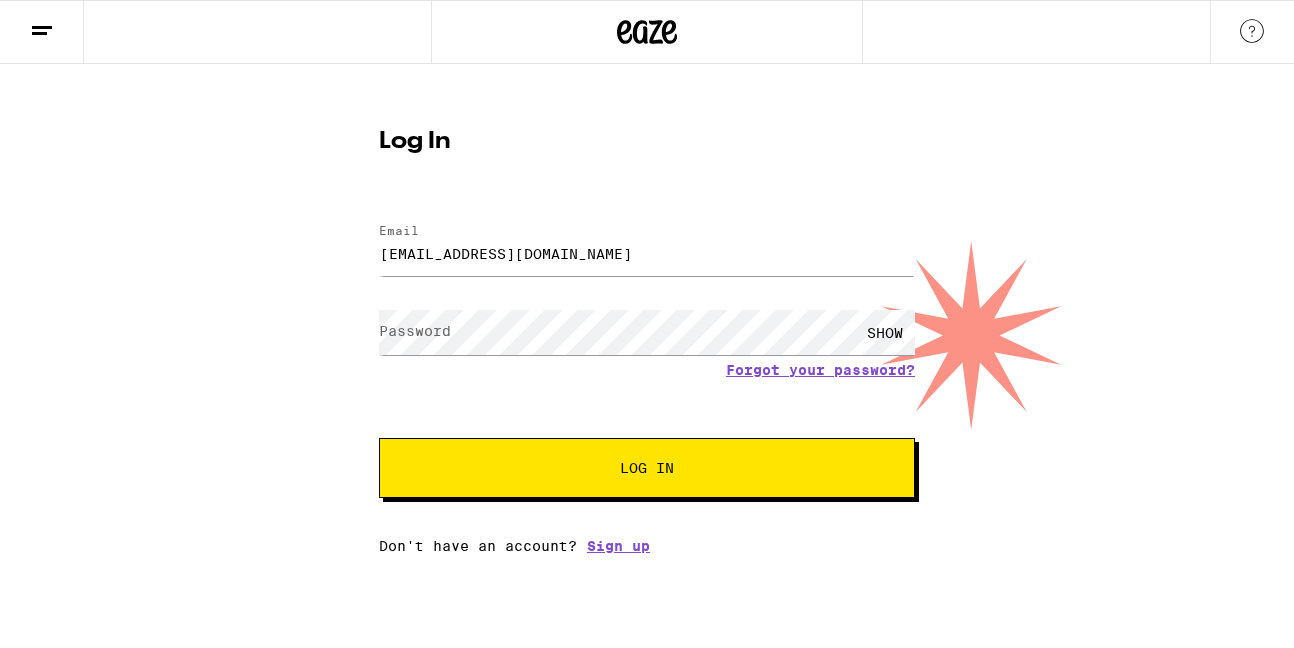 click on "Password" at bounding box center (415, 331) 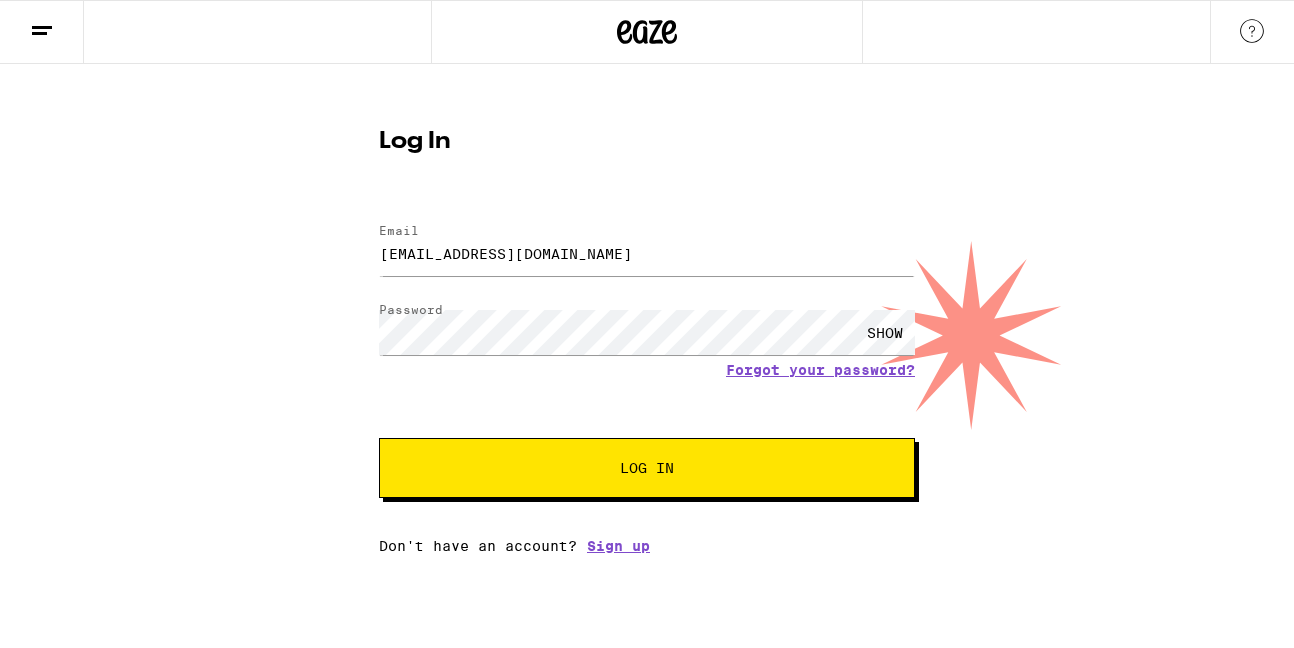 click on "SHOW" at bounding box center (885, 332) 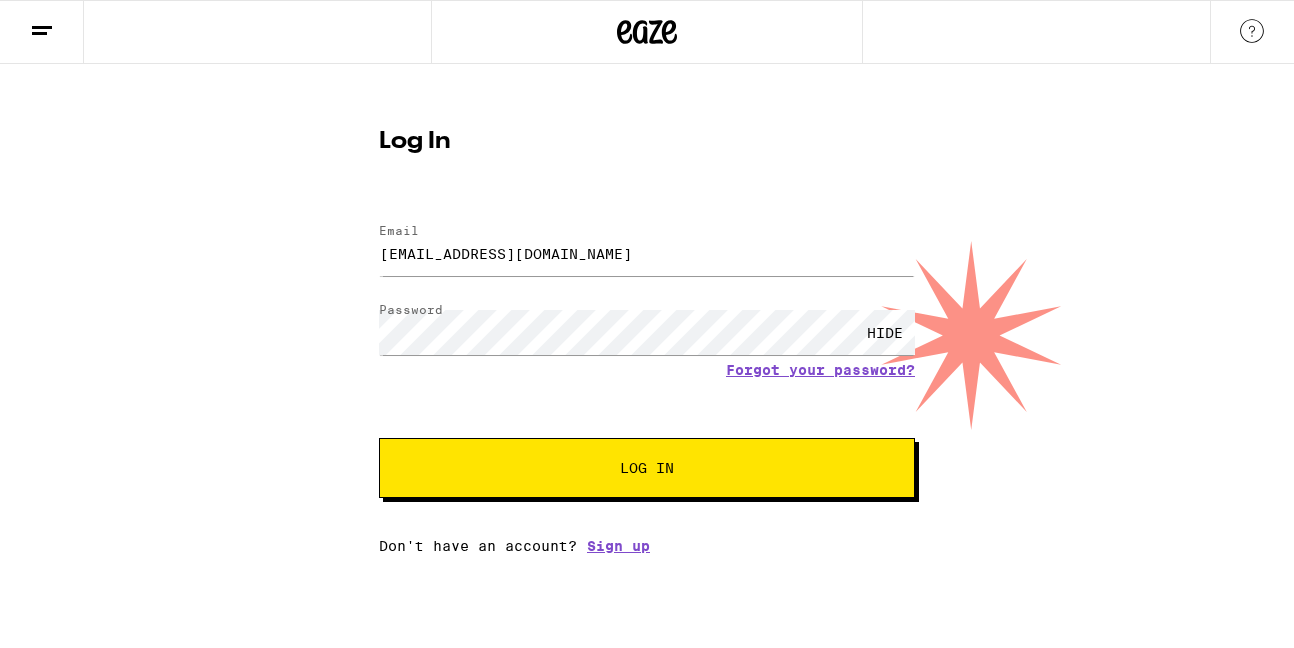 click on "Log In" at bounding box center (647, 468) 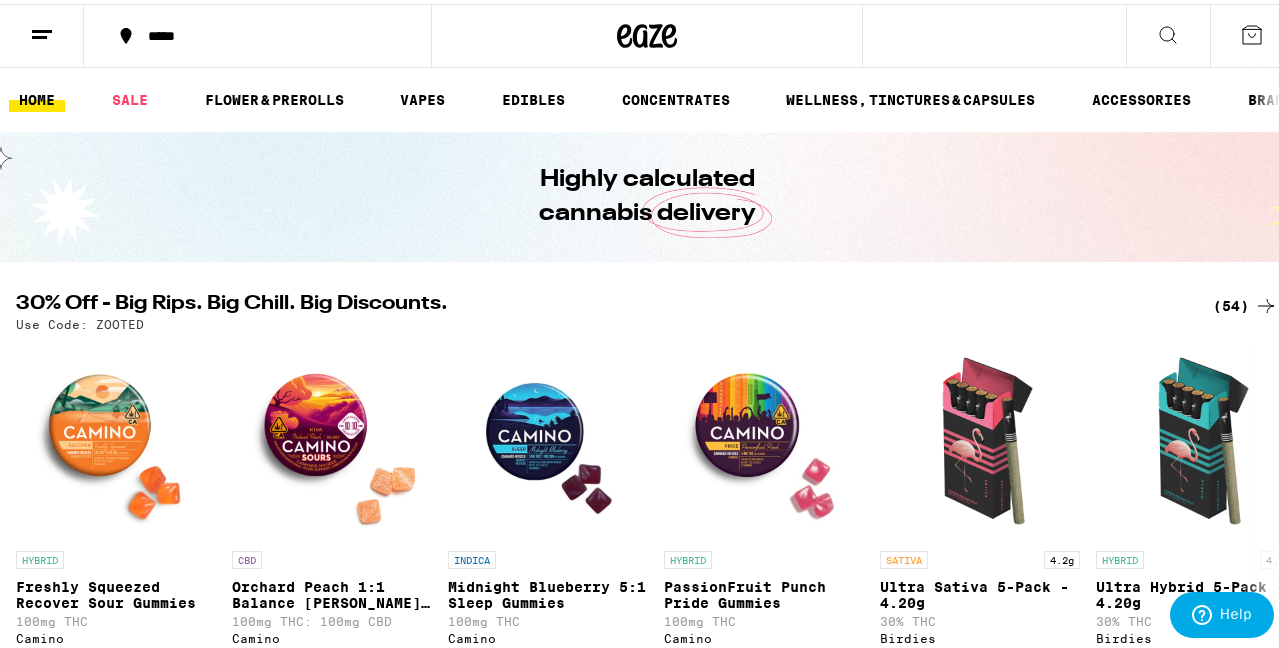 scroll, scrollTop: 162, scrollLeft: 0, axis: vertical 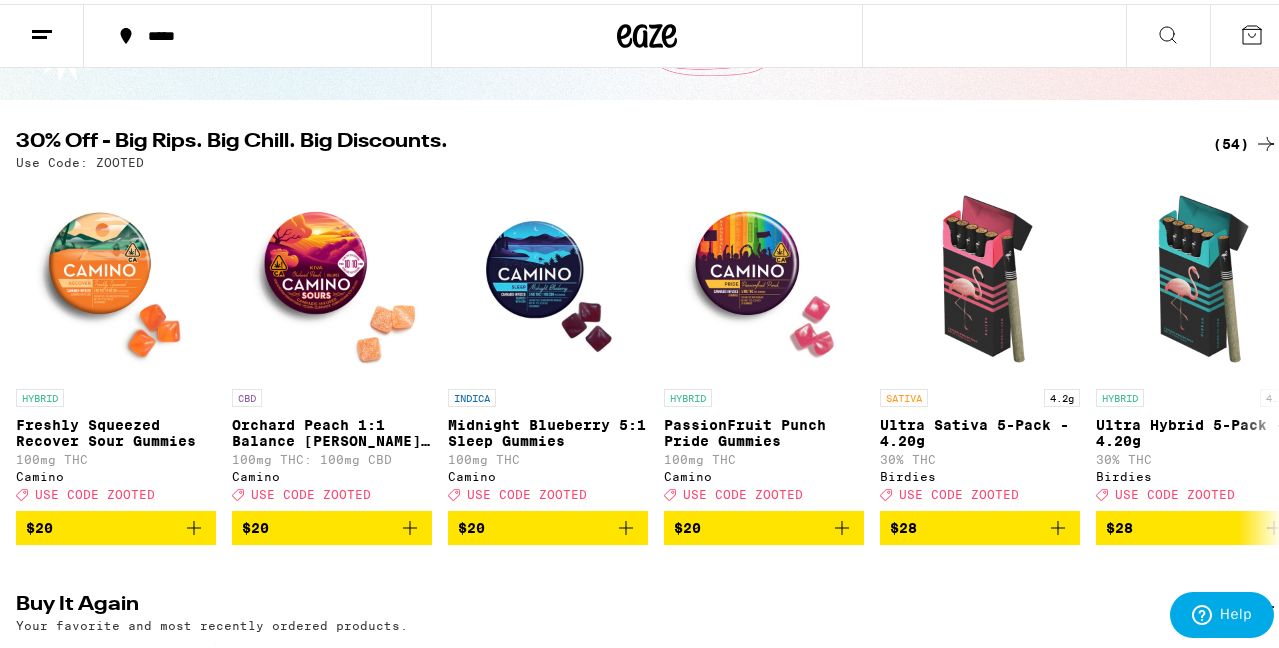 click at bounding box center (1266, 358) 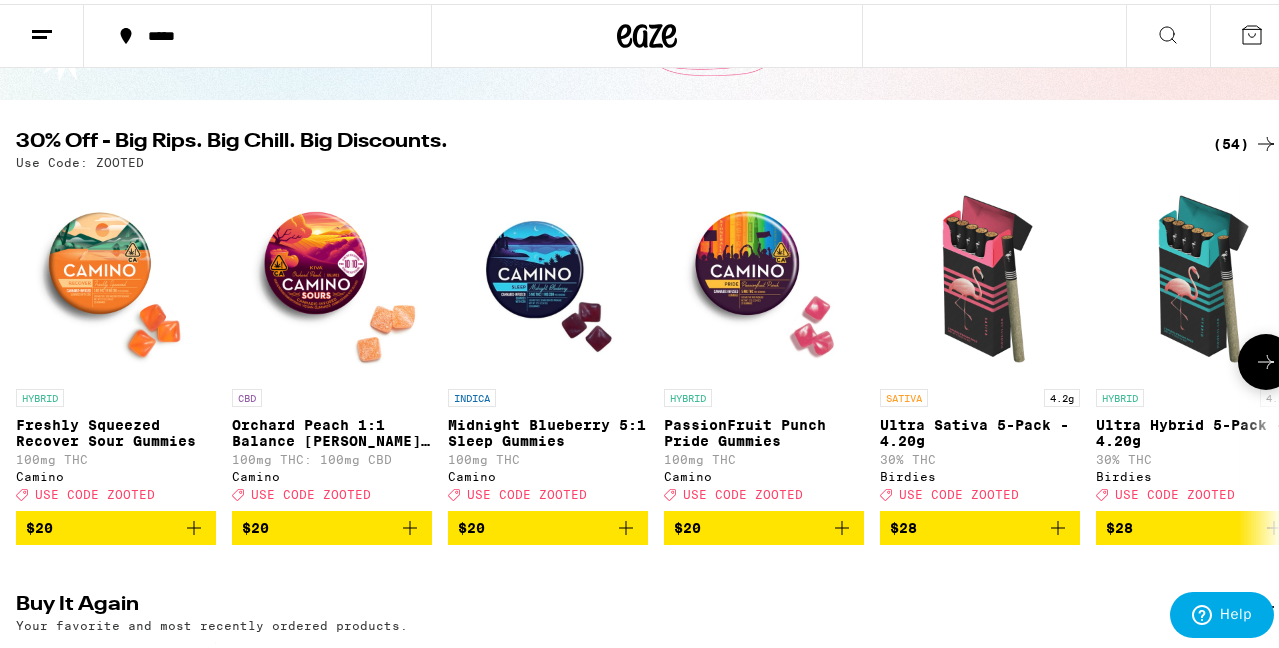 scroll, scrollTop: 200, scrollLeft: 0, axis: vertical 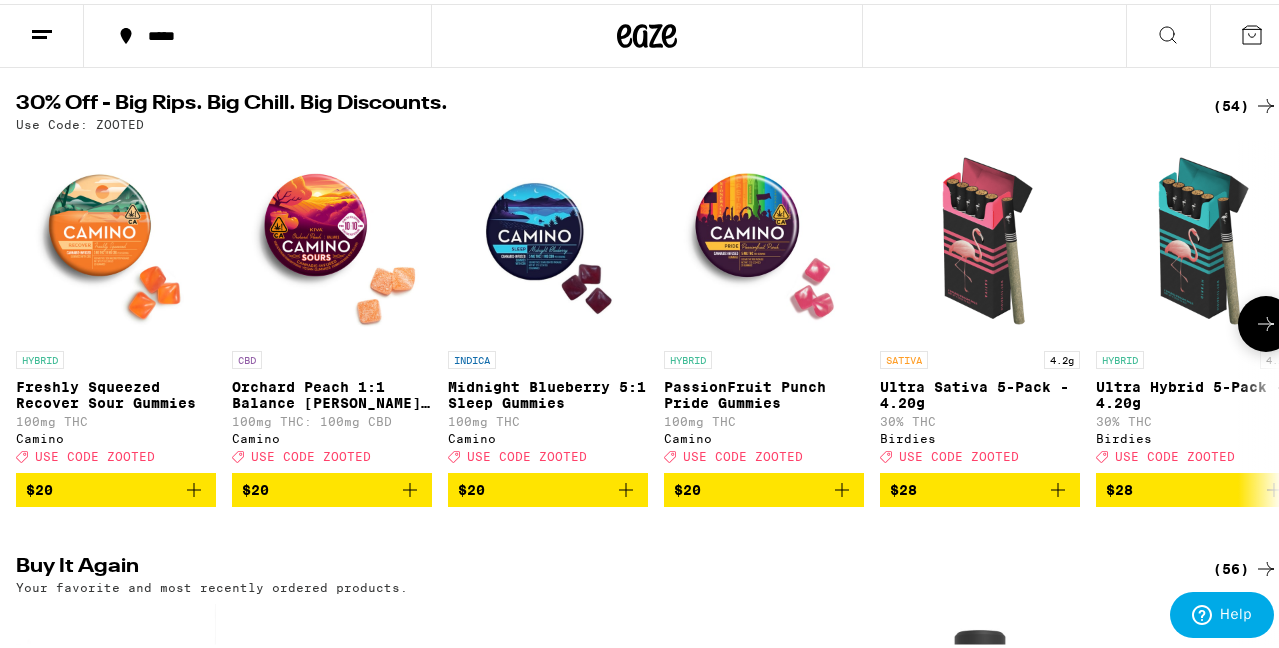 click 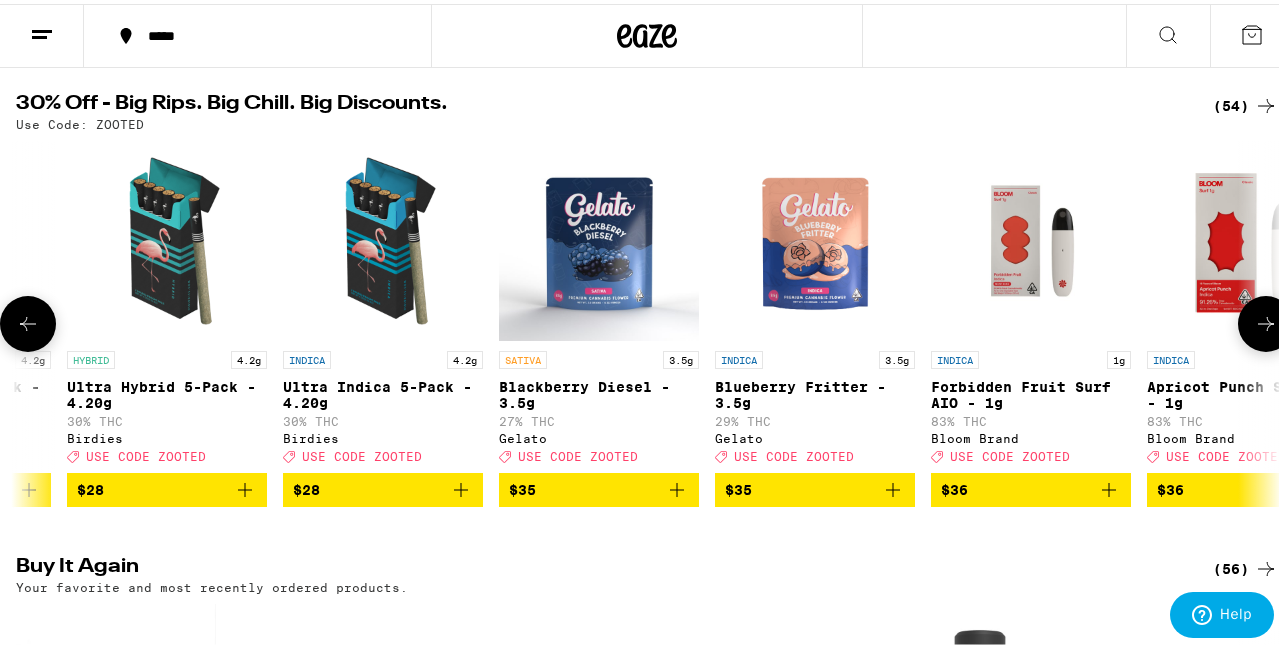 click 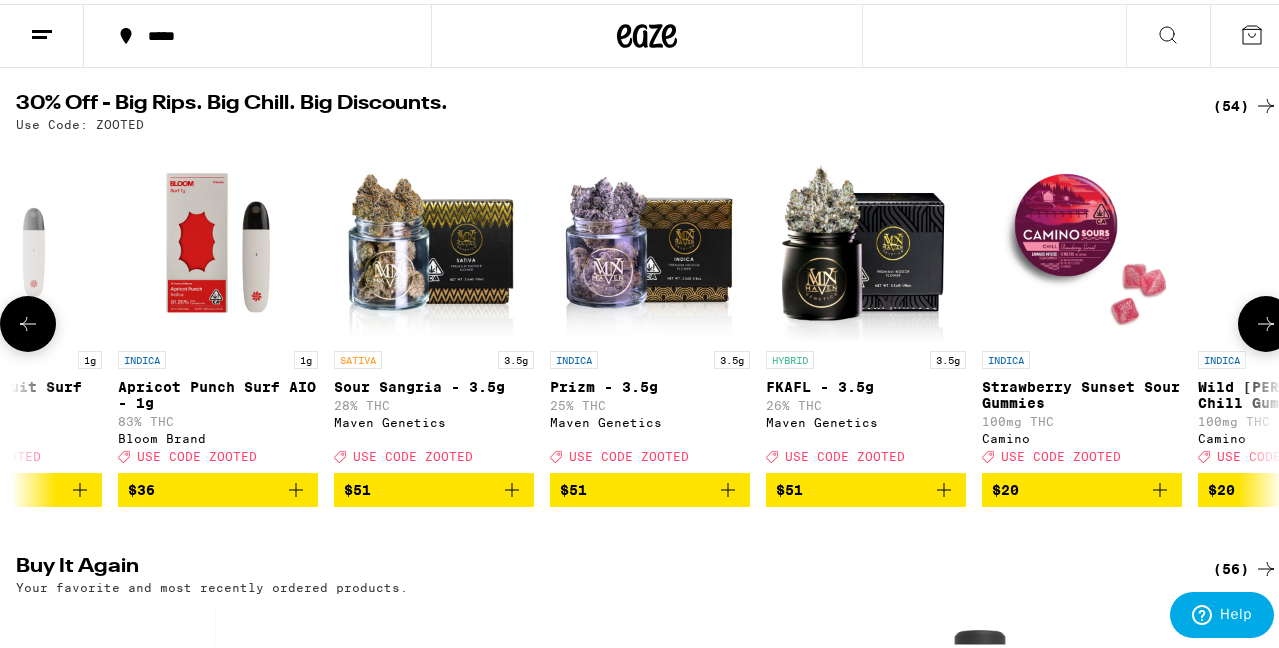 click 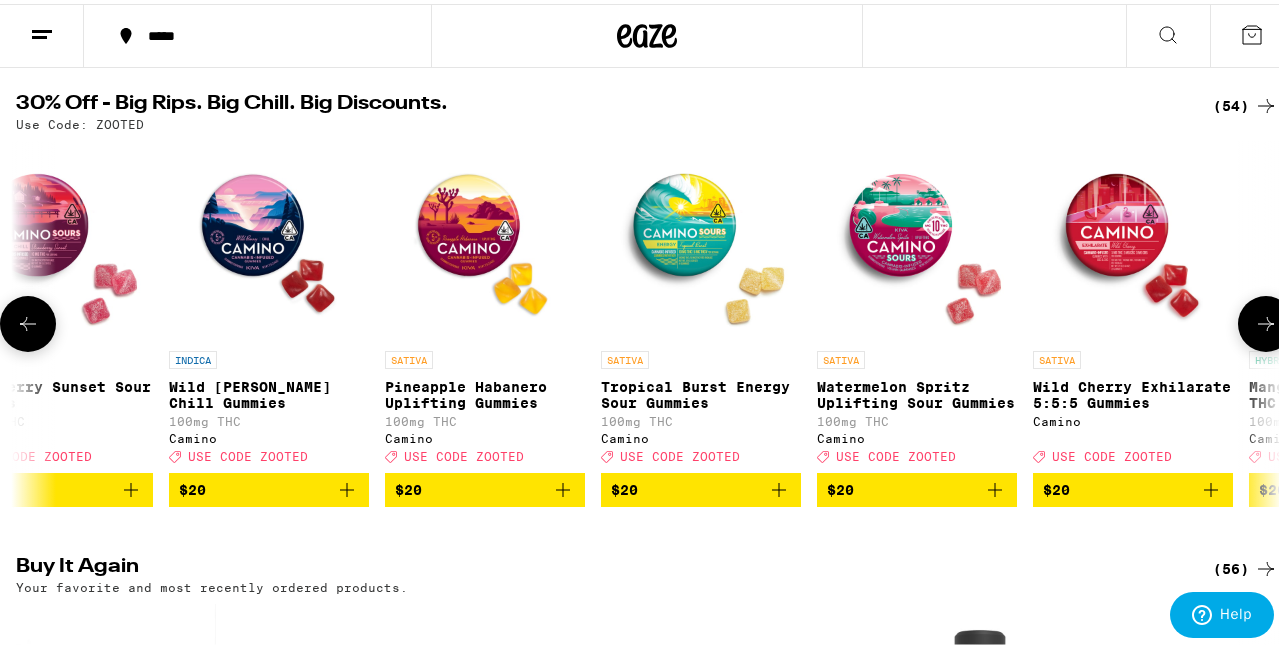 click 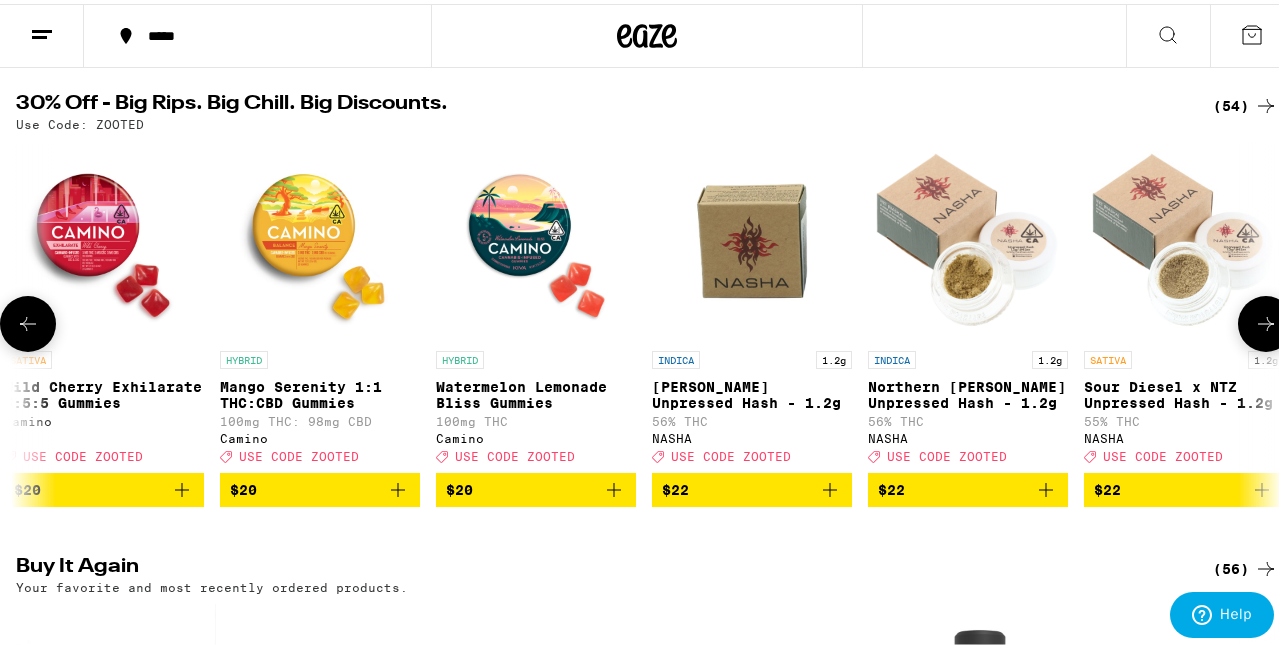 click 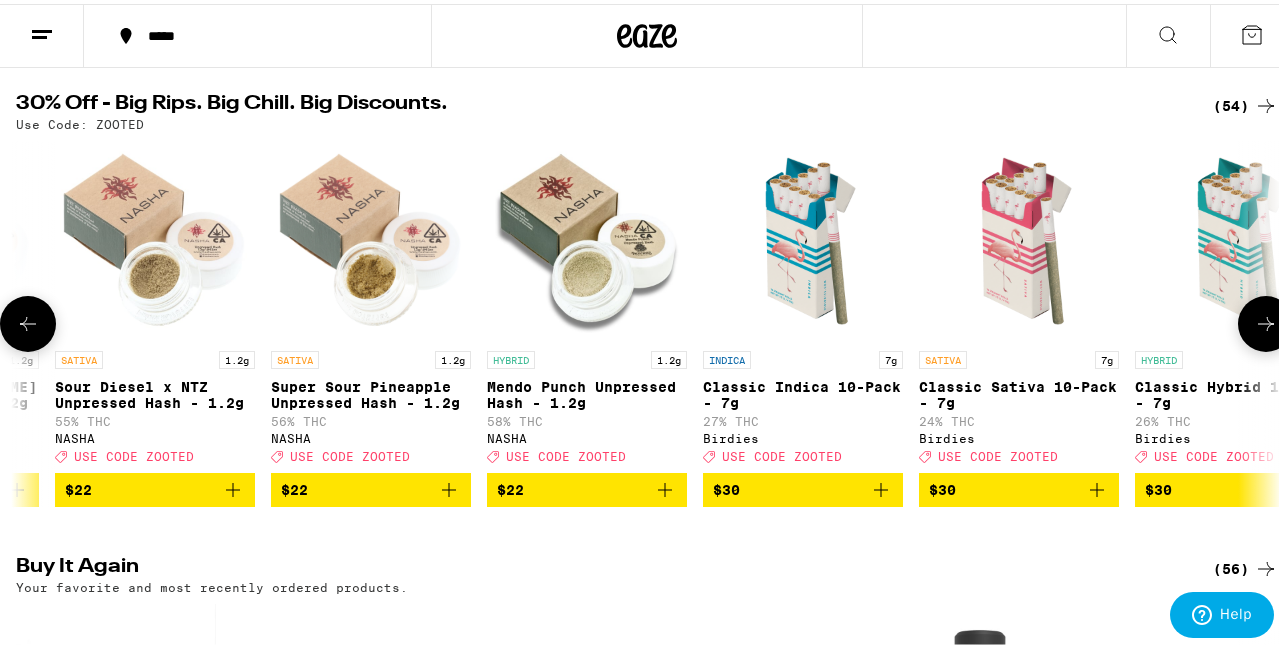 click 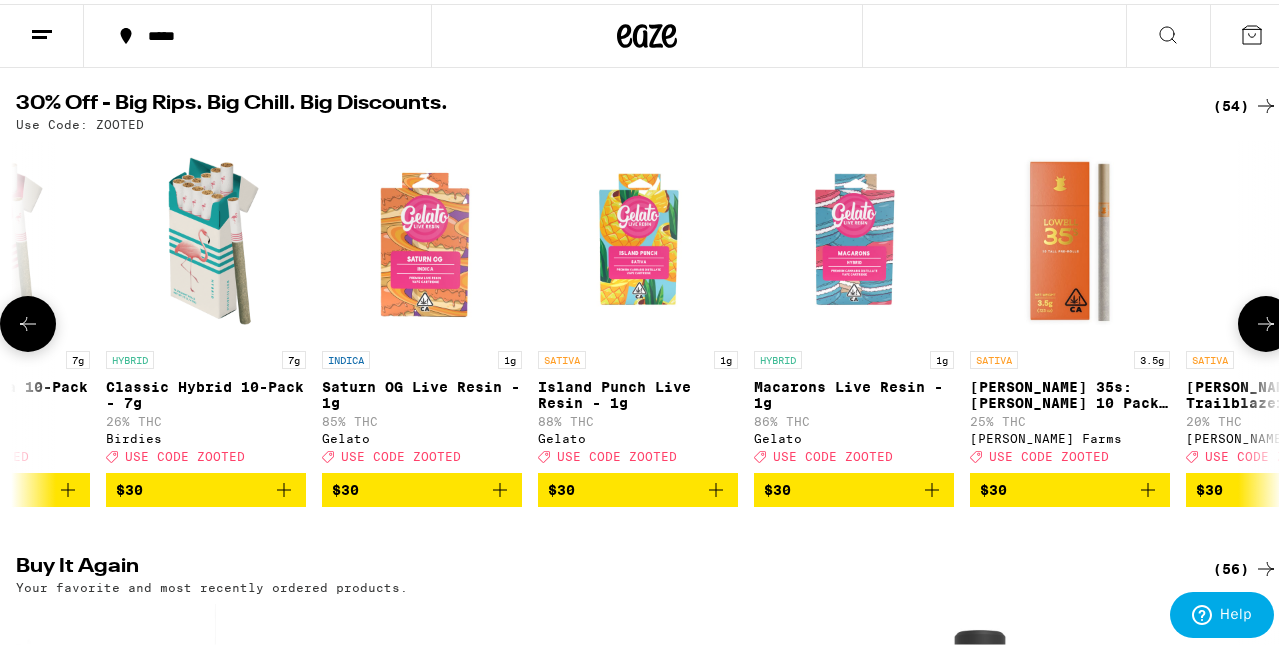 click 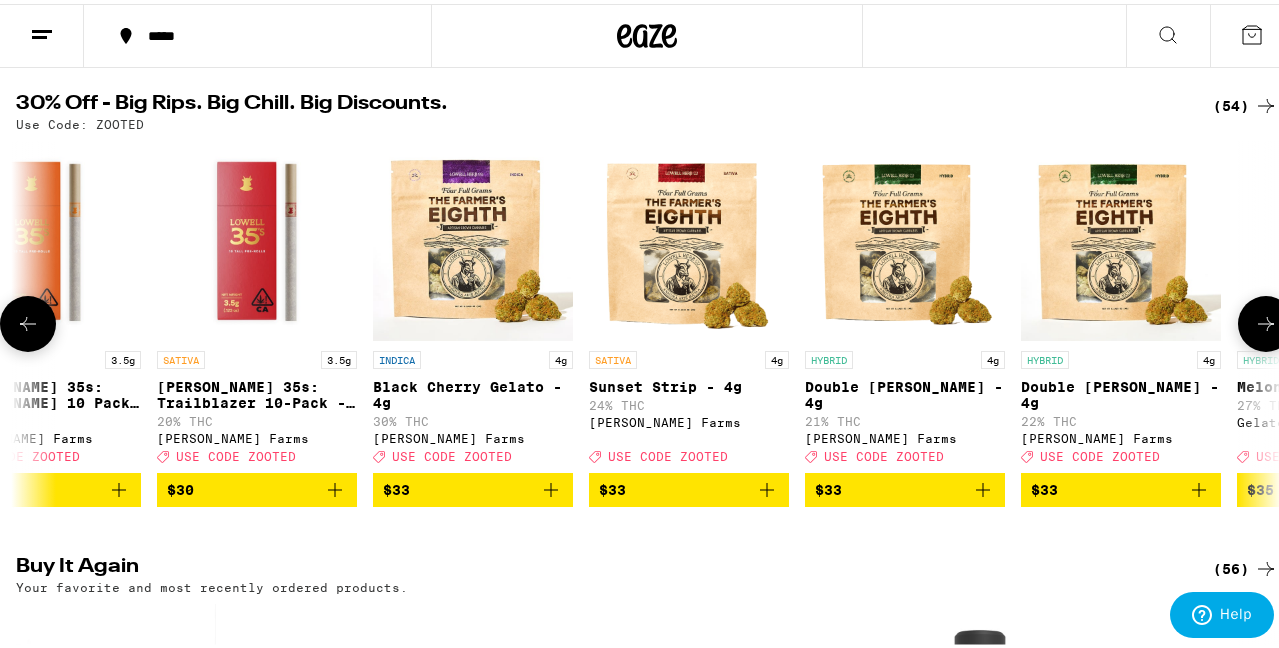 click 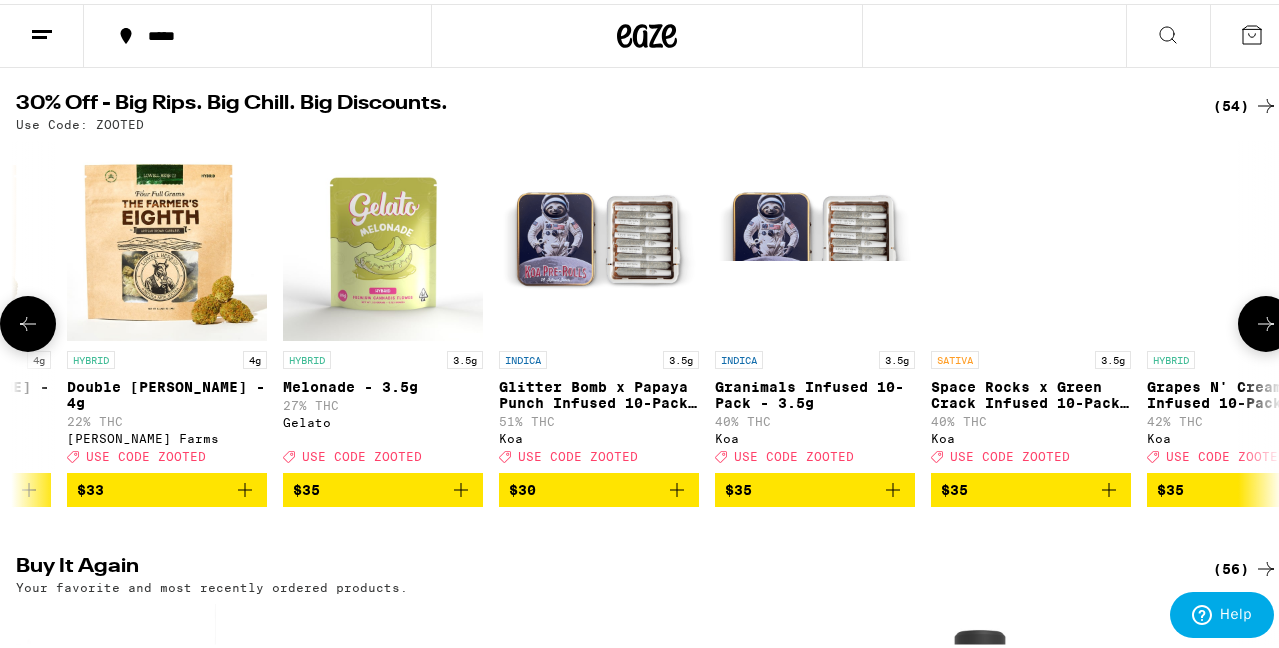 scroll, scrollTop: 0, scrollLeft: 8232, axis: horizontal 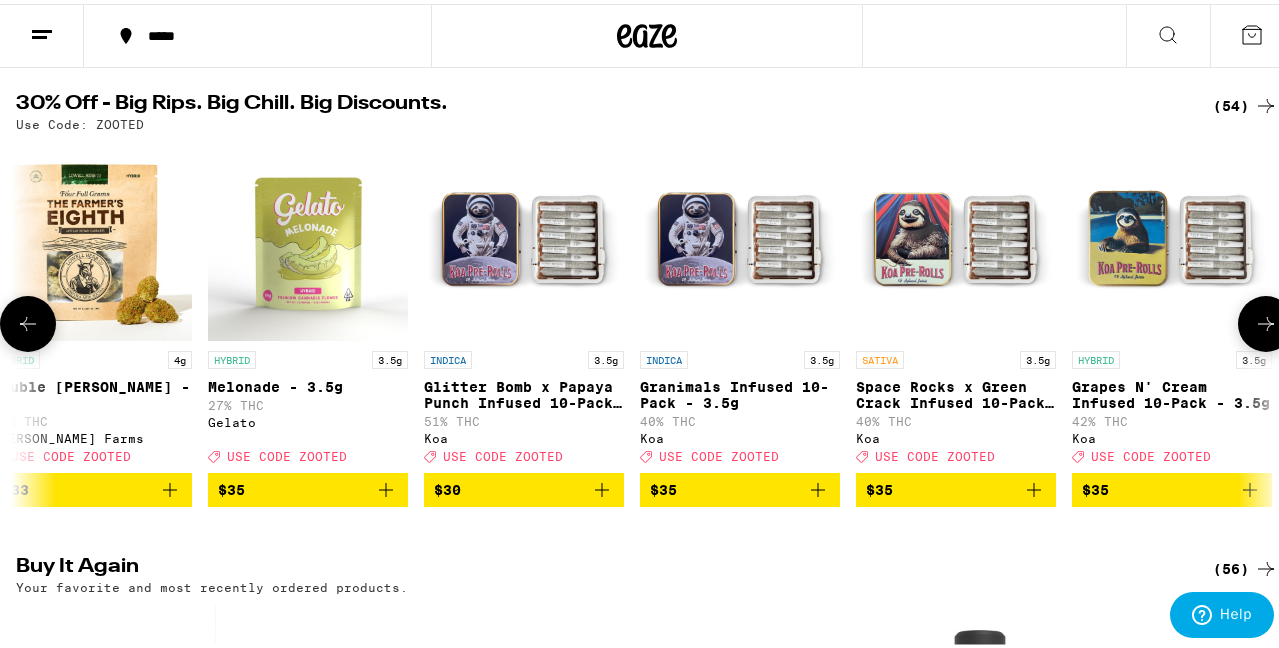 click 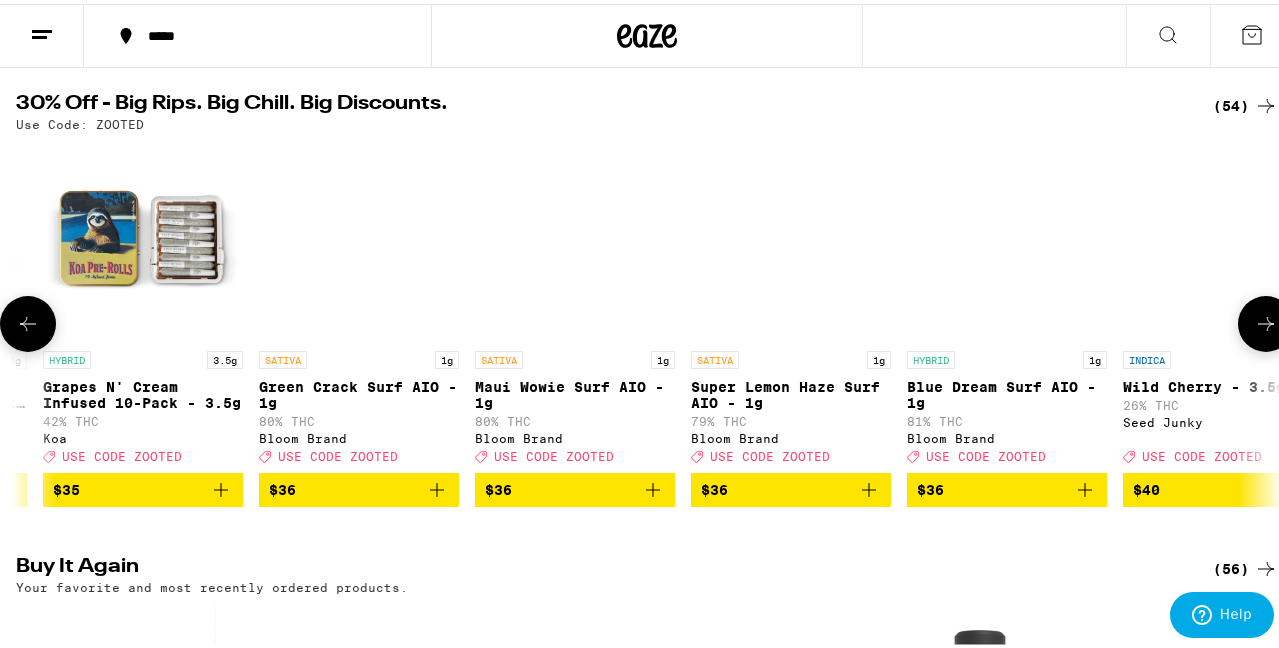 click 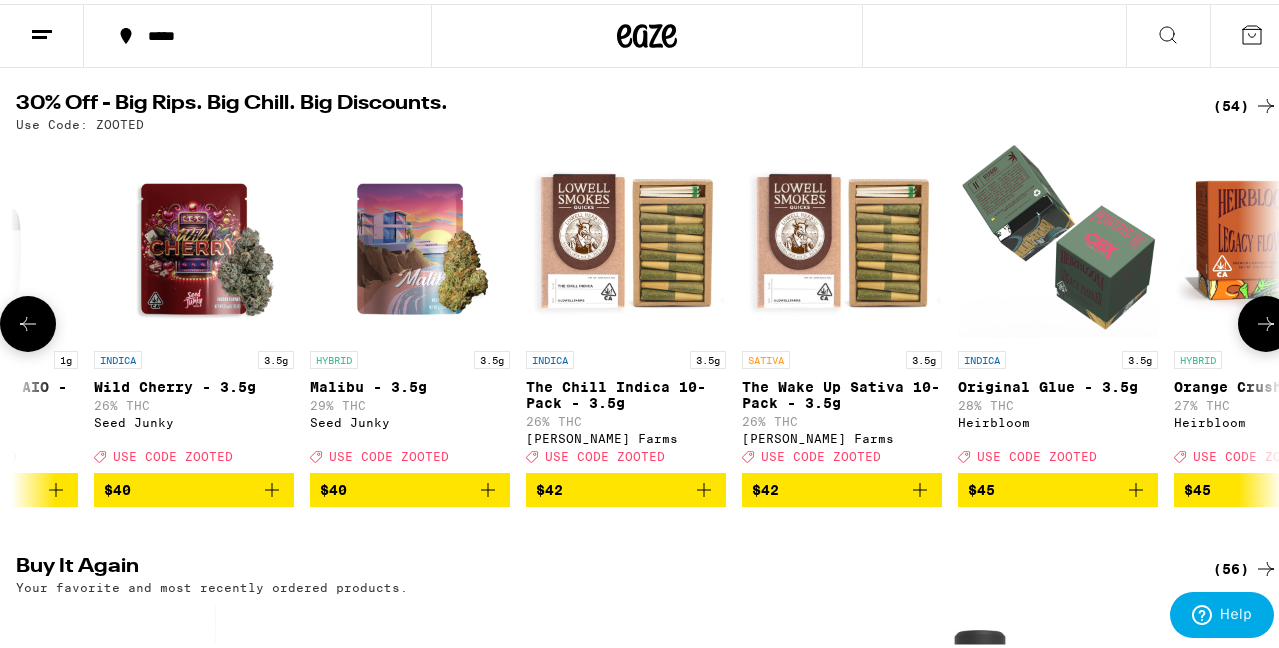 click 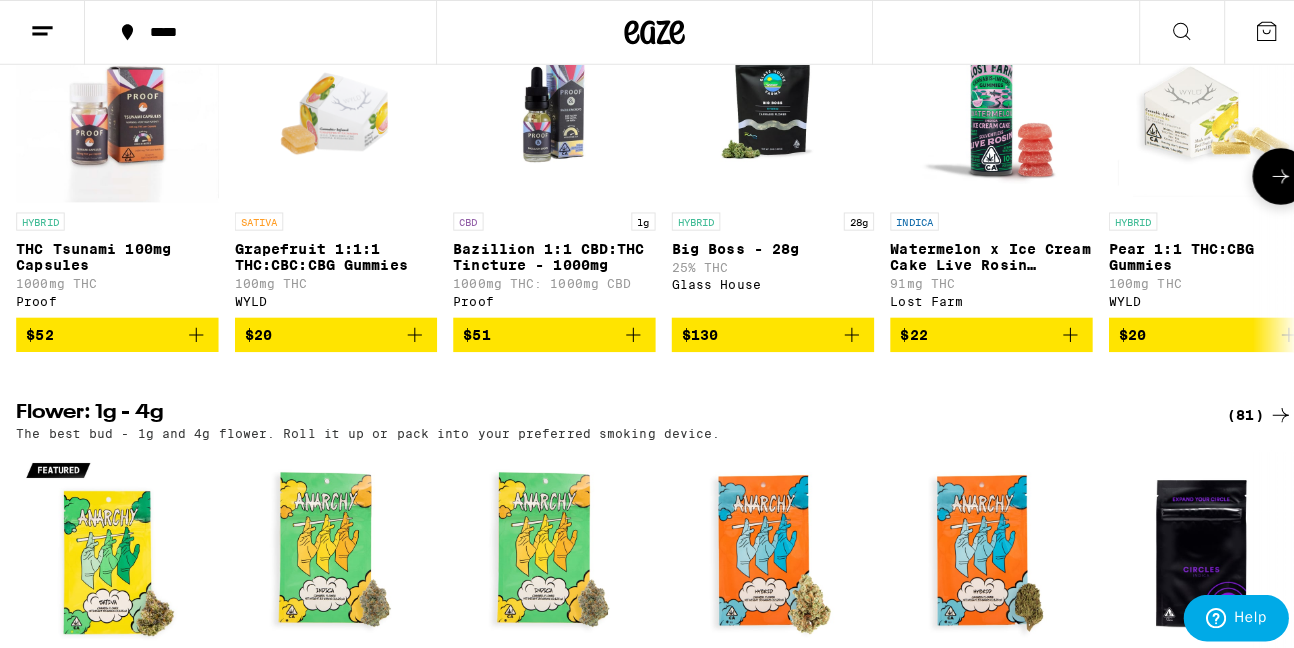 scroll, scrollTop: 600, scrollLeft: 0, axis: vertical 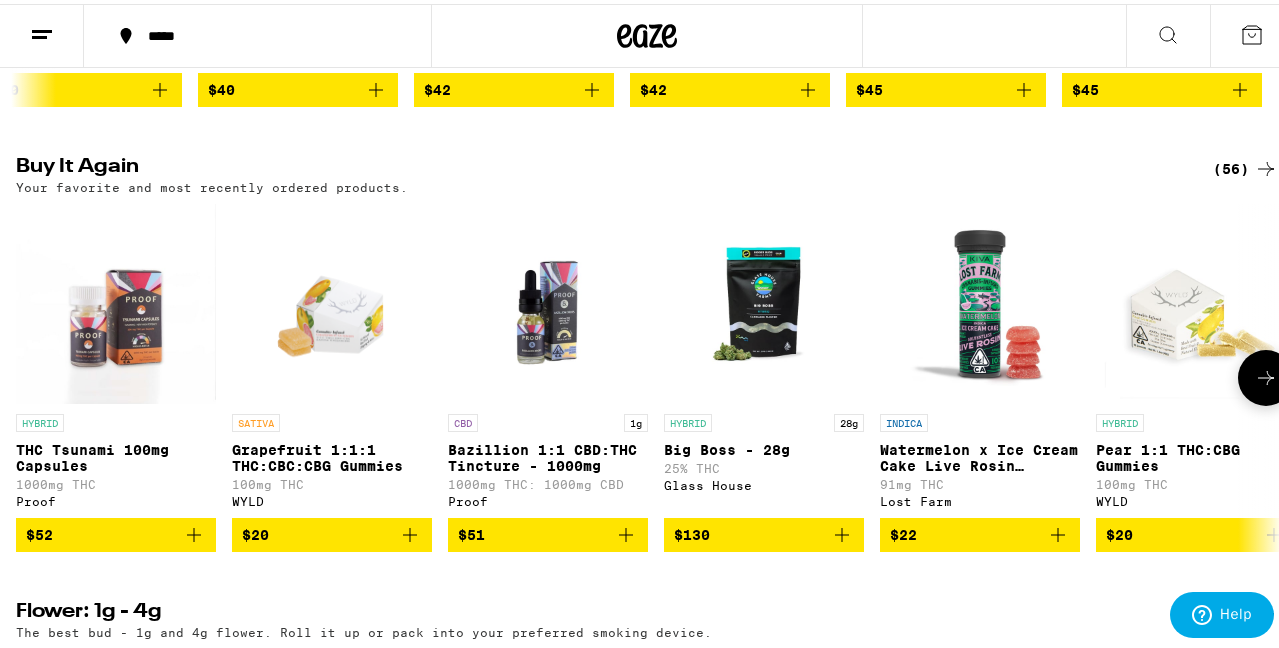 click at bounding box center [332, 300] 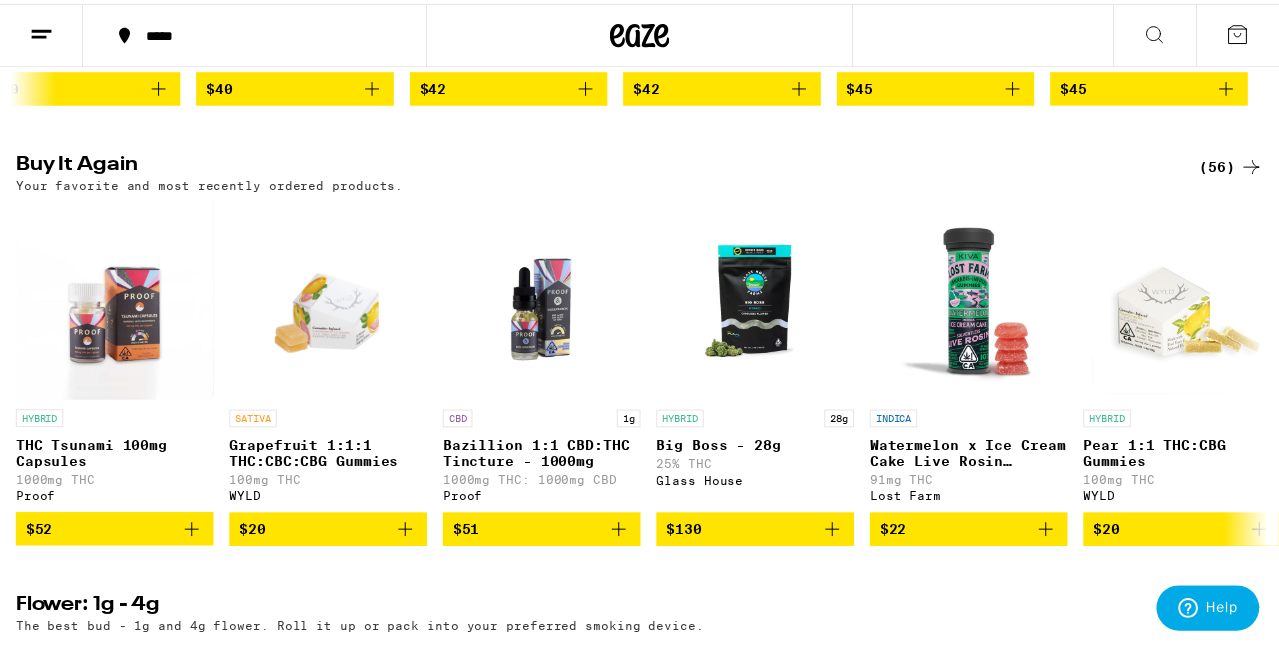 scroll, scrollTop: 0, scrollLeft: 10402, axis: horizontal 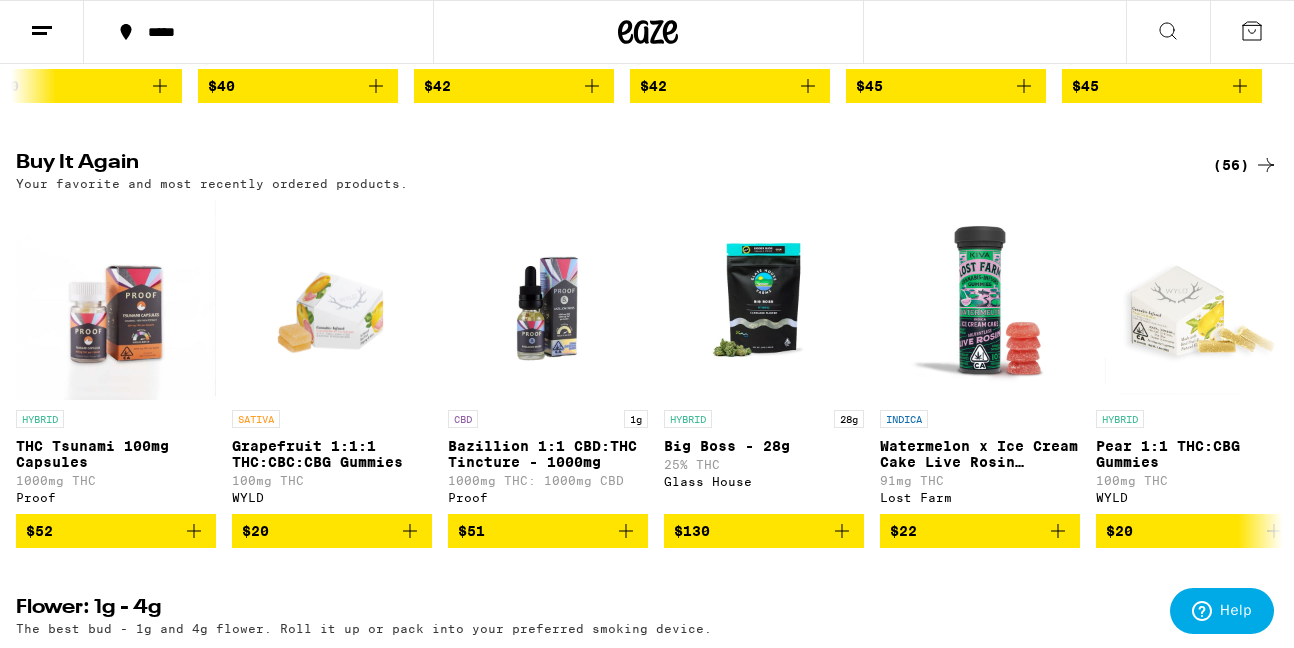click on "Add To Bag $20" at bounding box center (51, 8760) 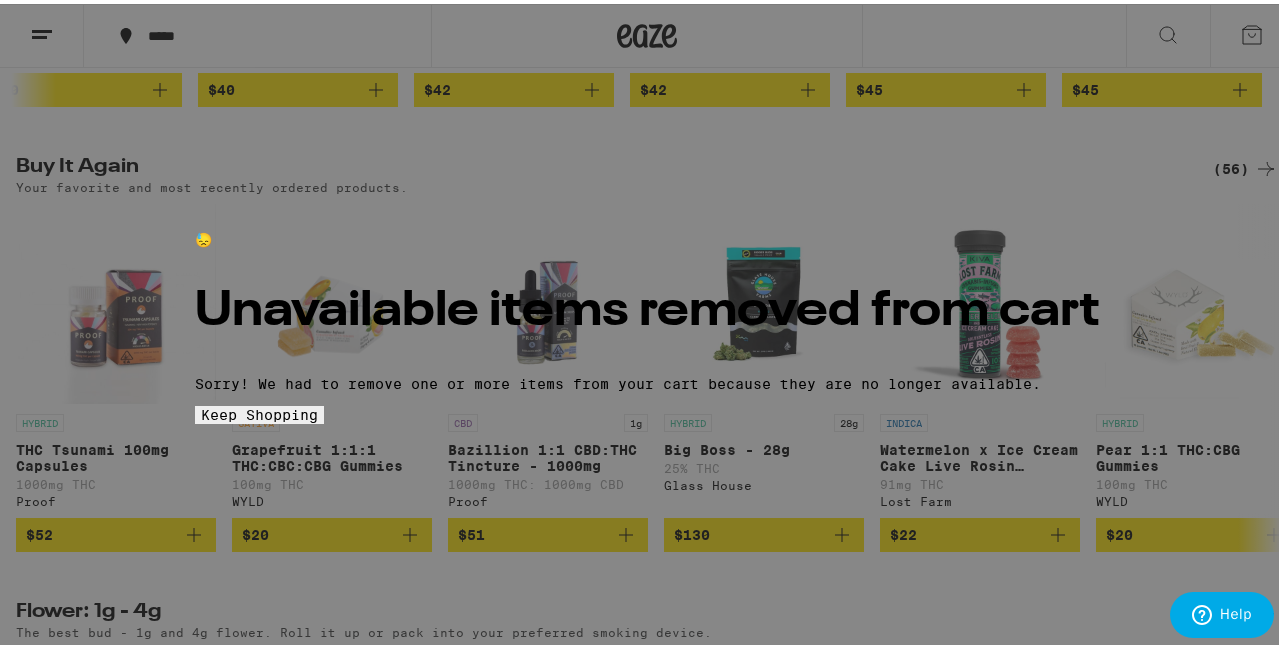 click on "Keep Shopping" at bounding box center (259, 411) 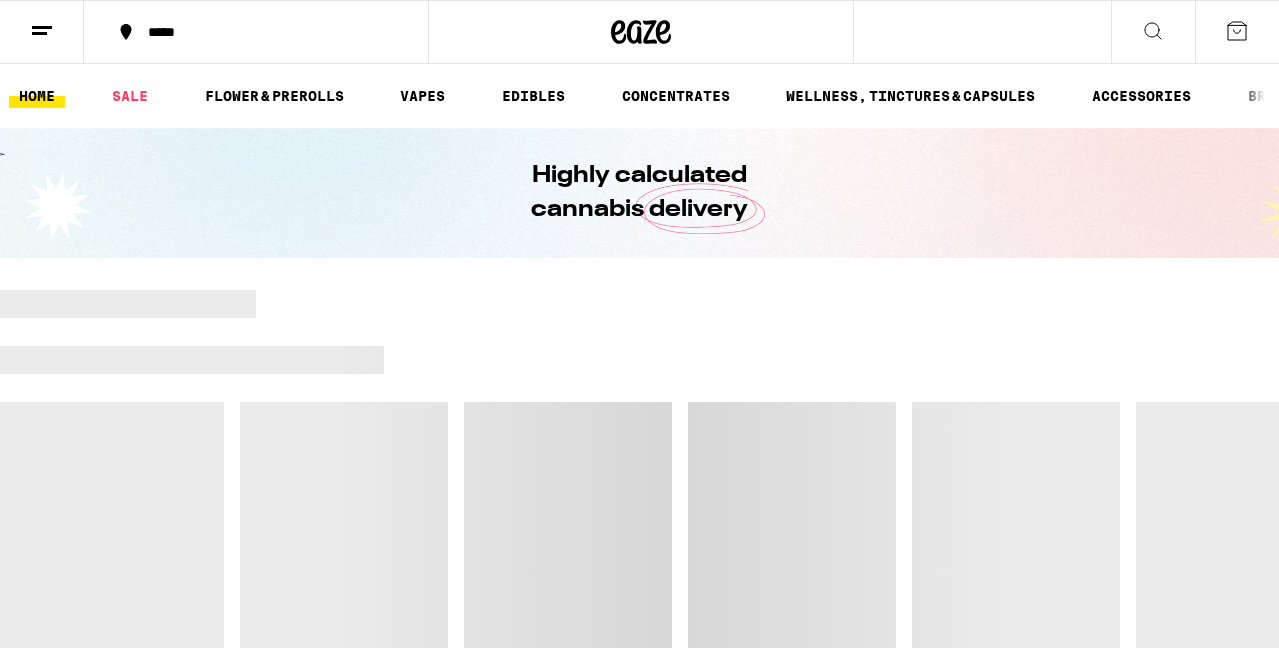 scroll, scrollTop: 0, scrollLeft: 0, axis: both 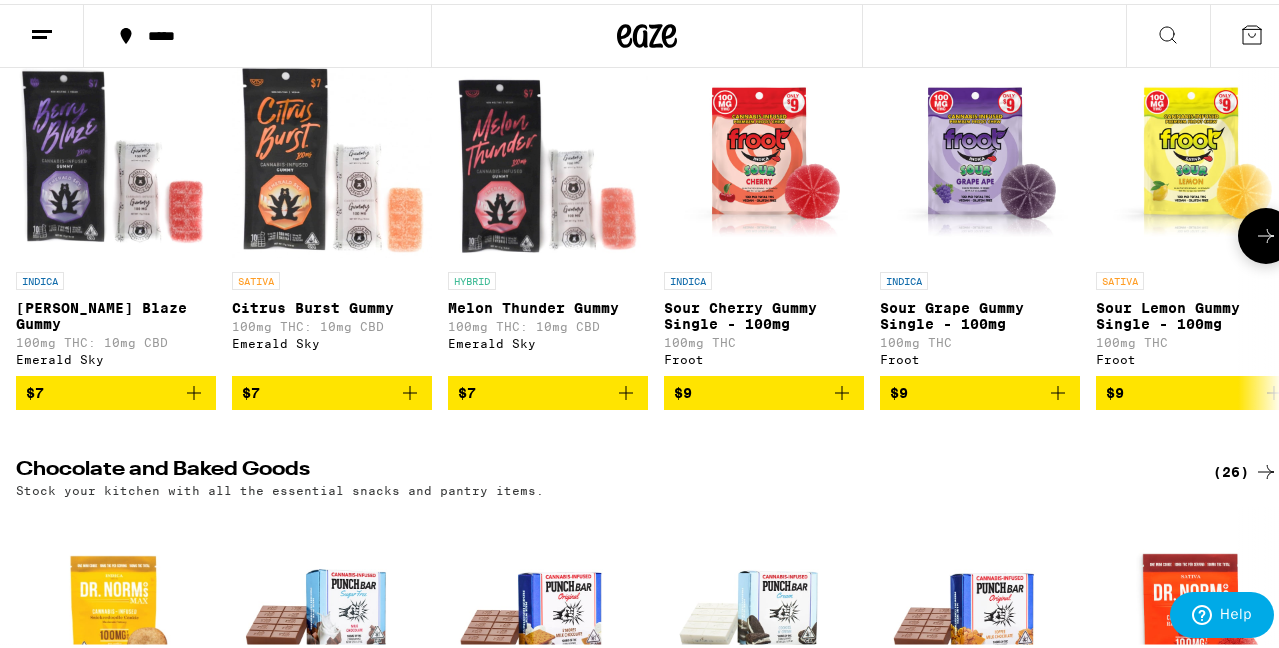 click 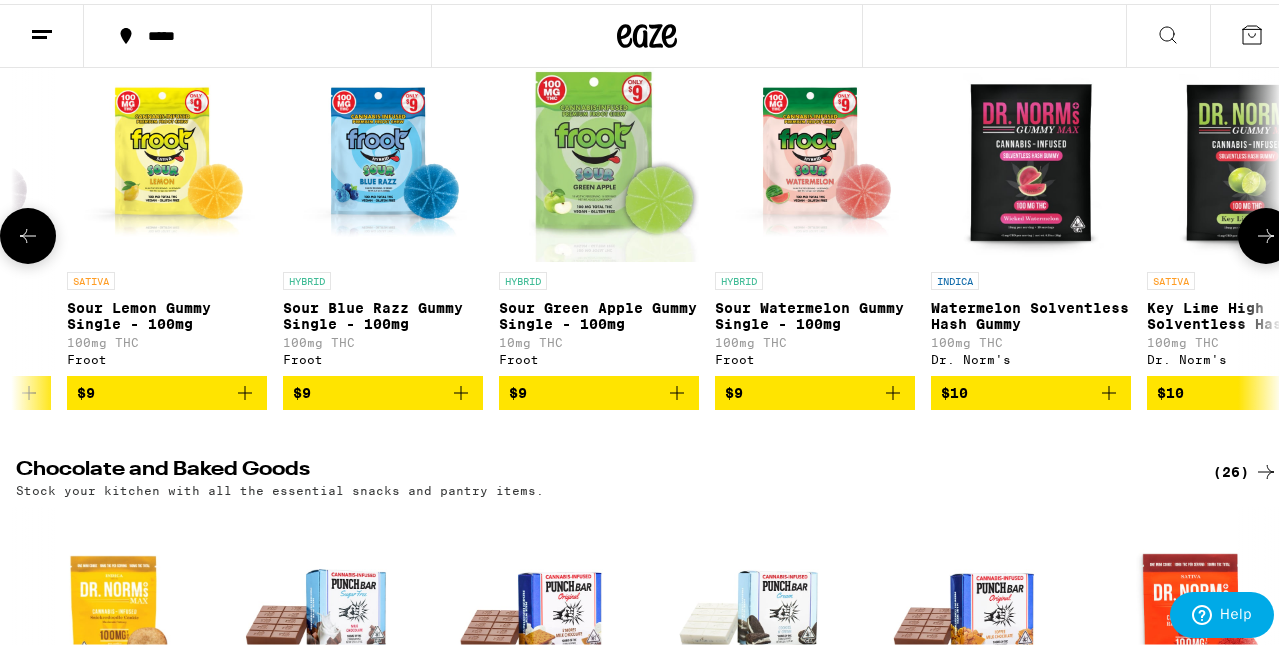 click 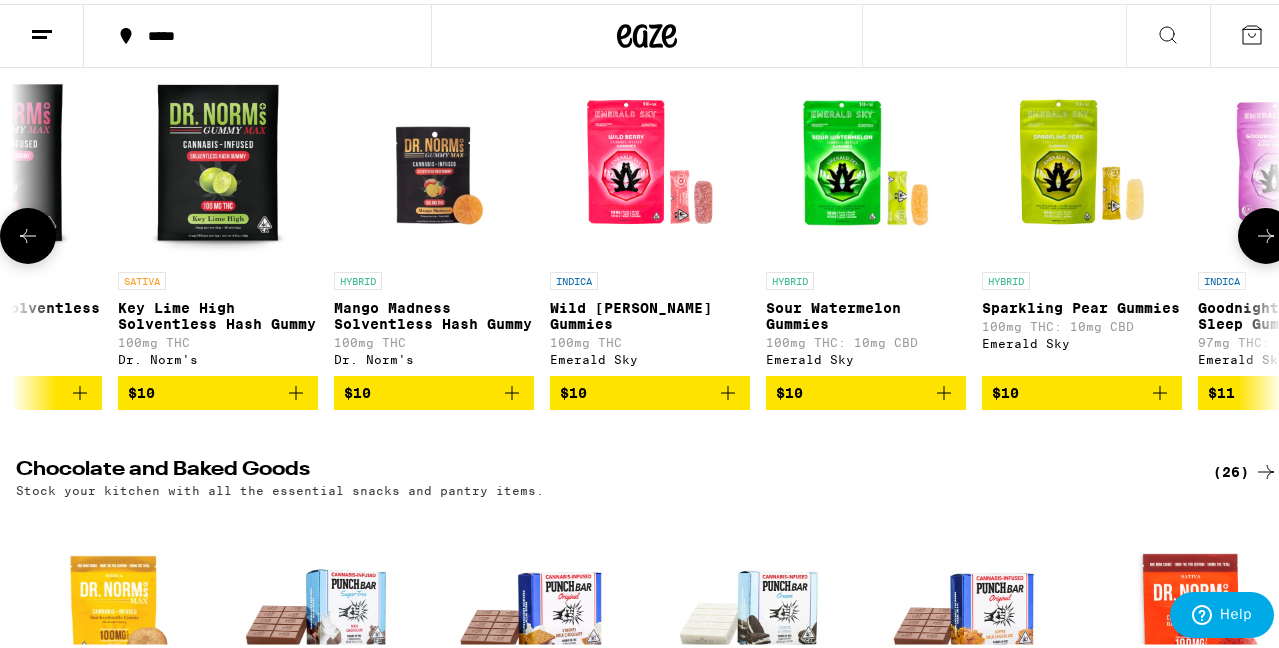 click 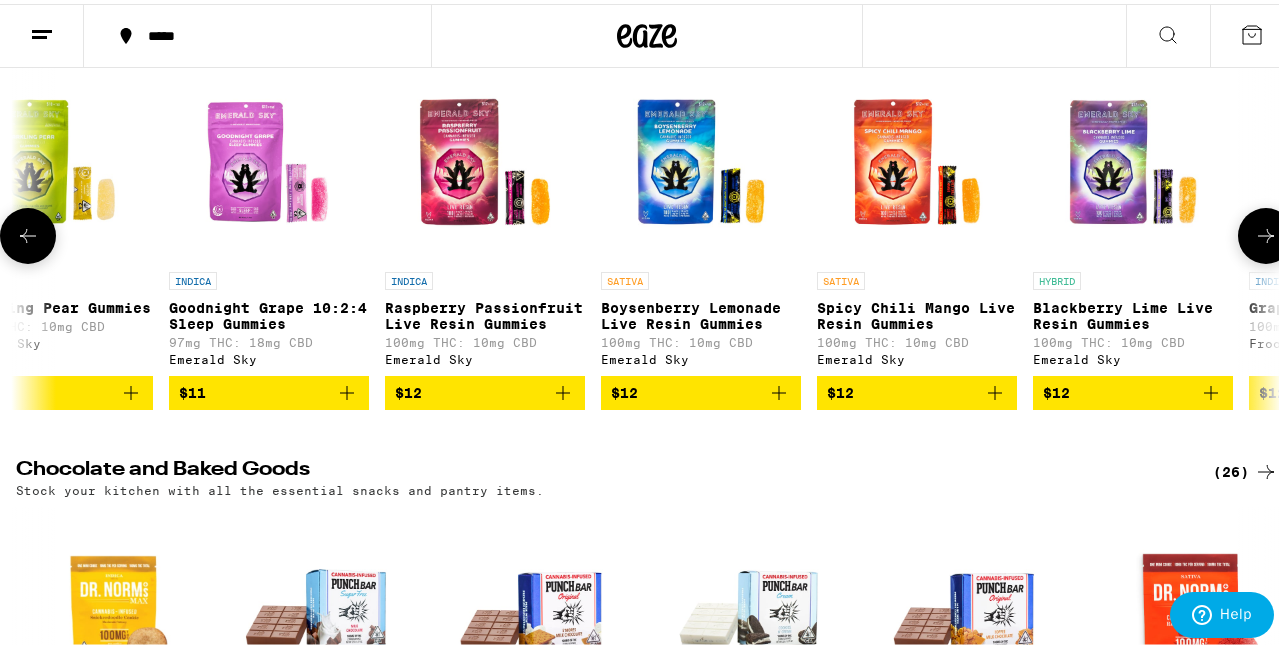 click 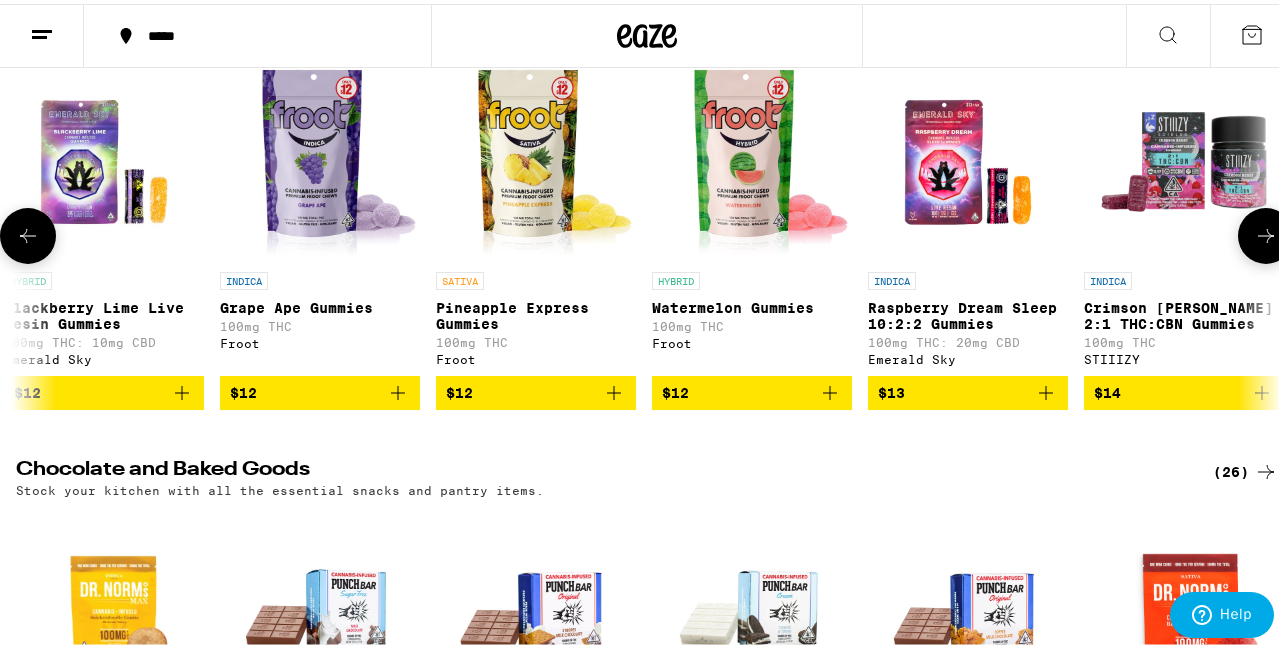 click 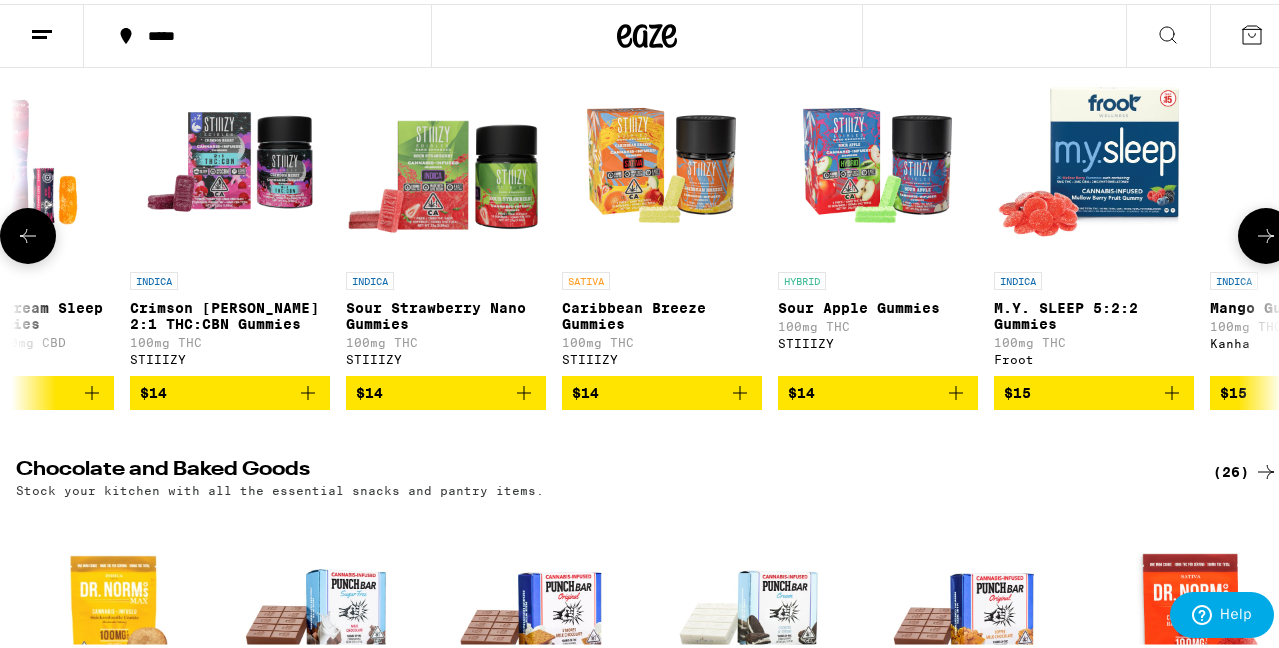 scroll, scrollTop: 0, scrollLeft: 5145, axis: horizontal 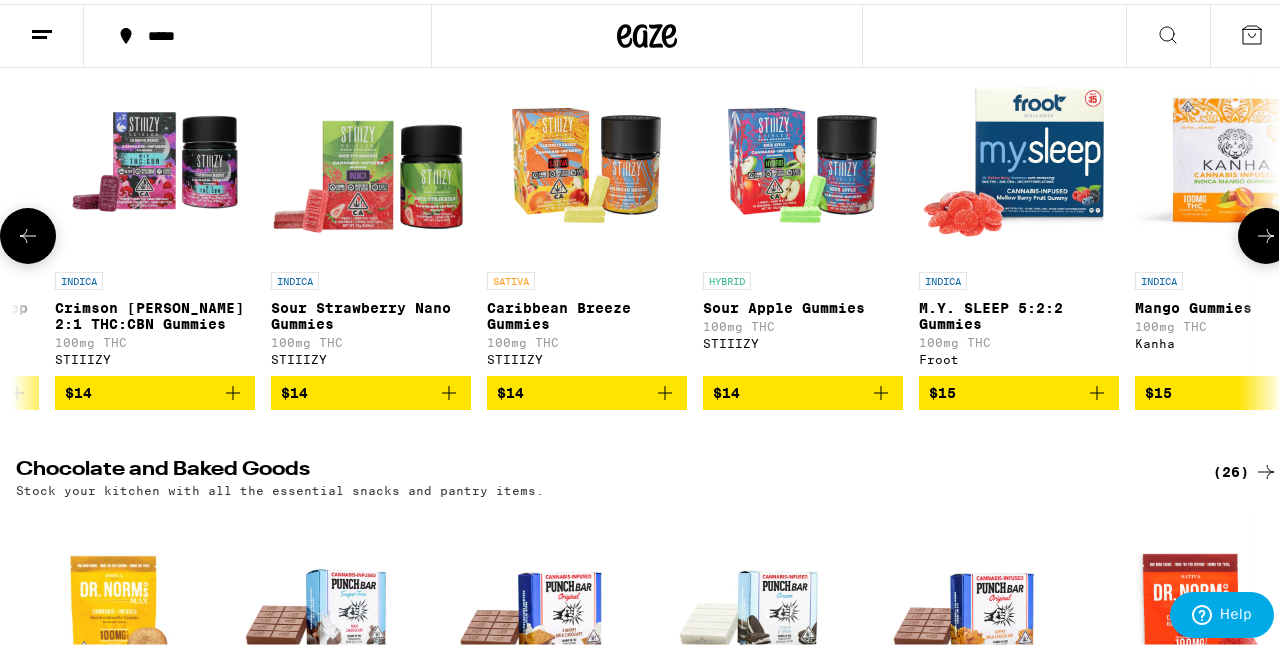 click 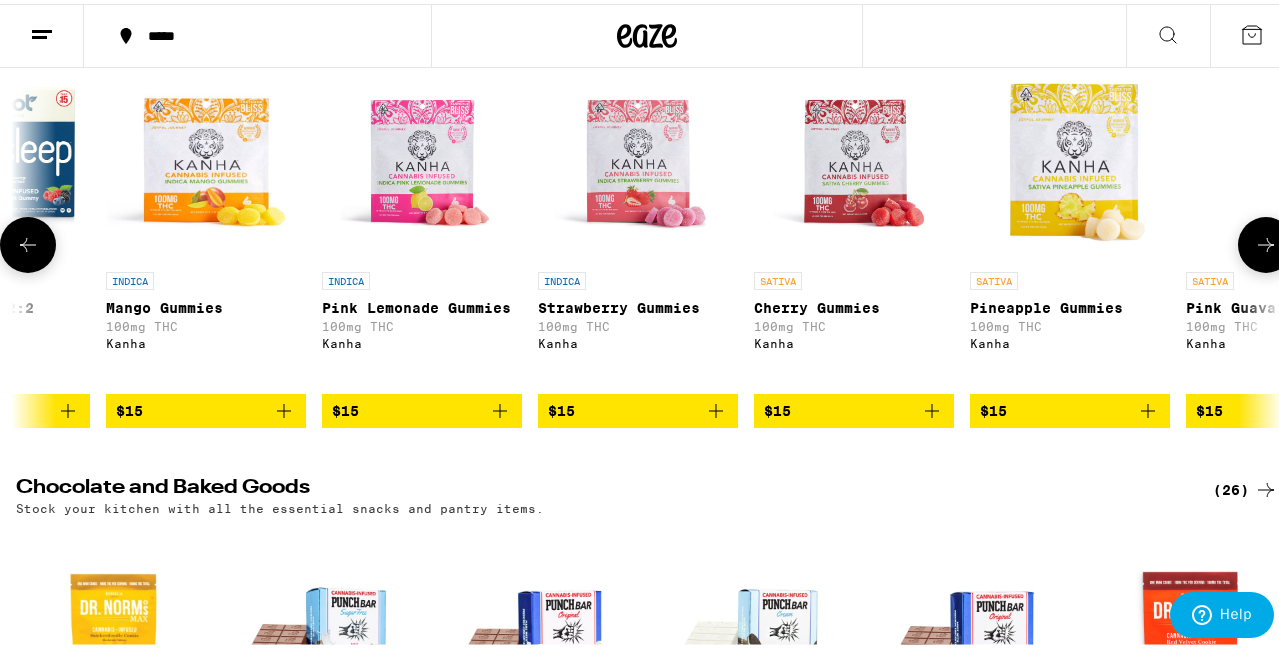 click at bounding box center (1266, 241) 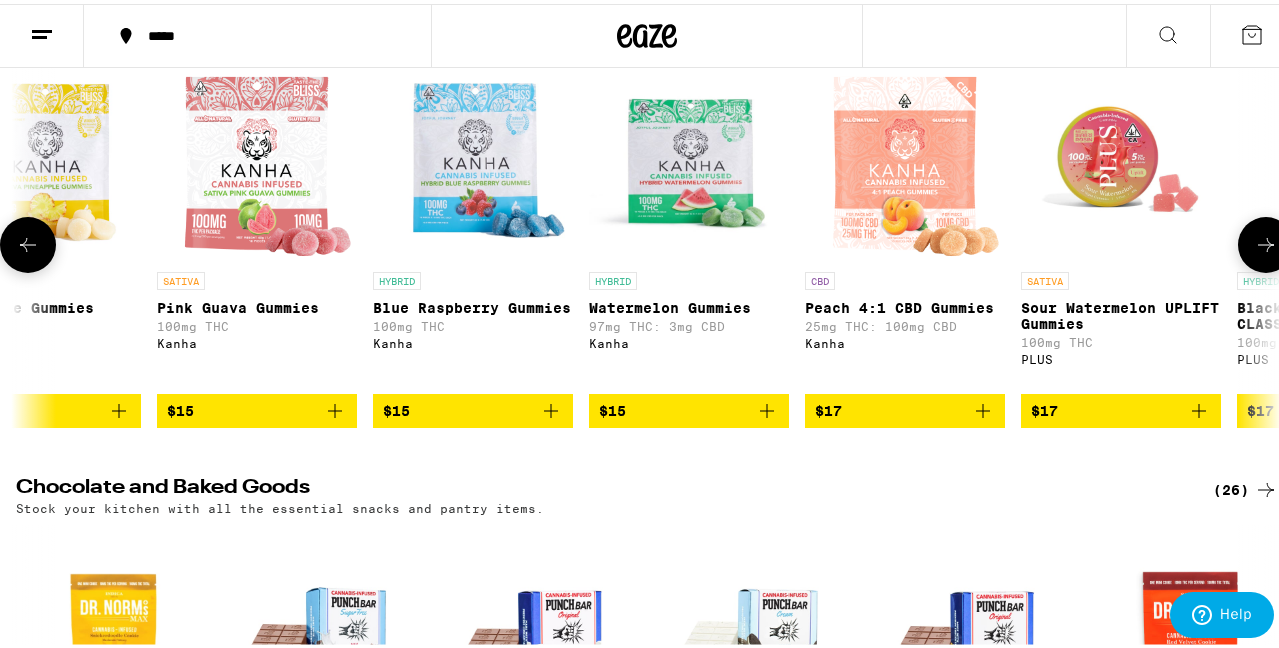 click at bounding box center (1266, 241) 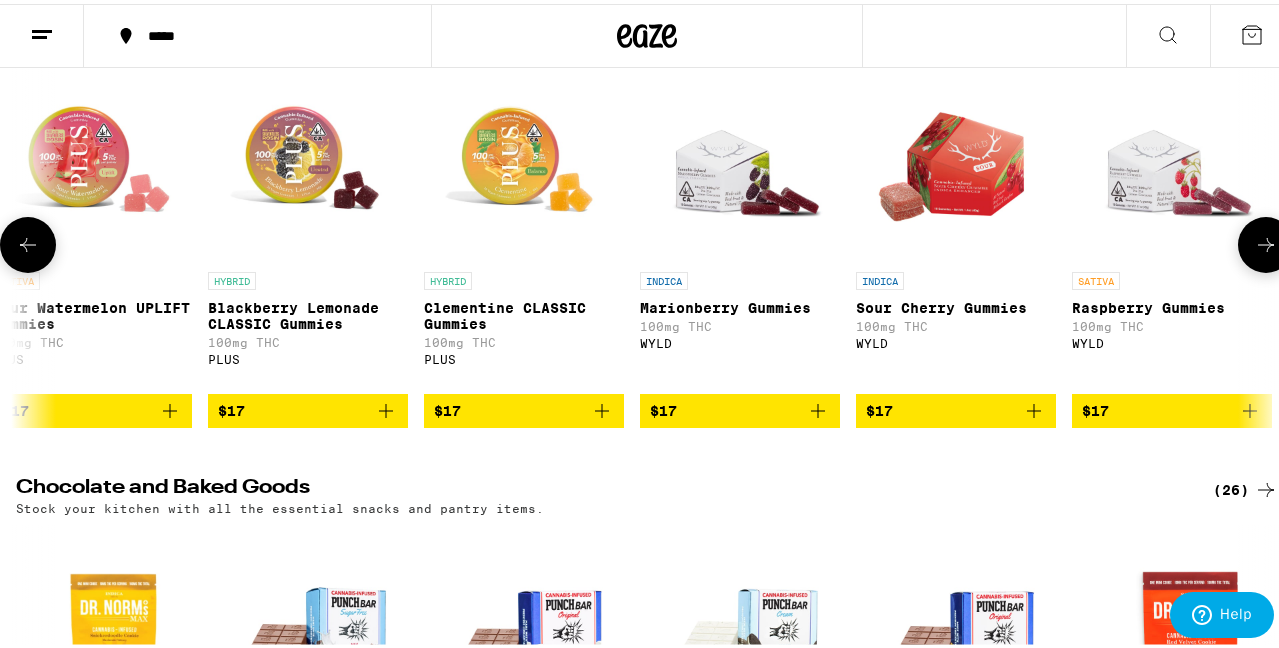 click at bounding box center [1266, 241] 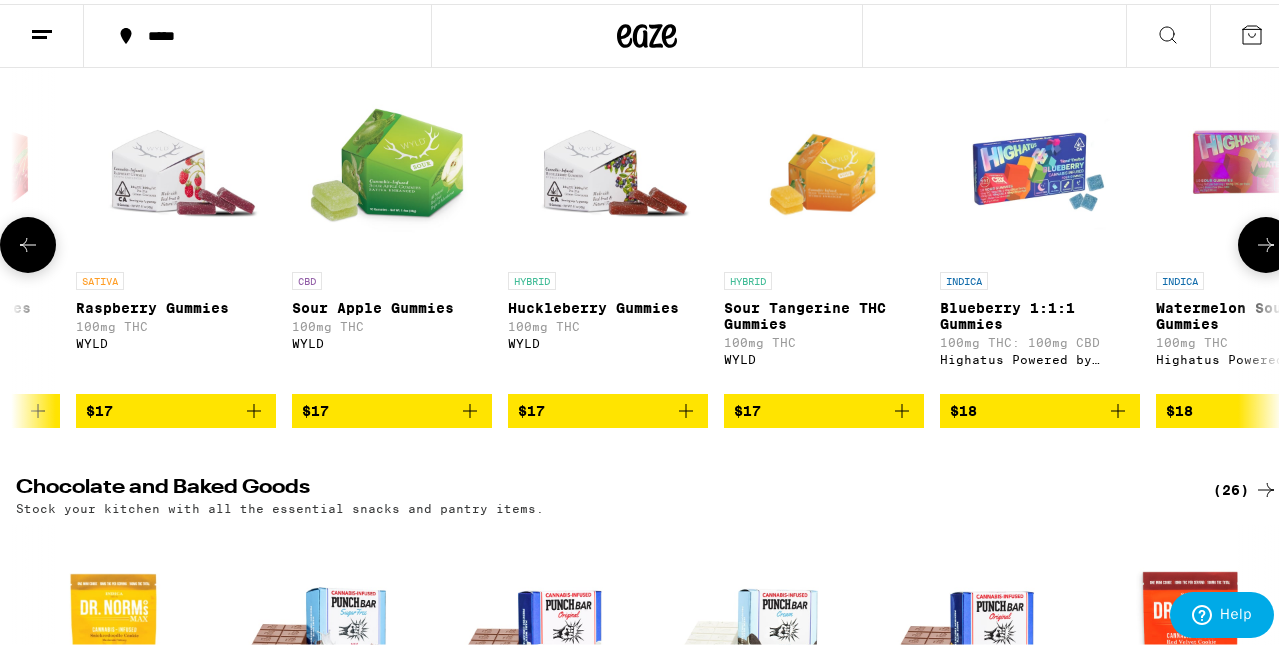 scroll, scrollTop: 0, scrollLeft: 9261, axis: horizontal 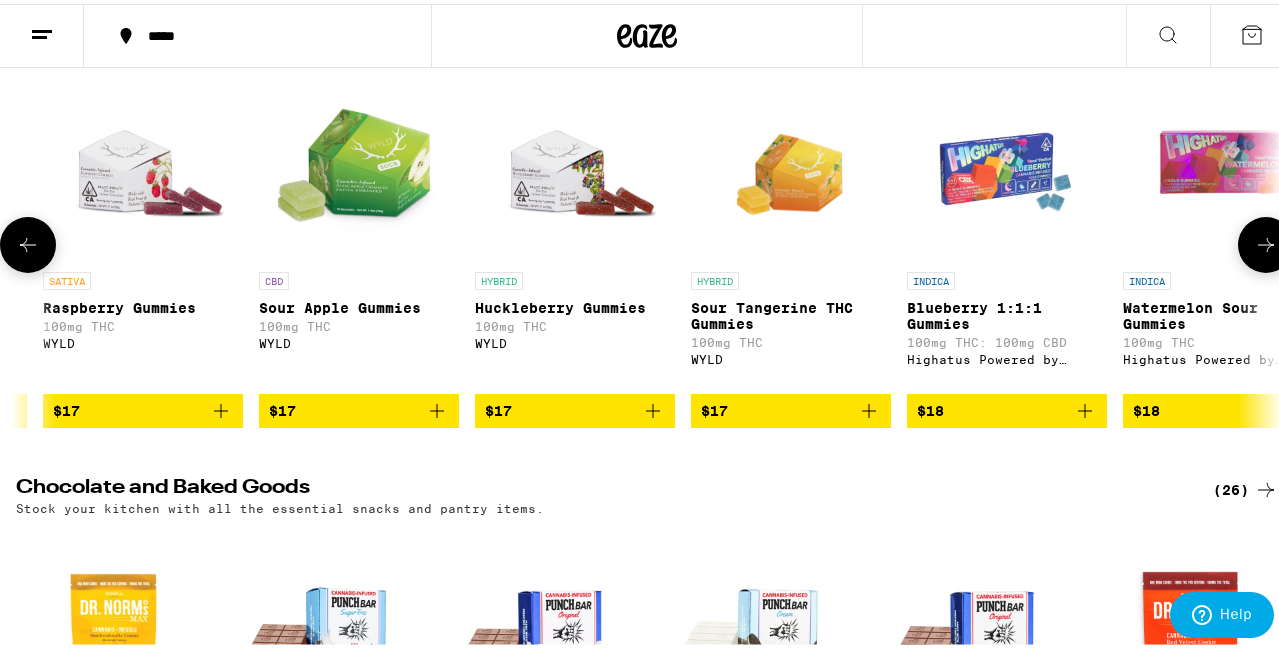 click at bounding box center (1266, 241) 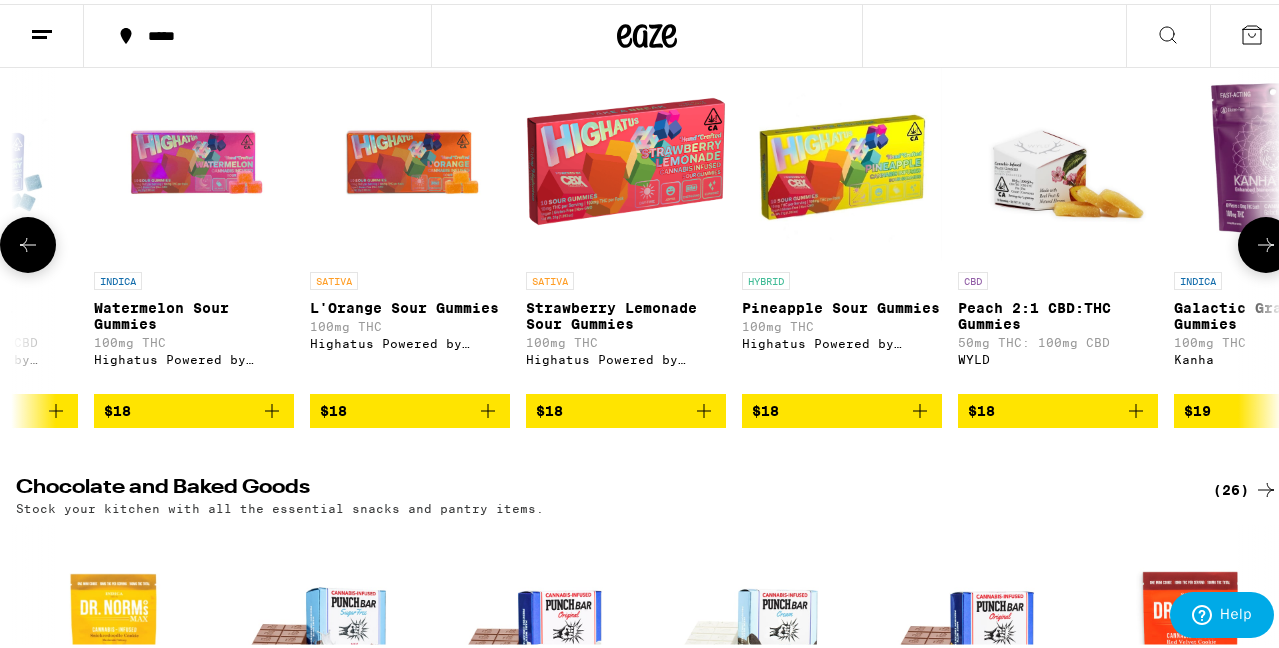 click at bounding box center (1266, 241) 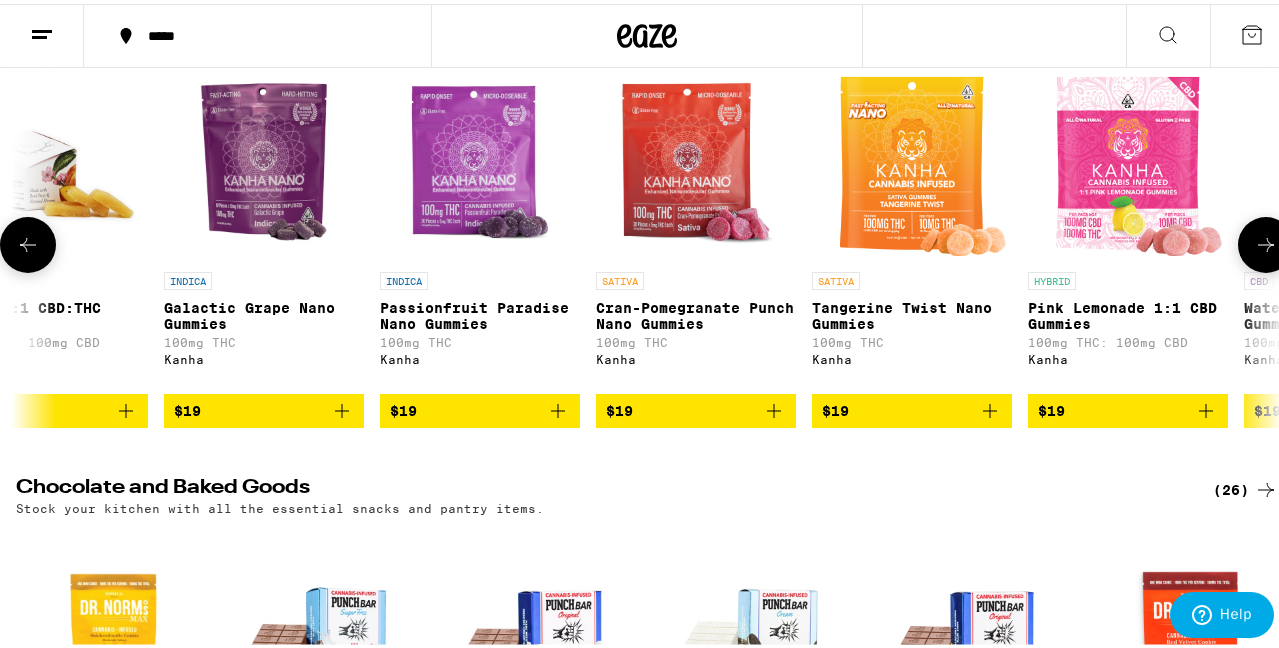 scroll, scrollTop: 0, scrollLeft: 11319, axis: horizontal 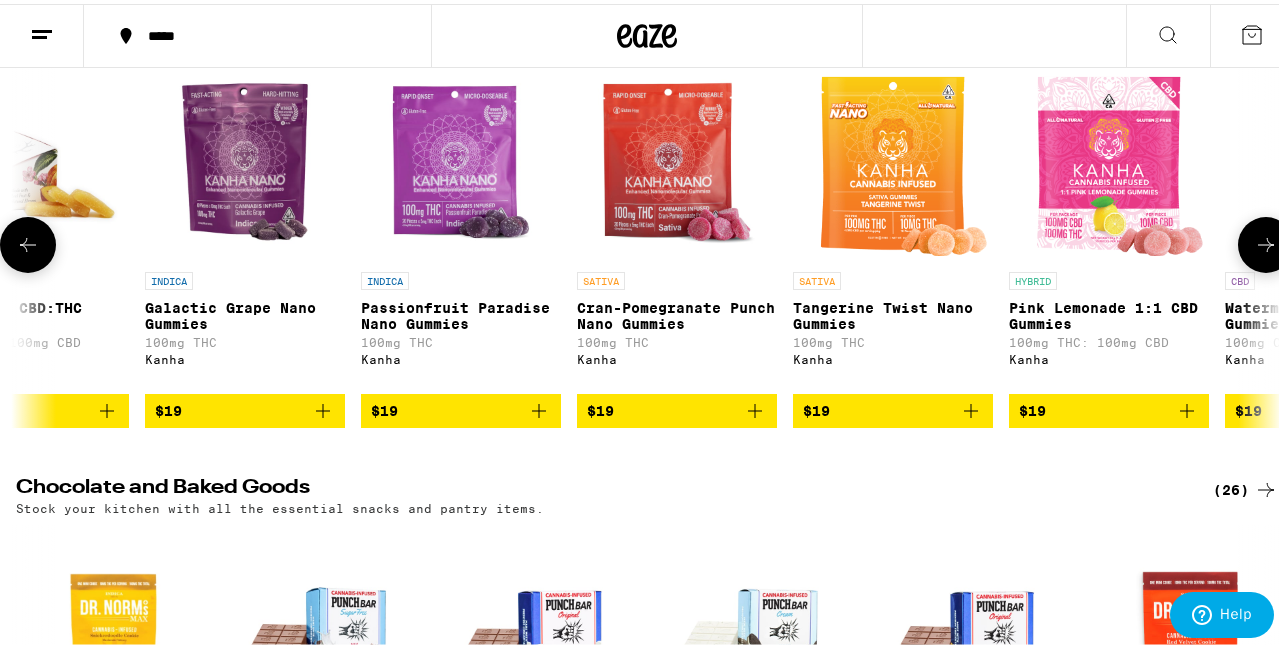 click at bounding box center (1266, 241) 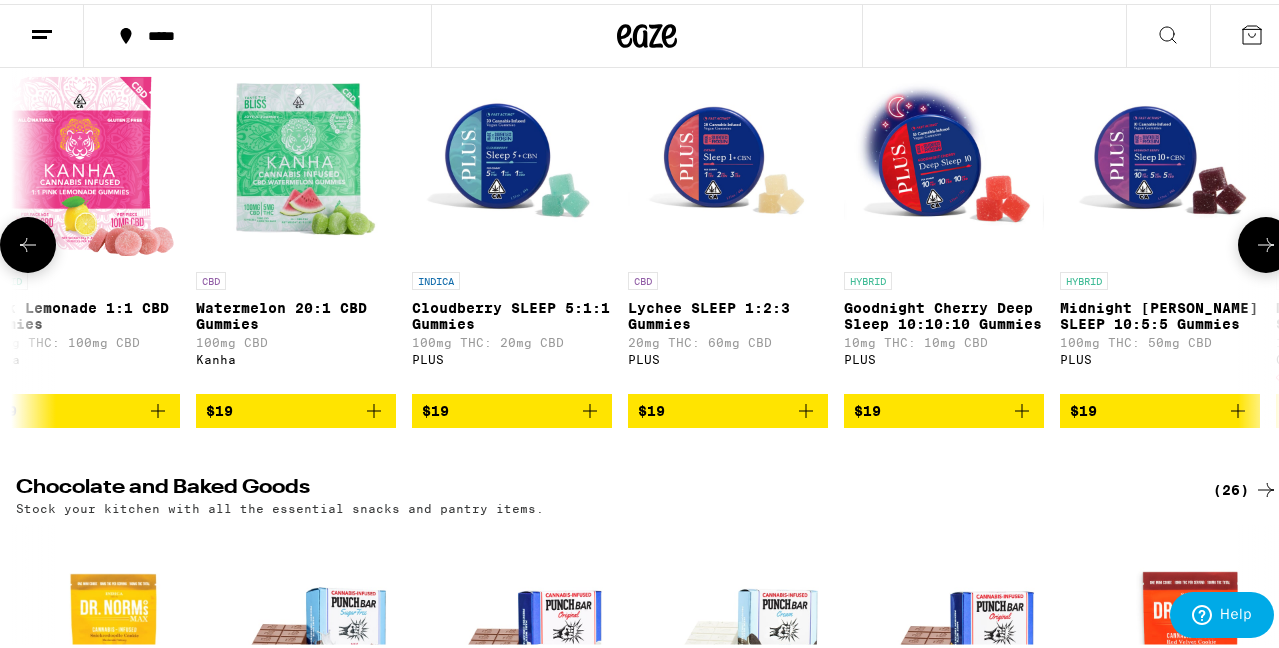 click at bounding box center (1266, 241) 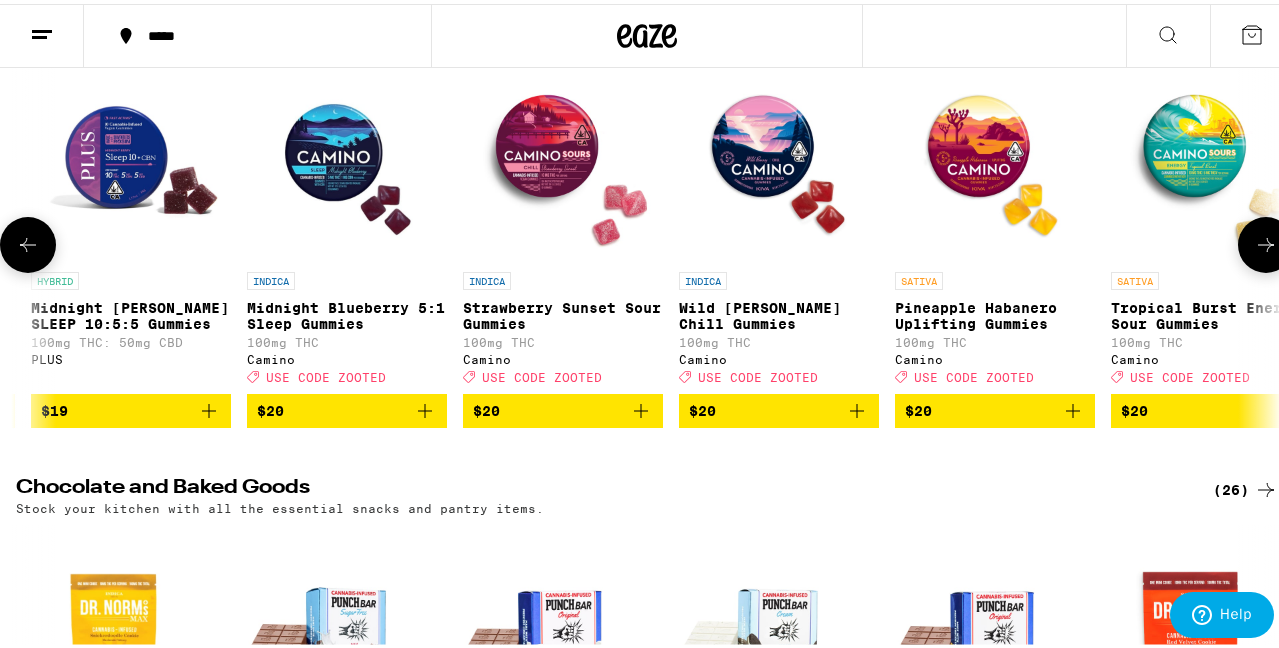 click at bounding box center [1266, 241] 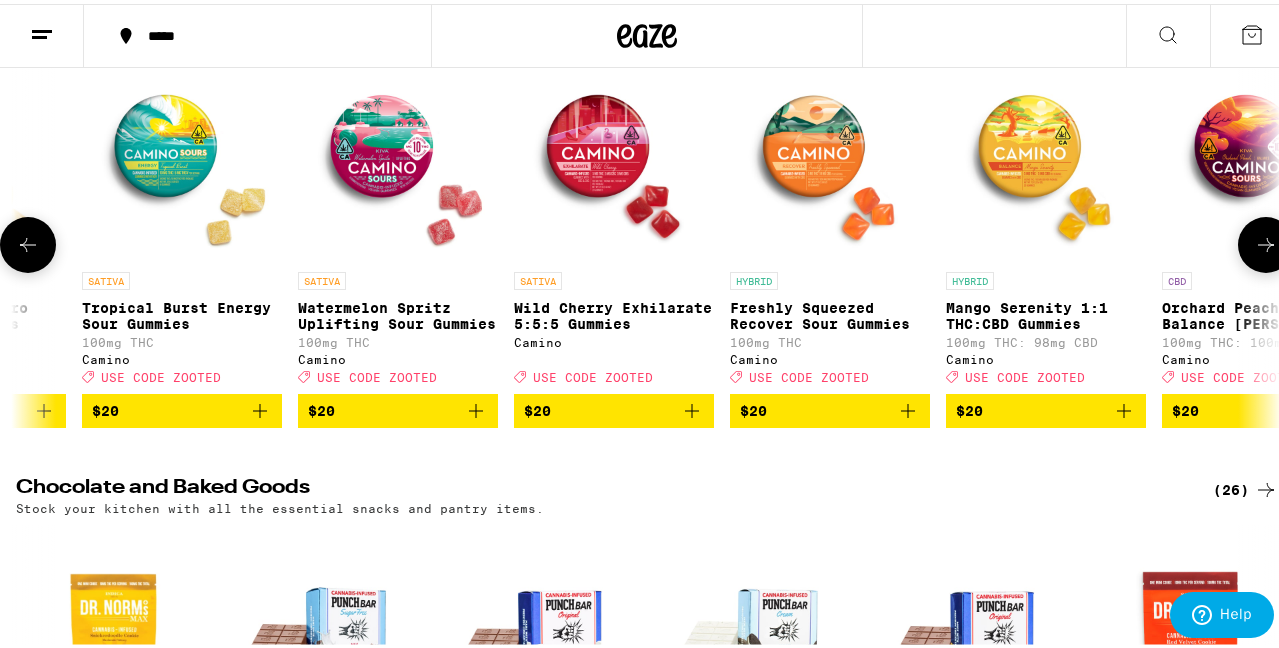 click at bounding box center [1266, 241] 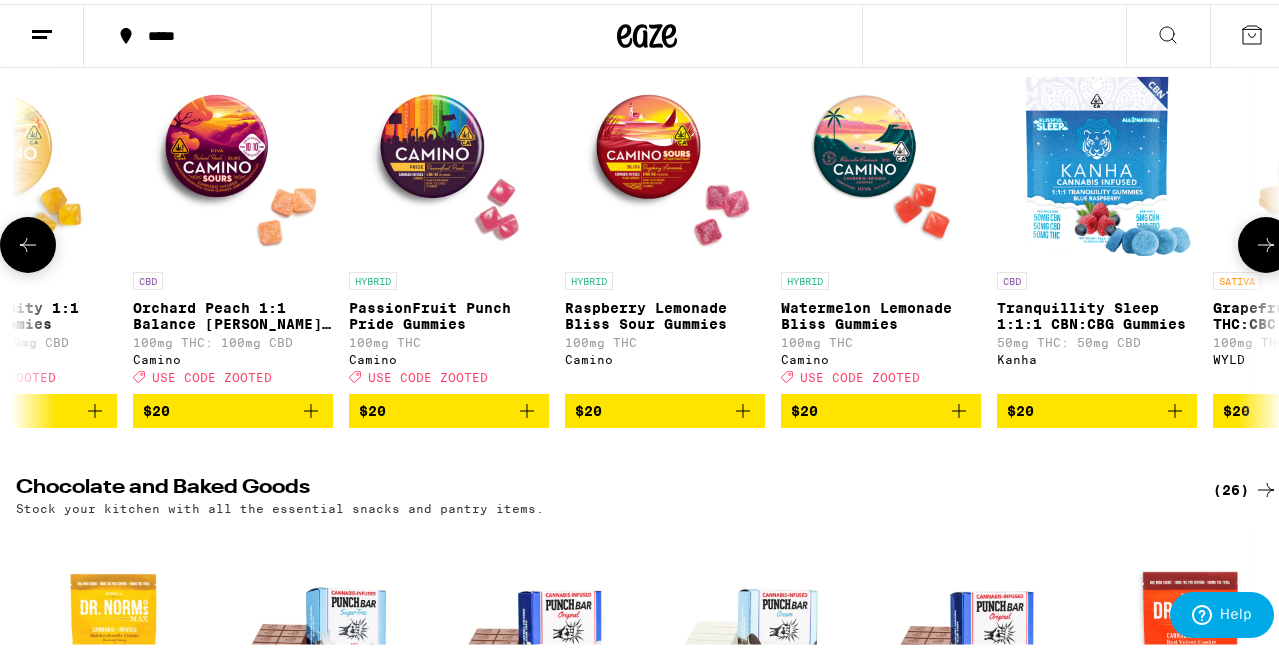 click at bounding box center (1266, 241) 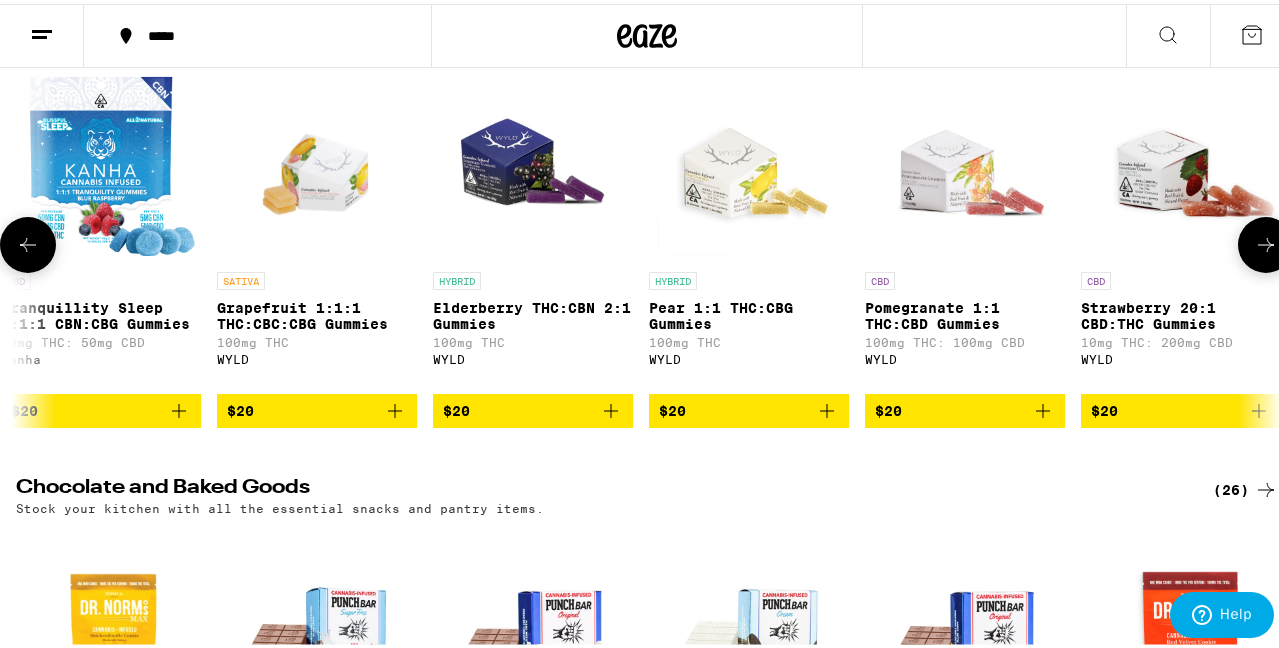 scroll, scrollTop: 0, scrollLeft: 16464, axis: horizontal 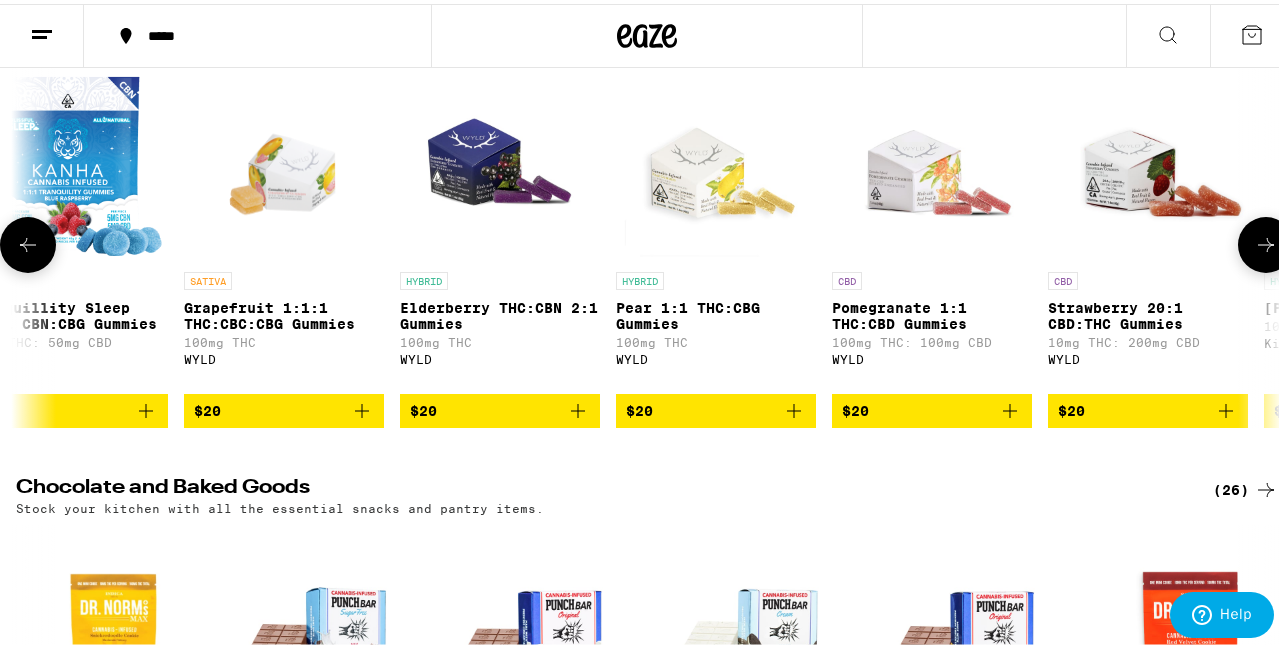 click 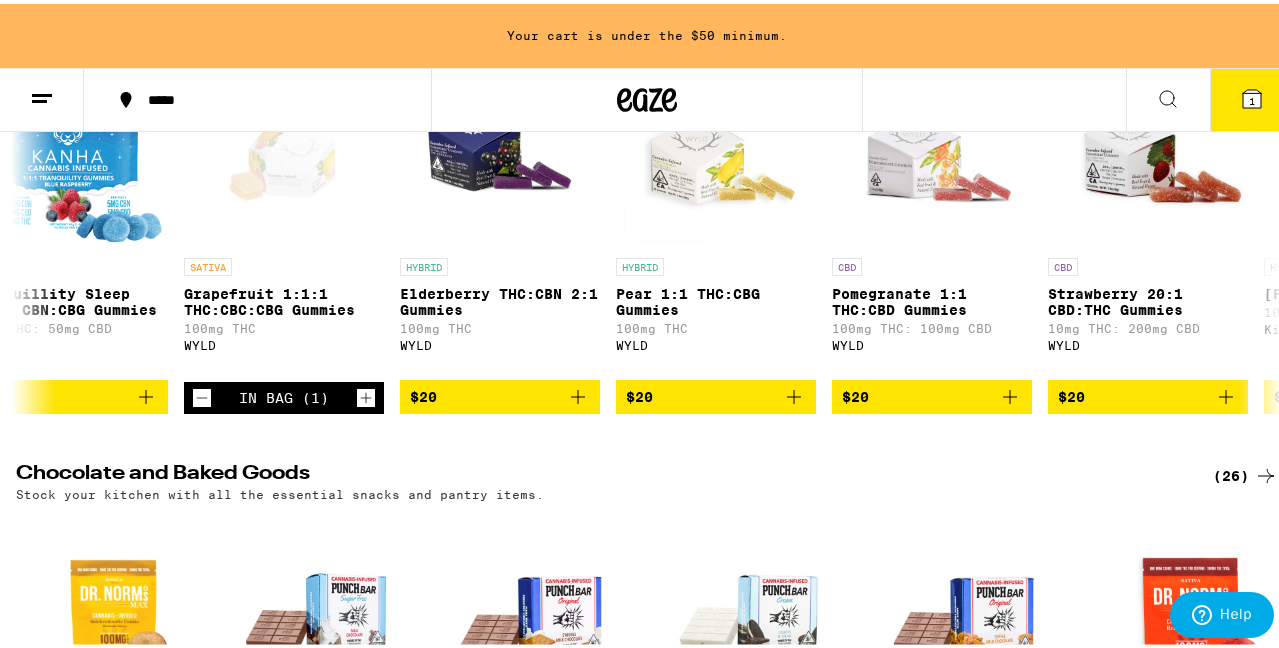 scroll, scrollTop: 5464, scrollLeft: 0, axis: vertical 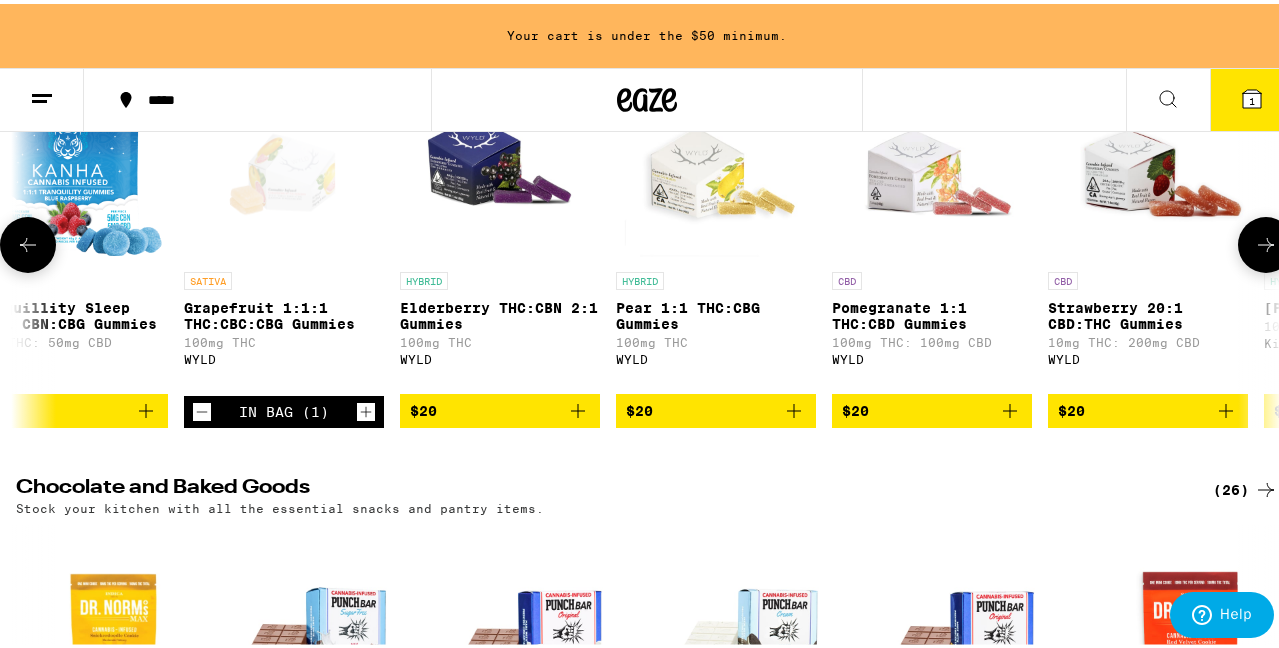 click 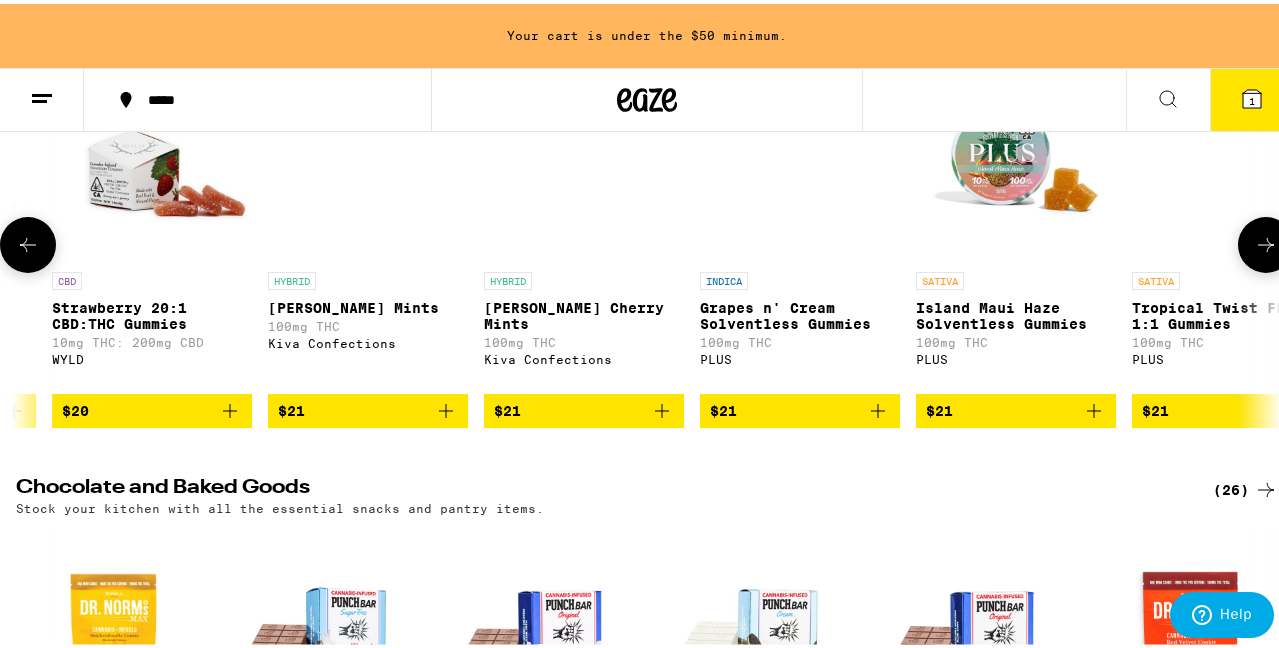 scroll, scrollTop: 0, scrollLeft: 17493, axis: horizontal 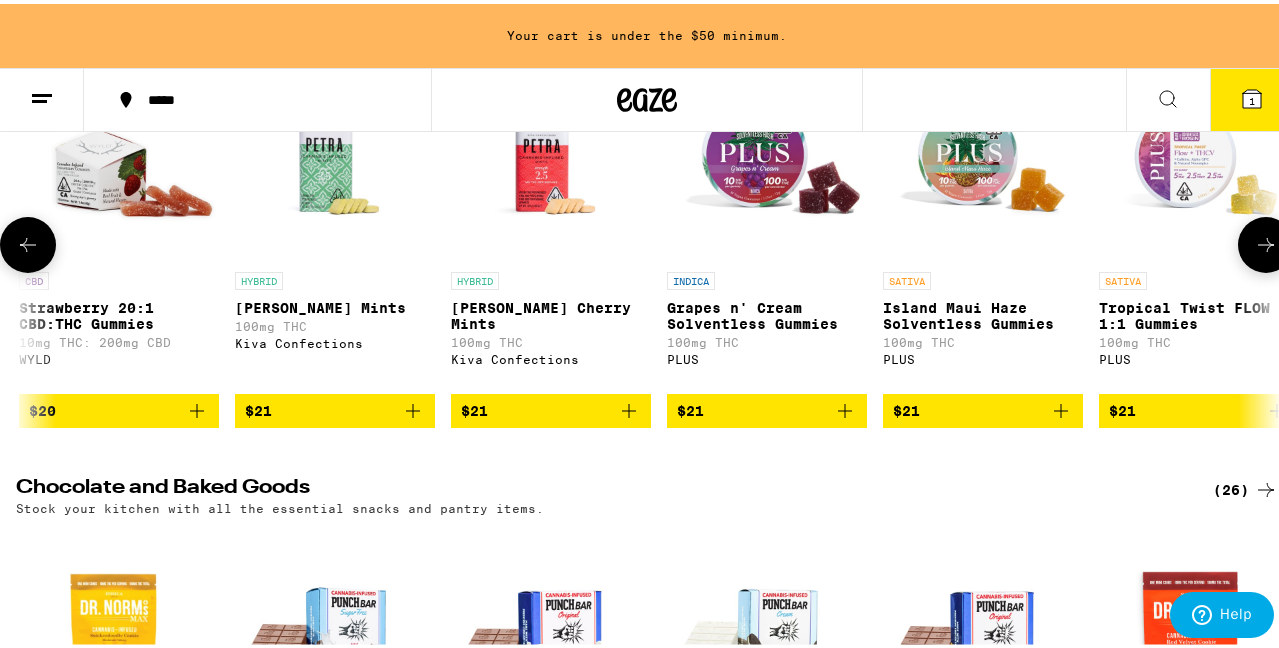click 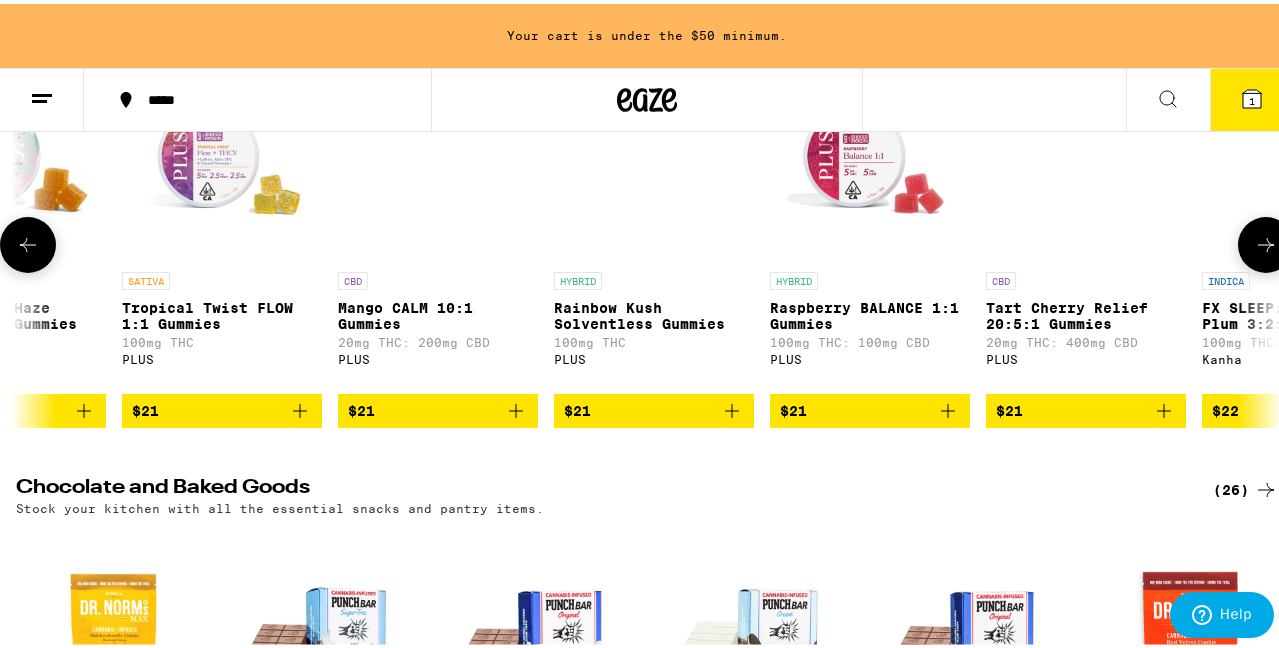 scroll, scrollTop: 0, scrollLeft: 18522, axis: horizontal 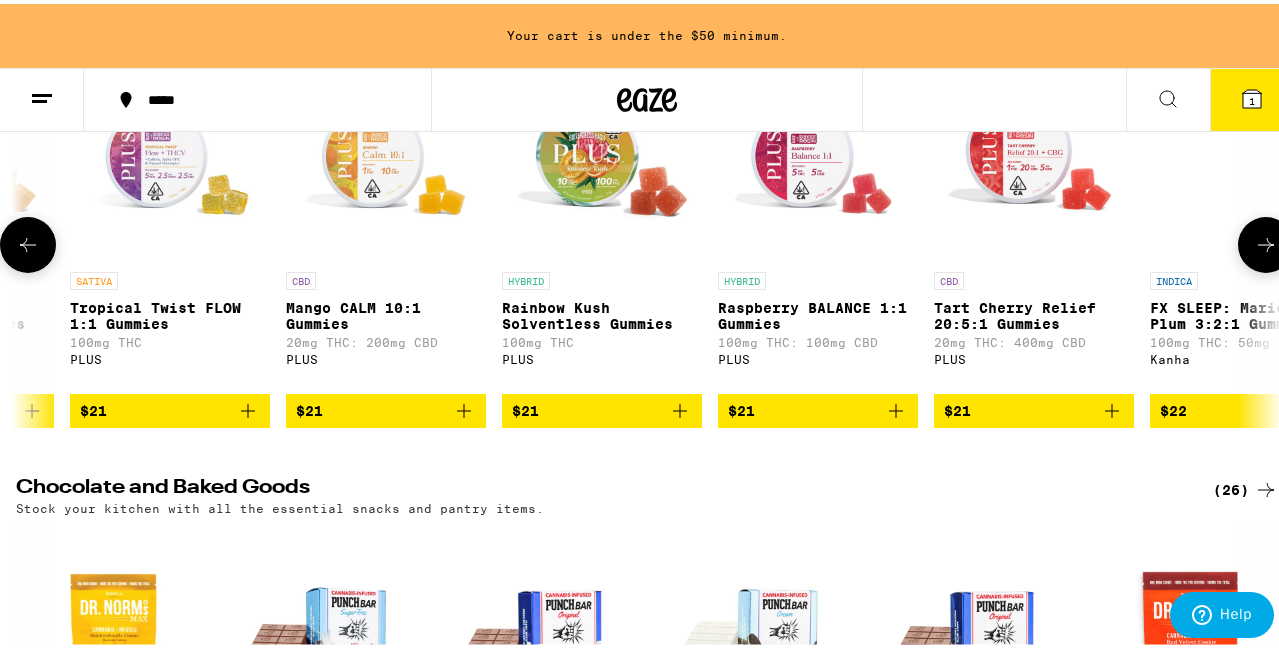 click 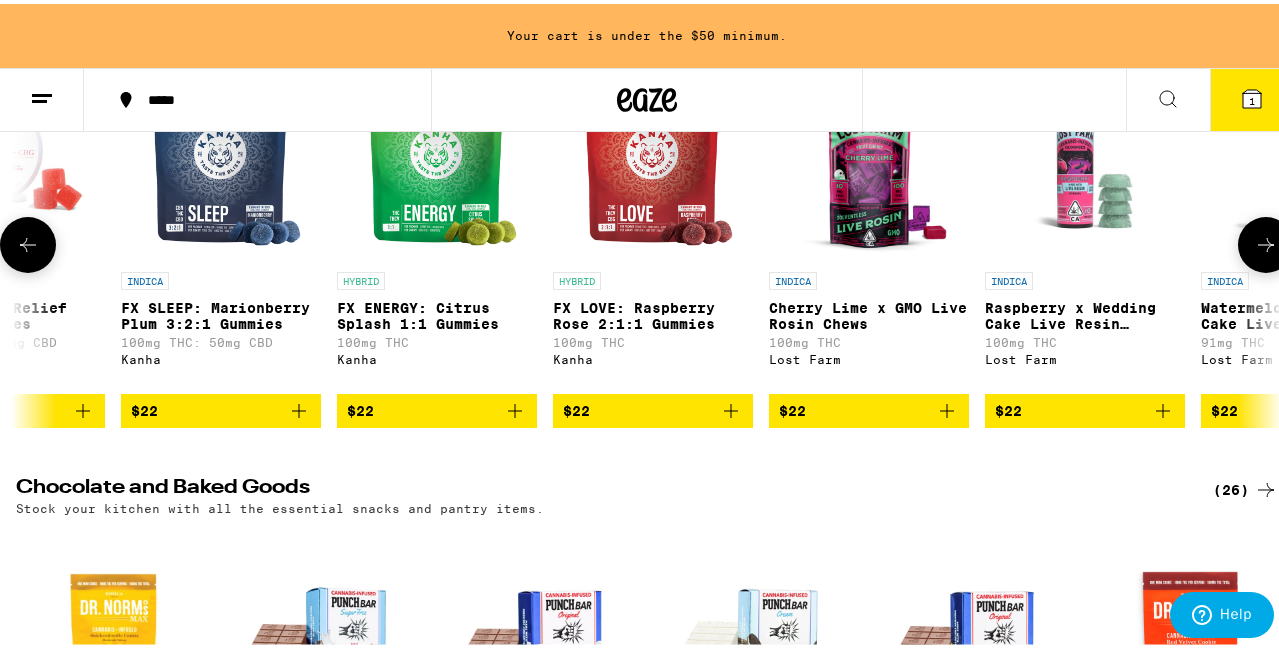 click 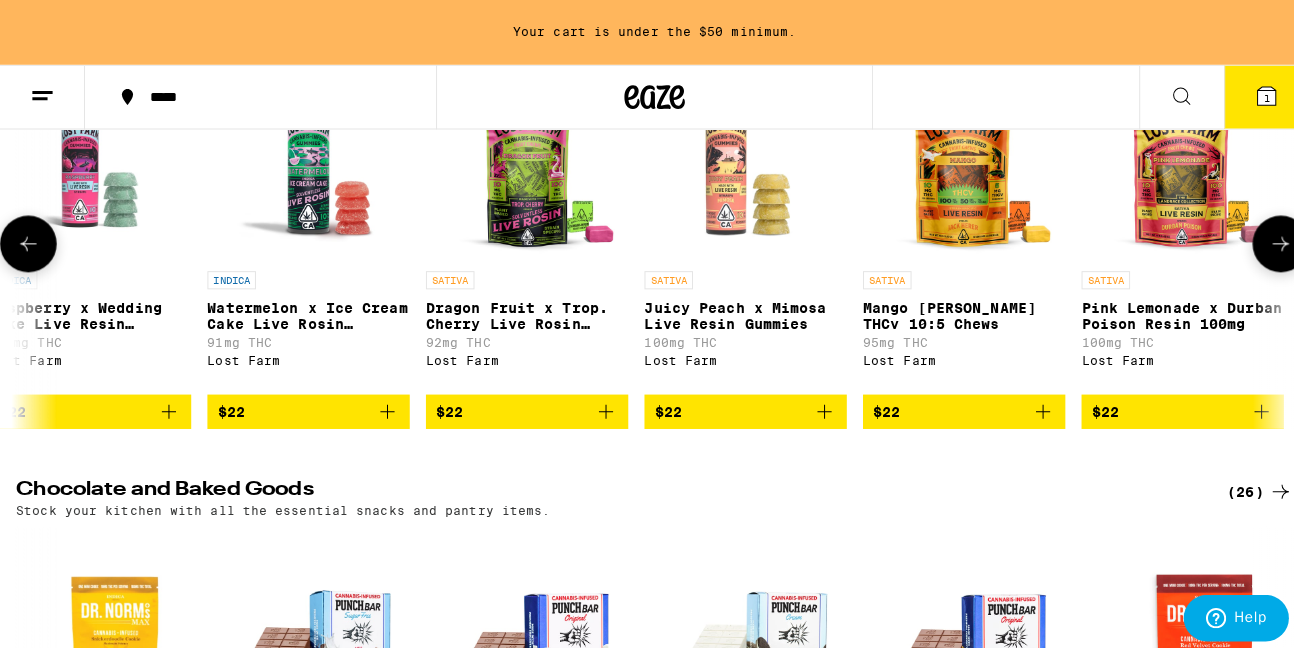 scroll, scrollTop: 0, scrollLeft: 20580, axis: horizontal 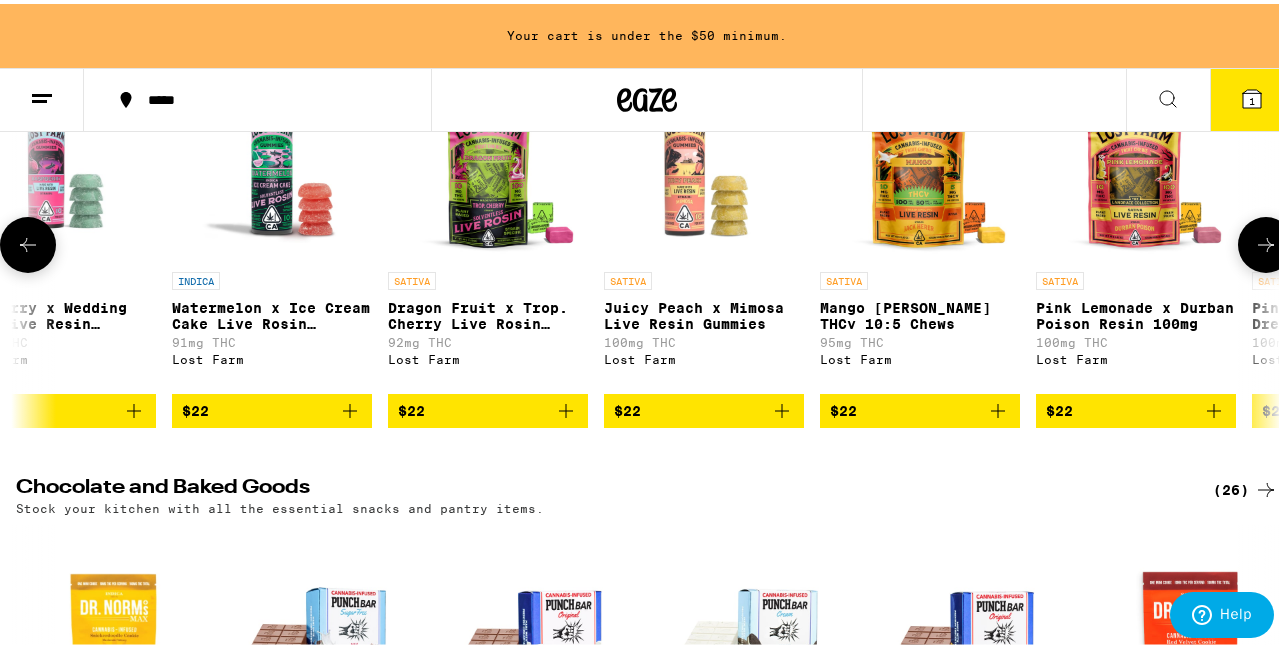 click at bounding box center [704, 158] 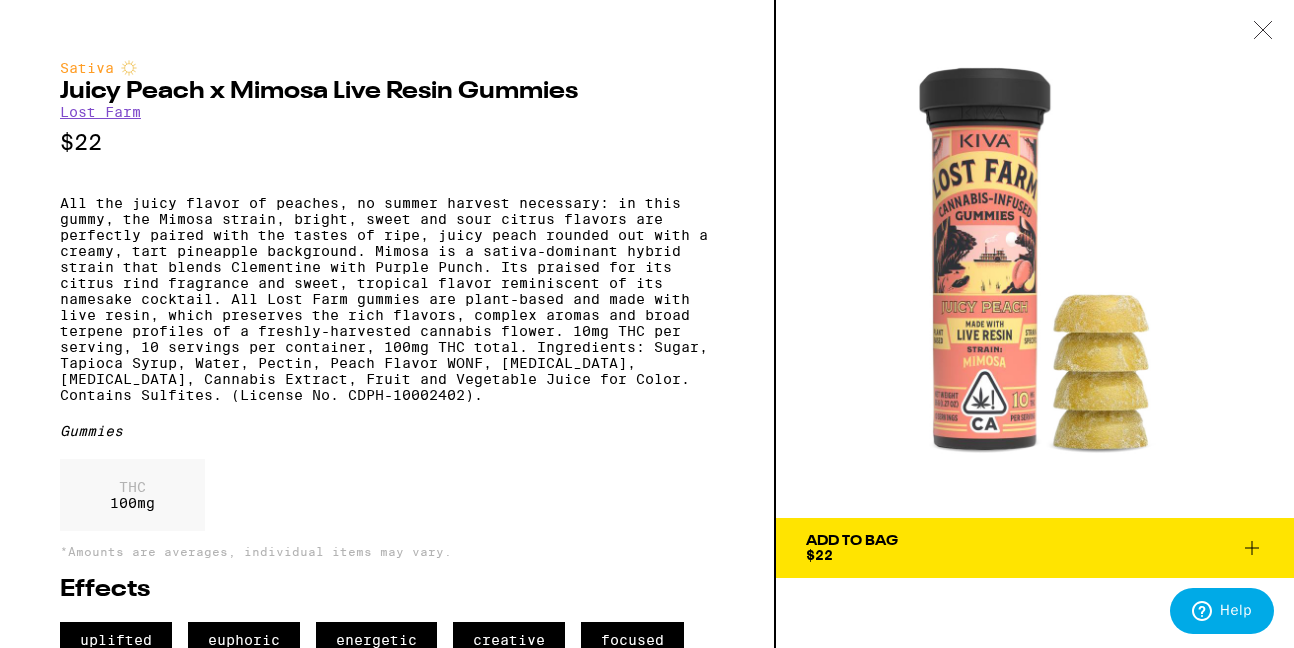 click 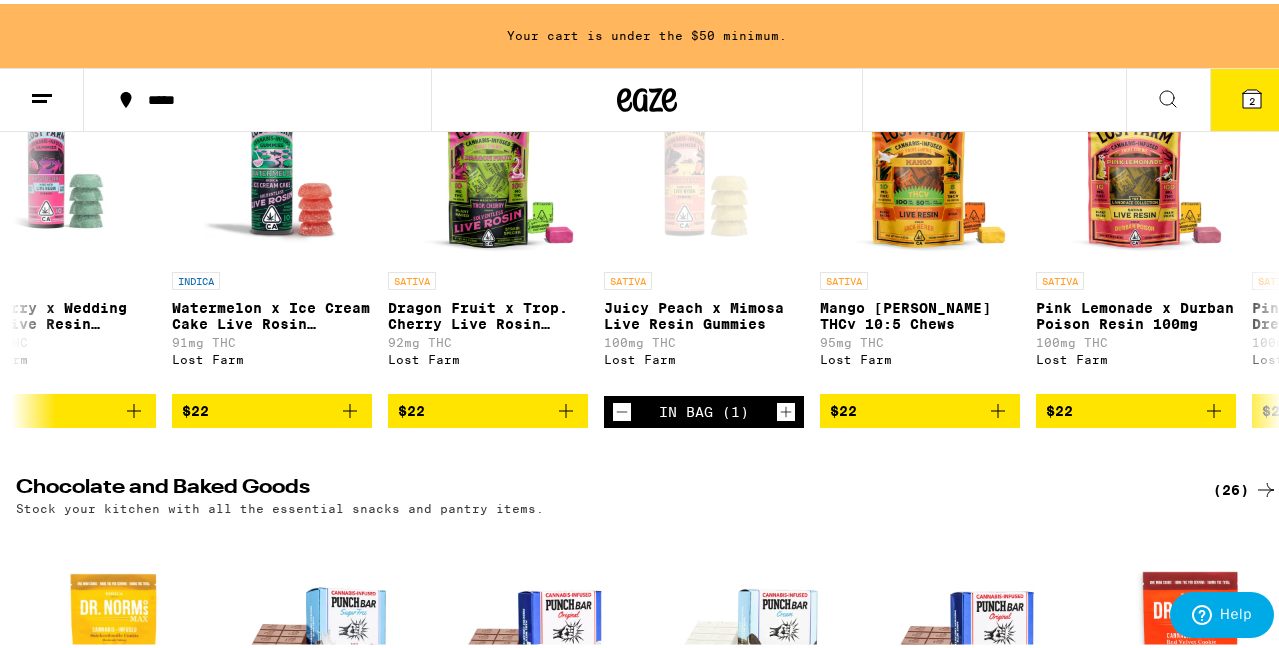 click on "2" at bounding box center [1252, 97] 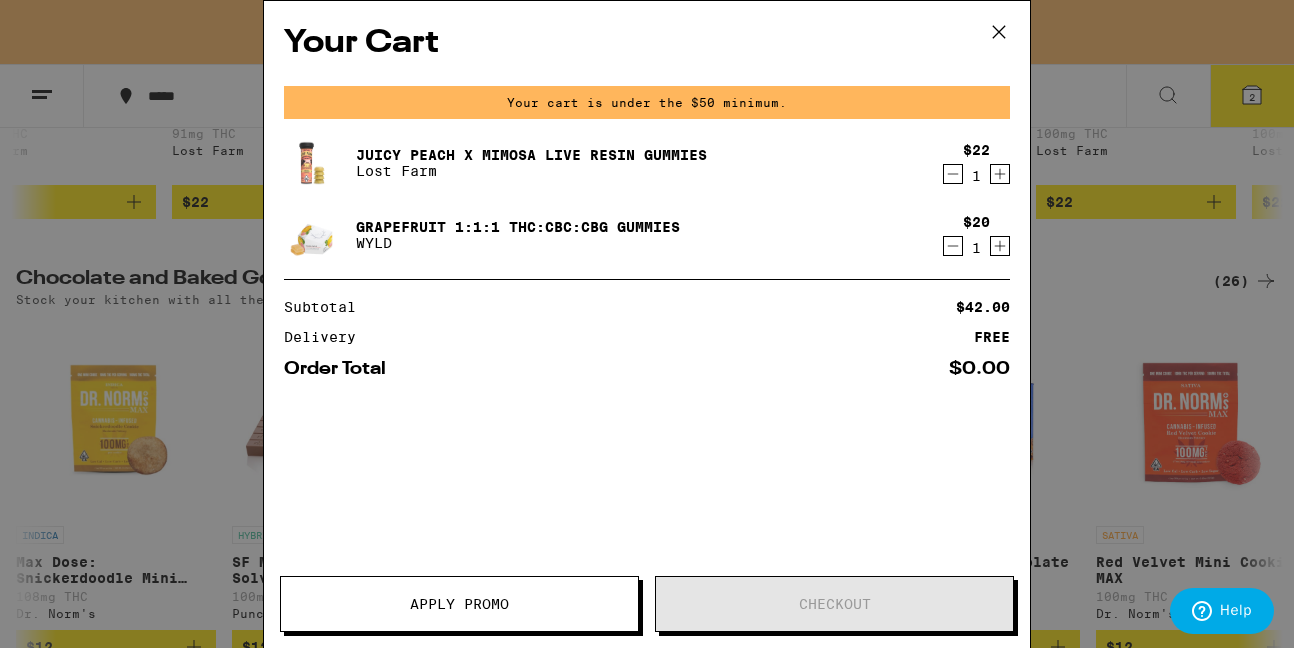 scroll, scrollTop: 5259, scrollLeft: 0, axis: vertical 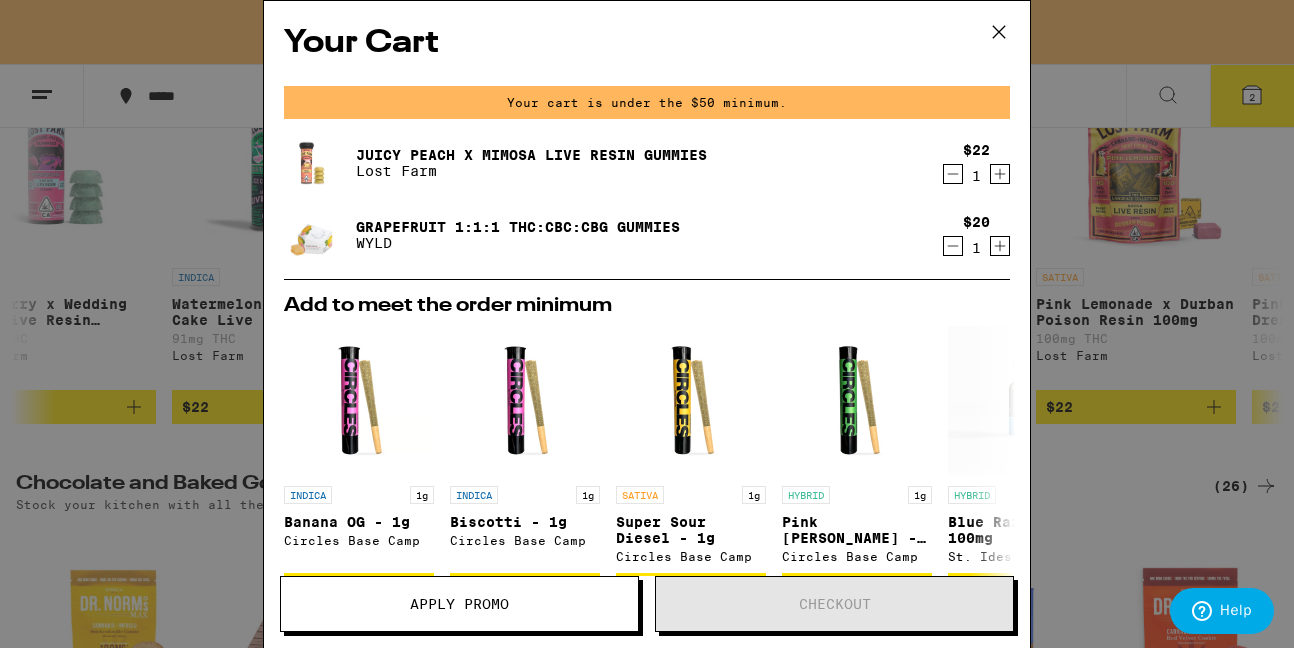 click 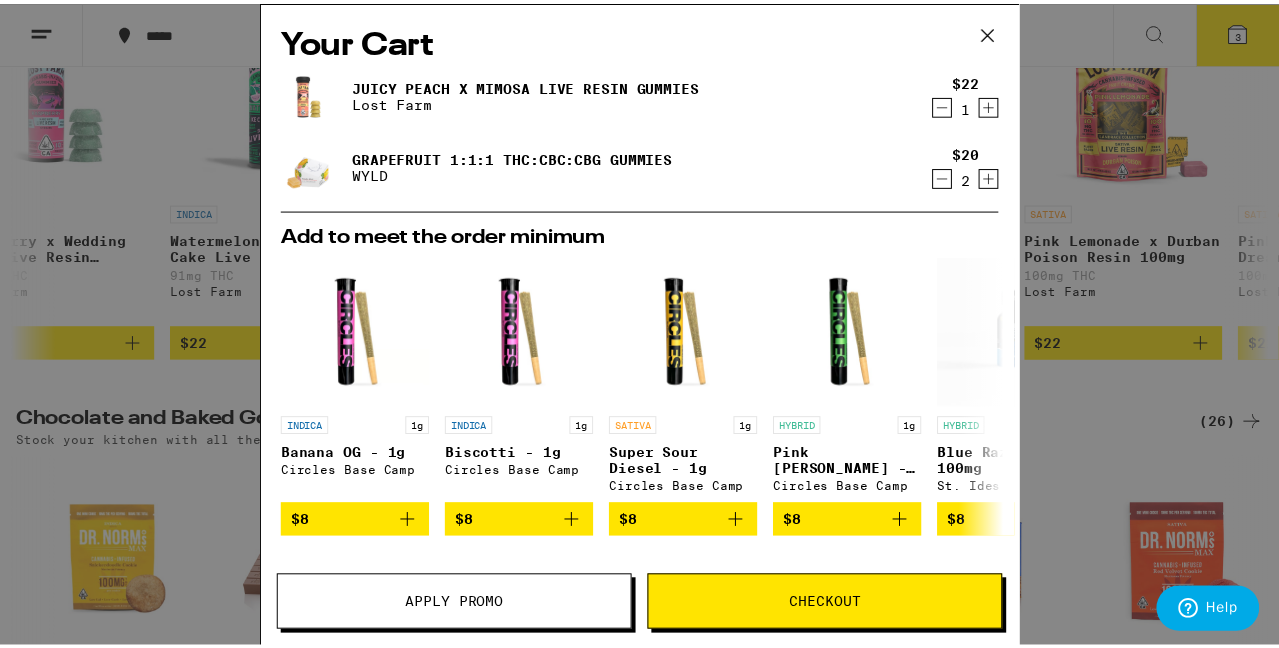 scroll, scrollTop: 5195, scrollLeft: 0, axis: vertical 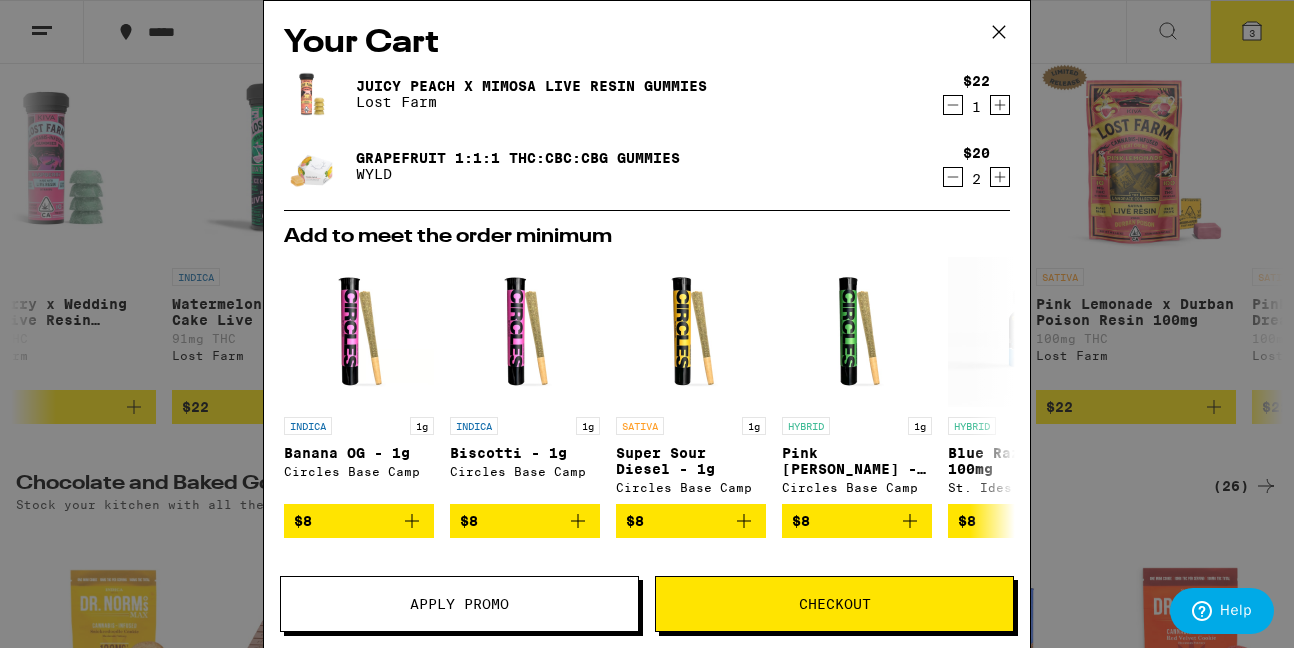 click 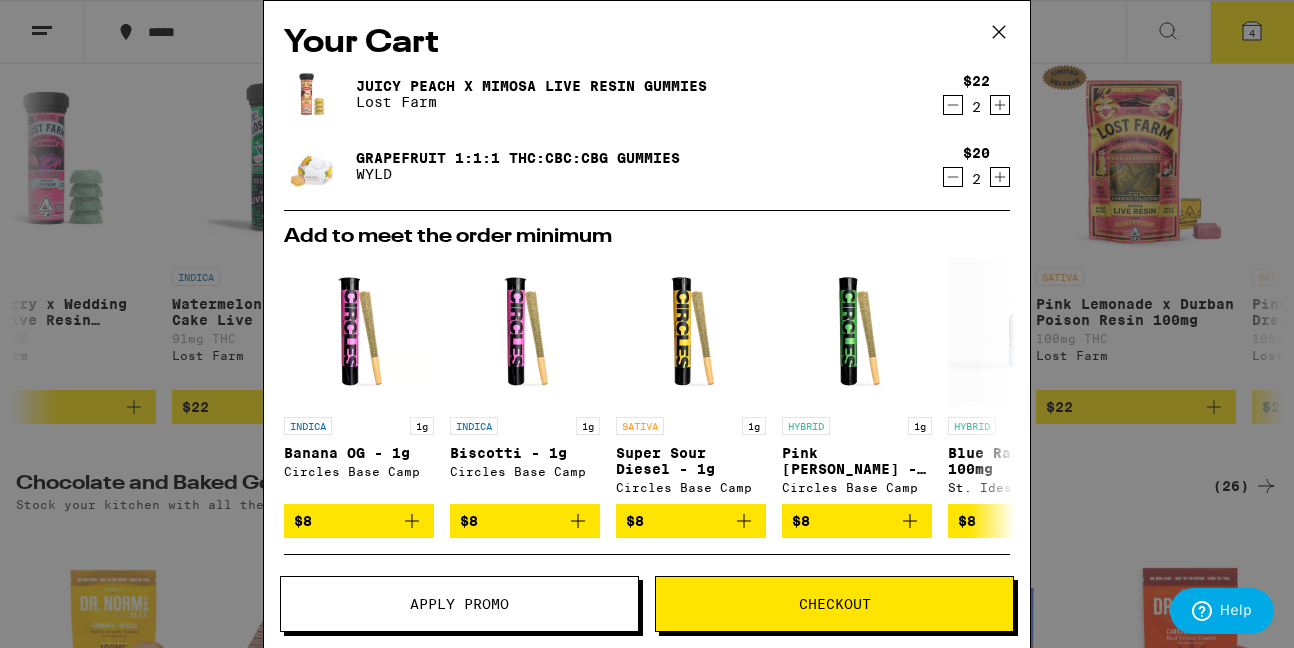 click 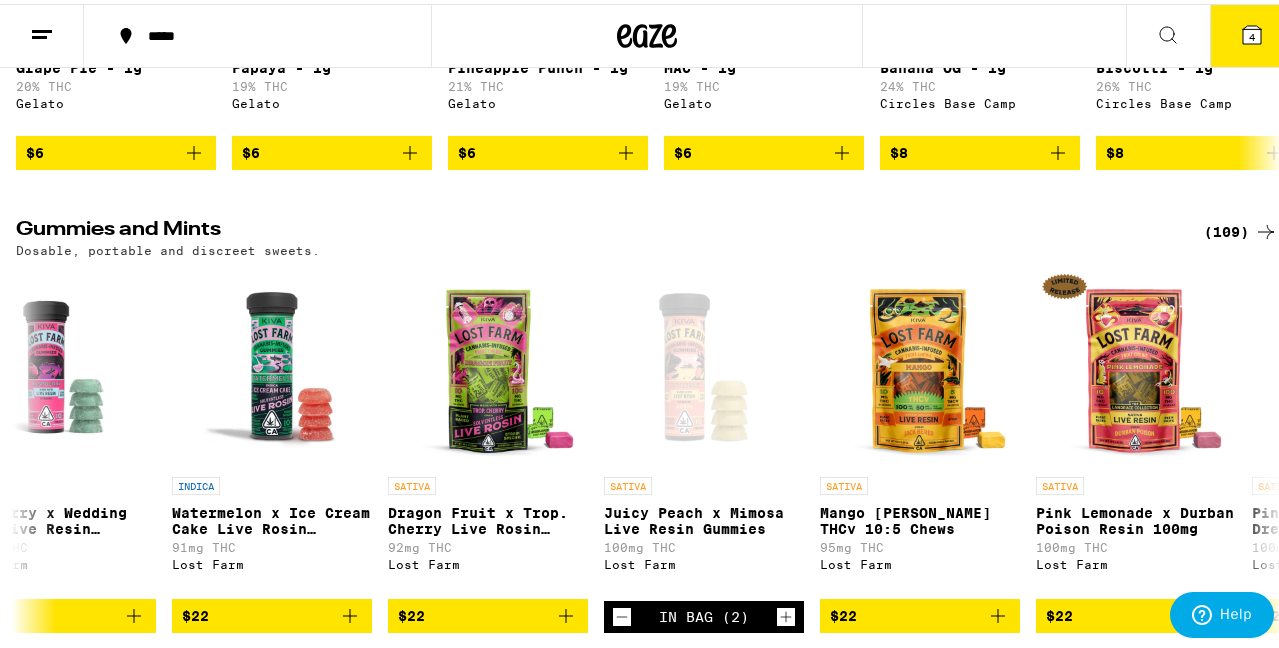 scroll, scrollTop: 5400, scrollLeft: 0, axis: vertical 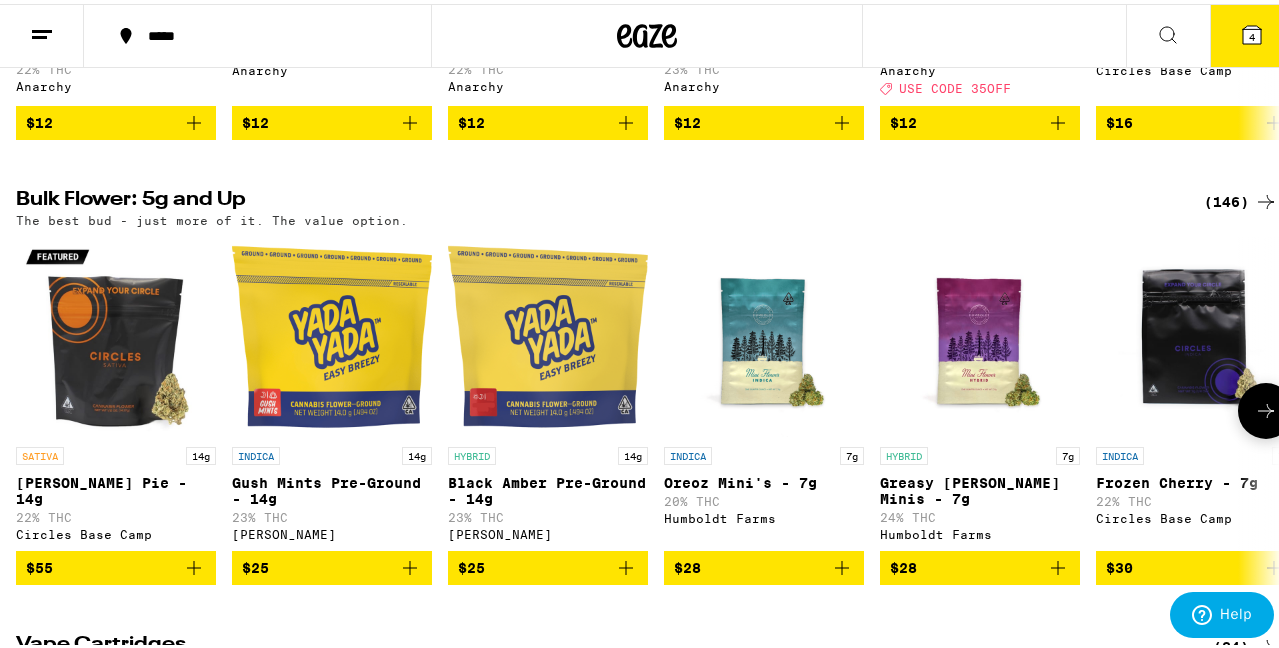 click 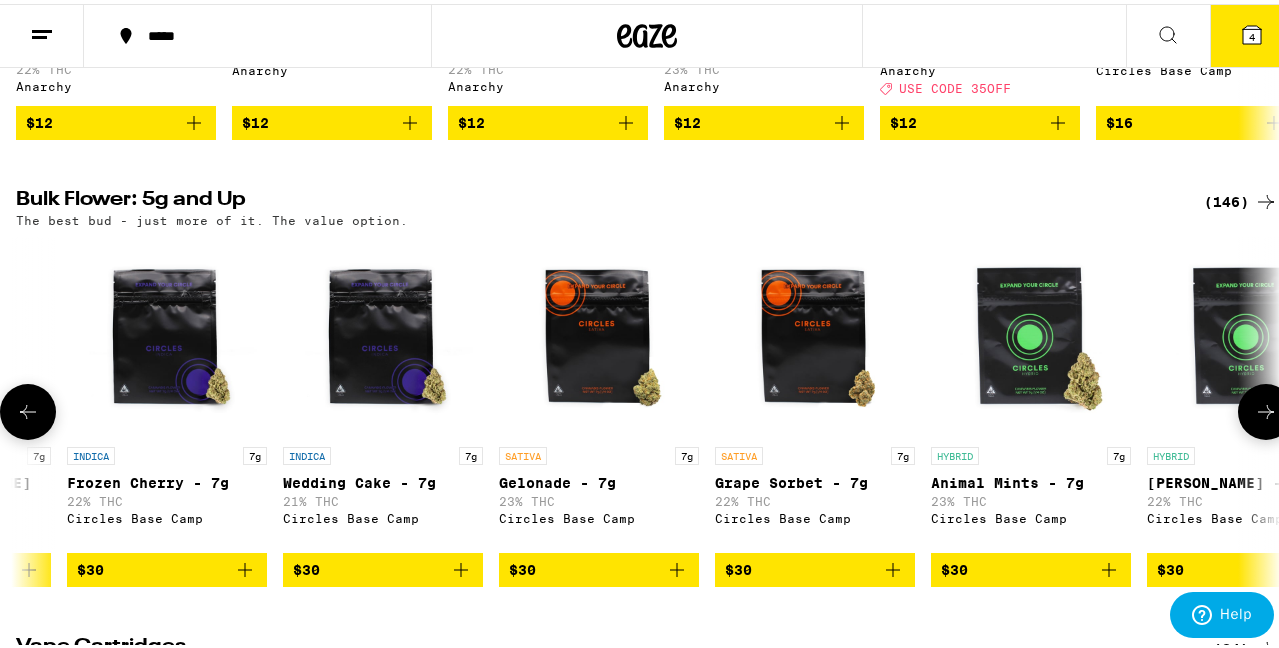 click 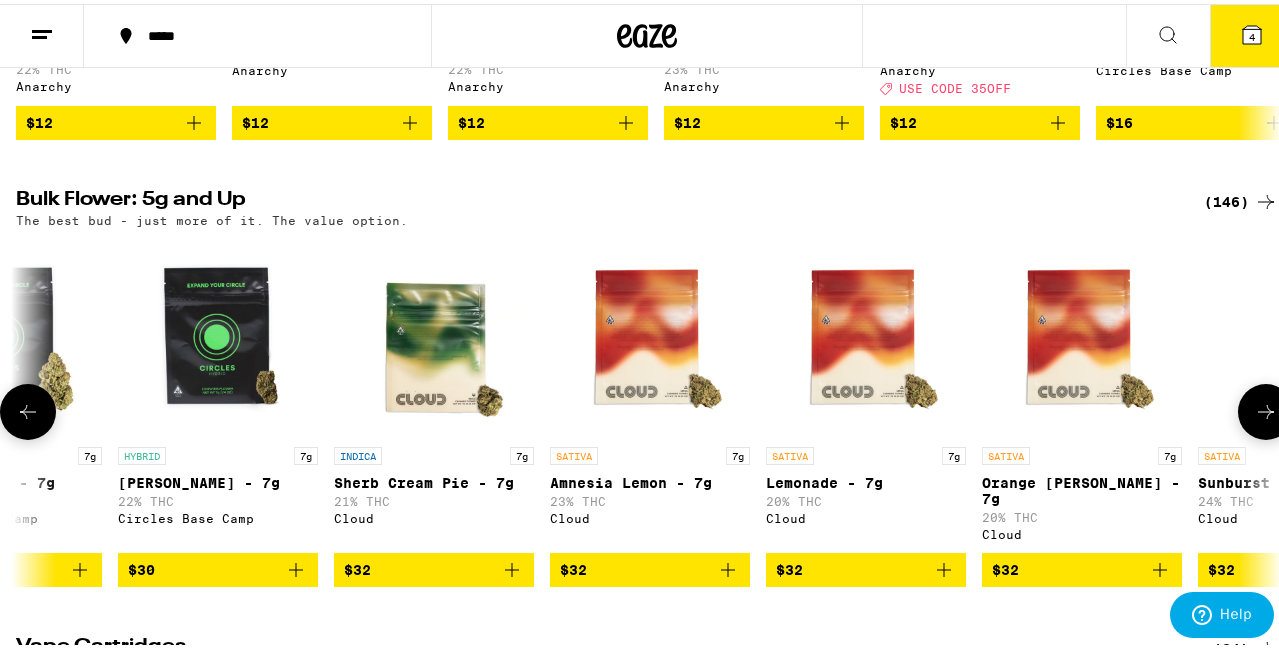 click 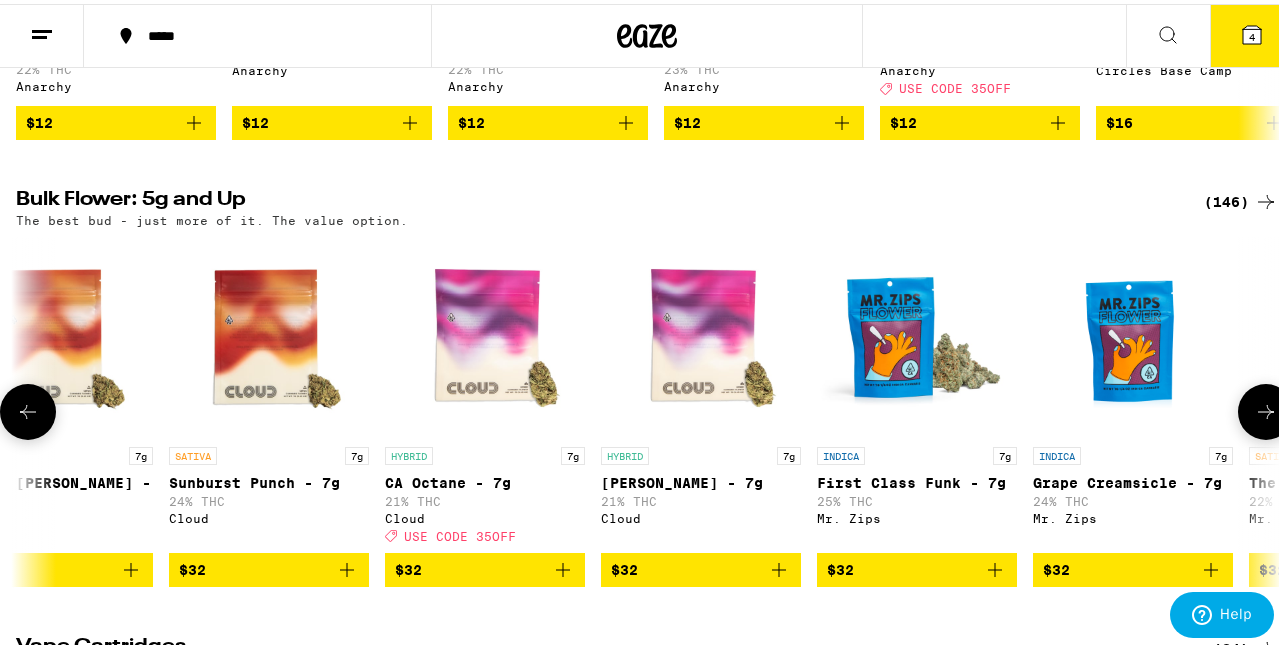 click 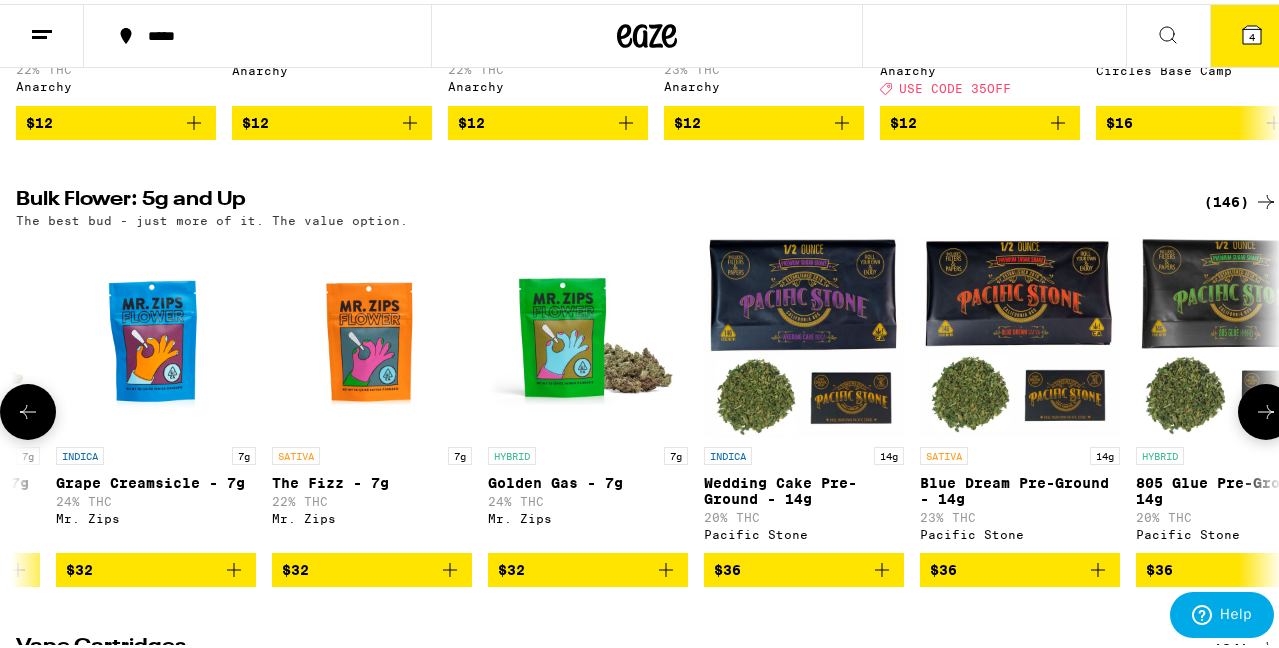 scroll, scrollTop: 0, scrollLeft: 4116, axis: horizontal 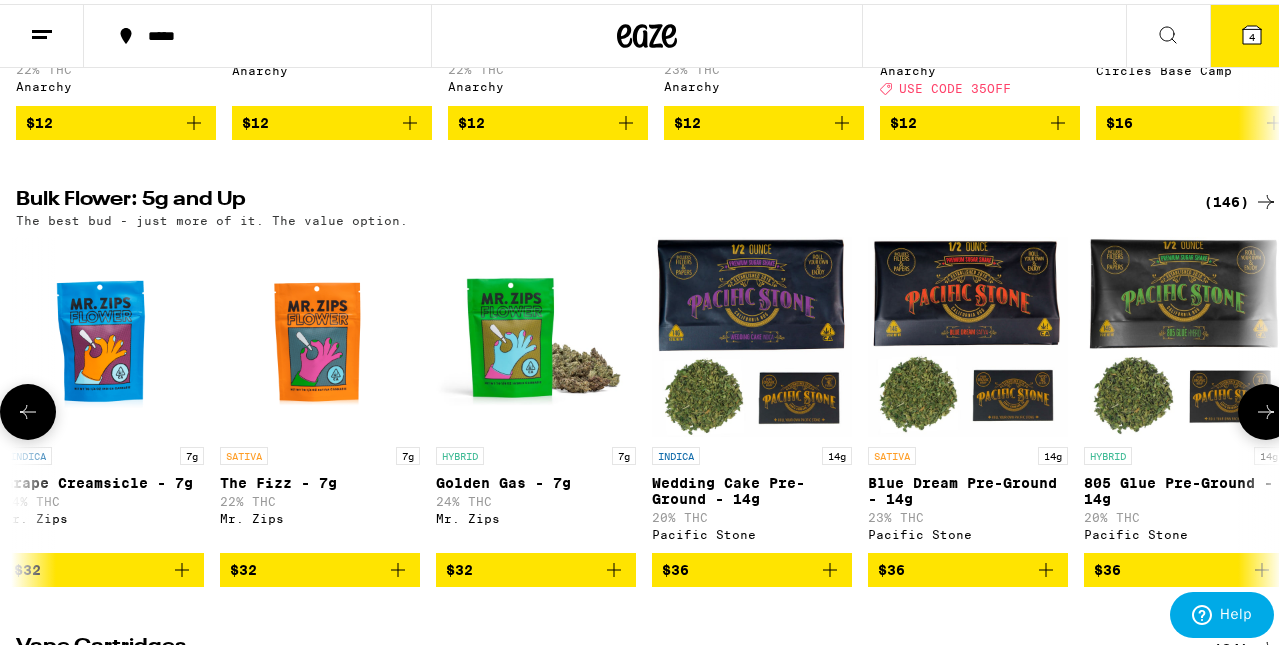 click 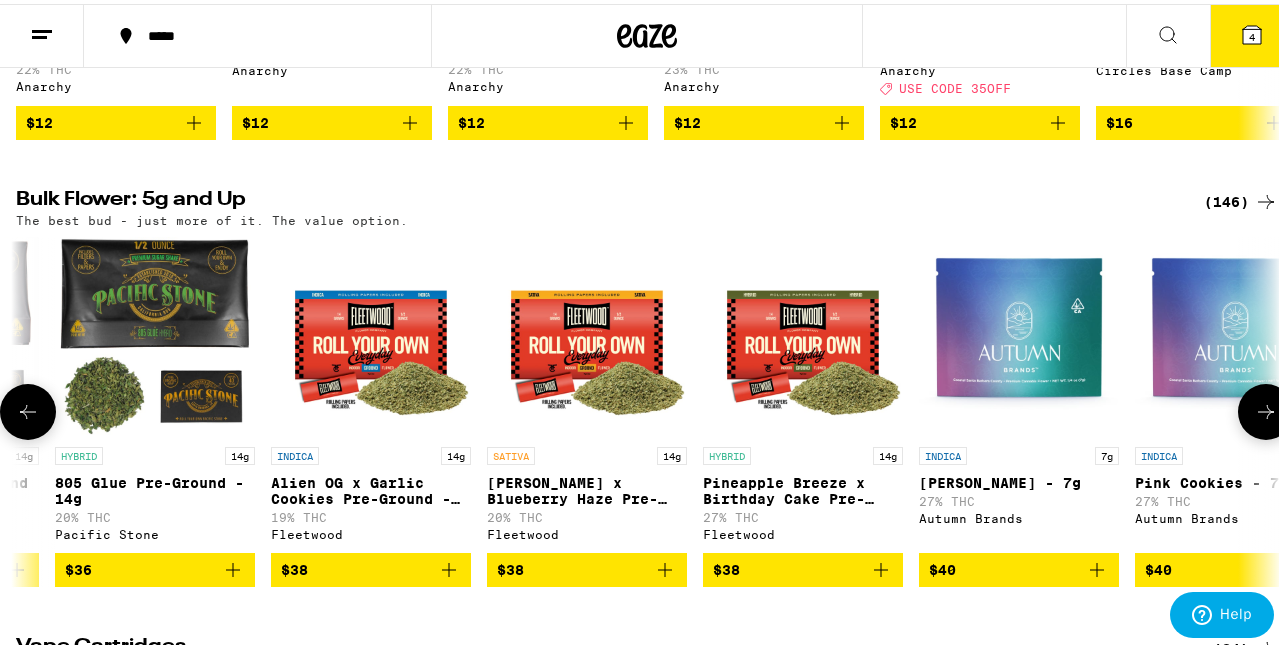 click 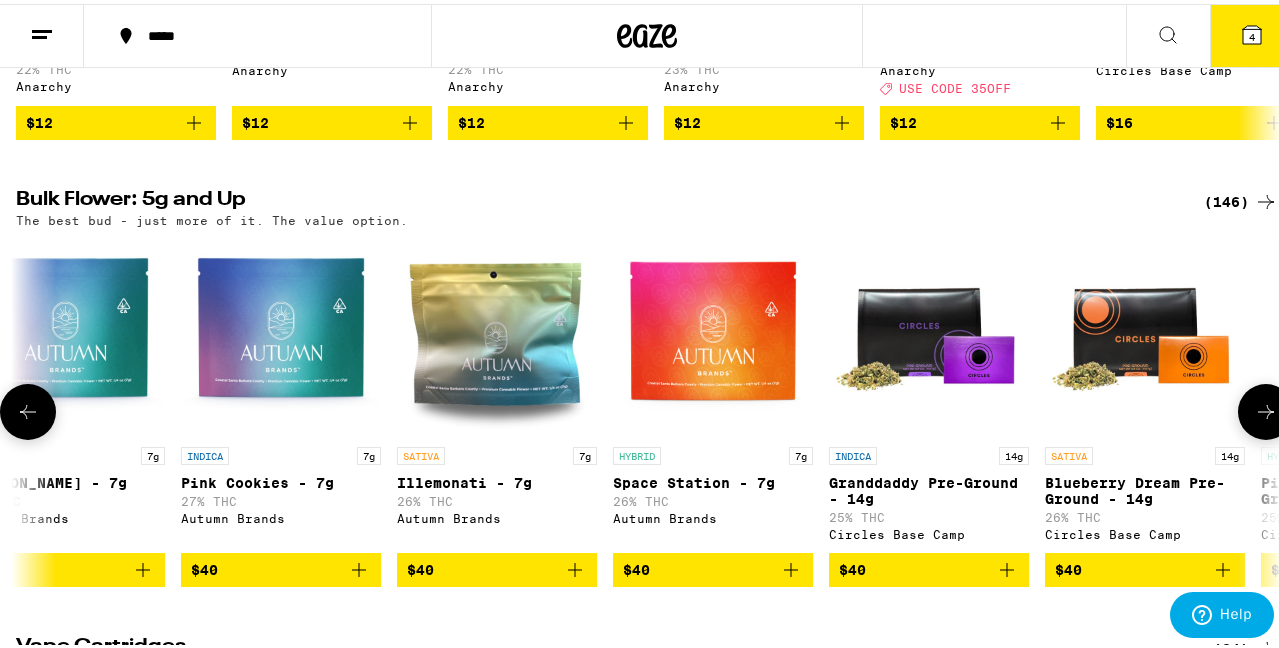 scroll, scrollTop: 0, scrollLeft: 6174, axis: horizontal 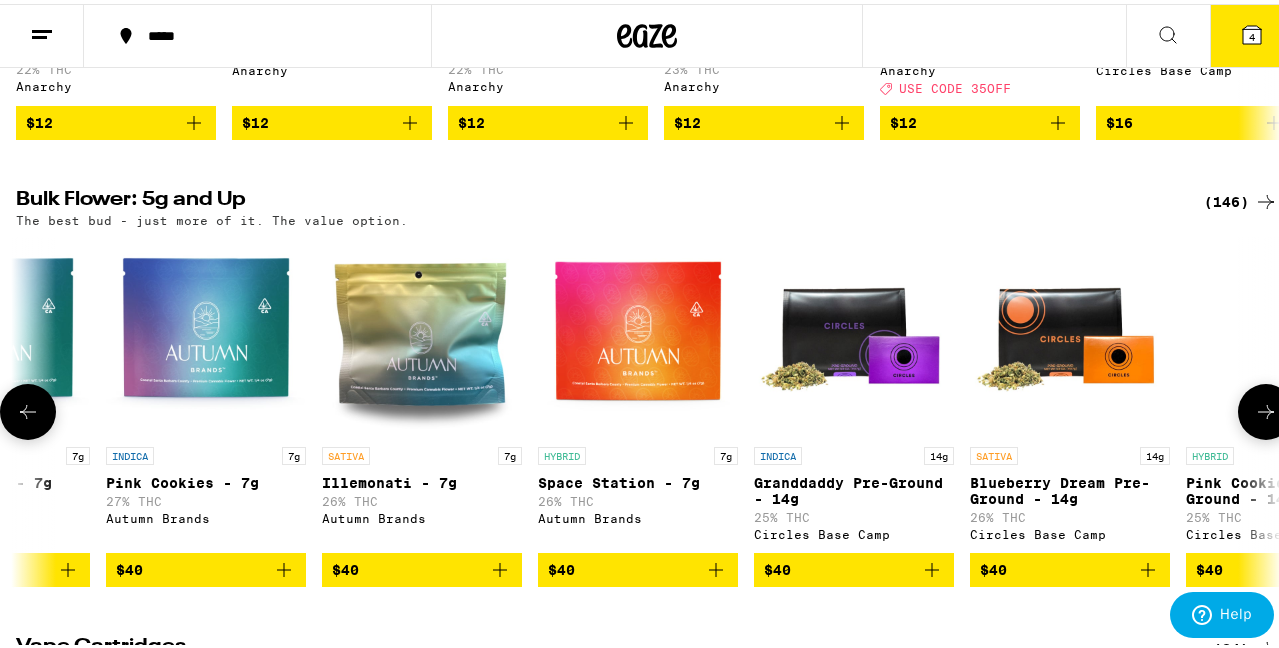 click 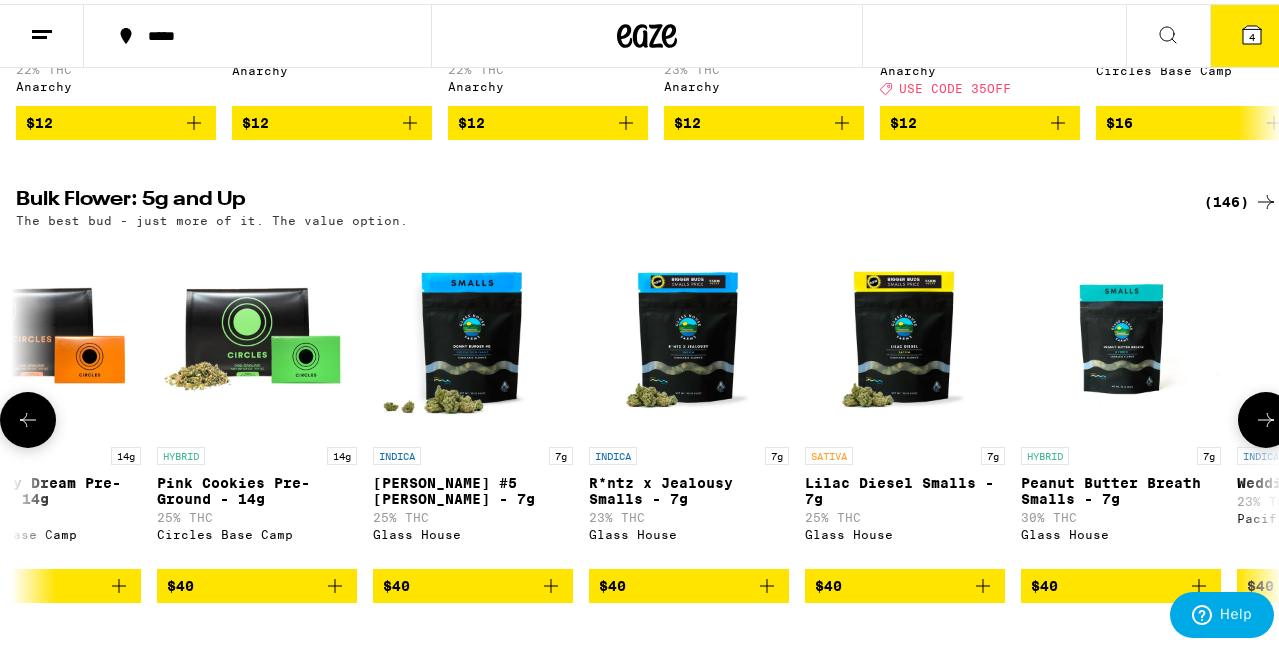 click 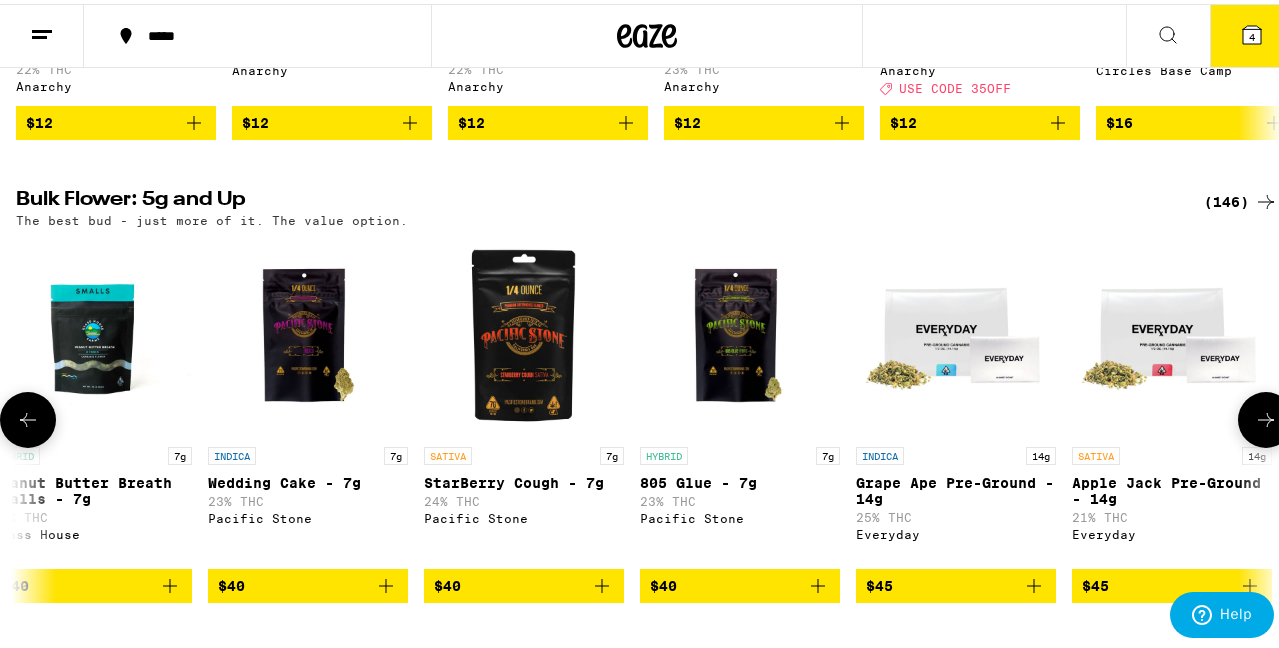 click 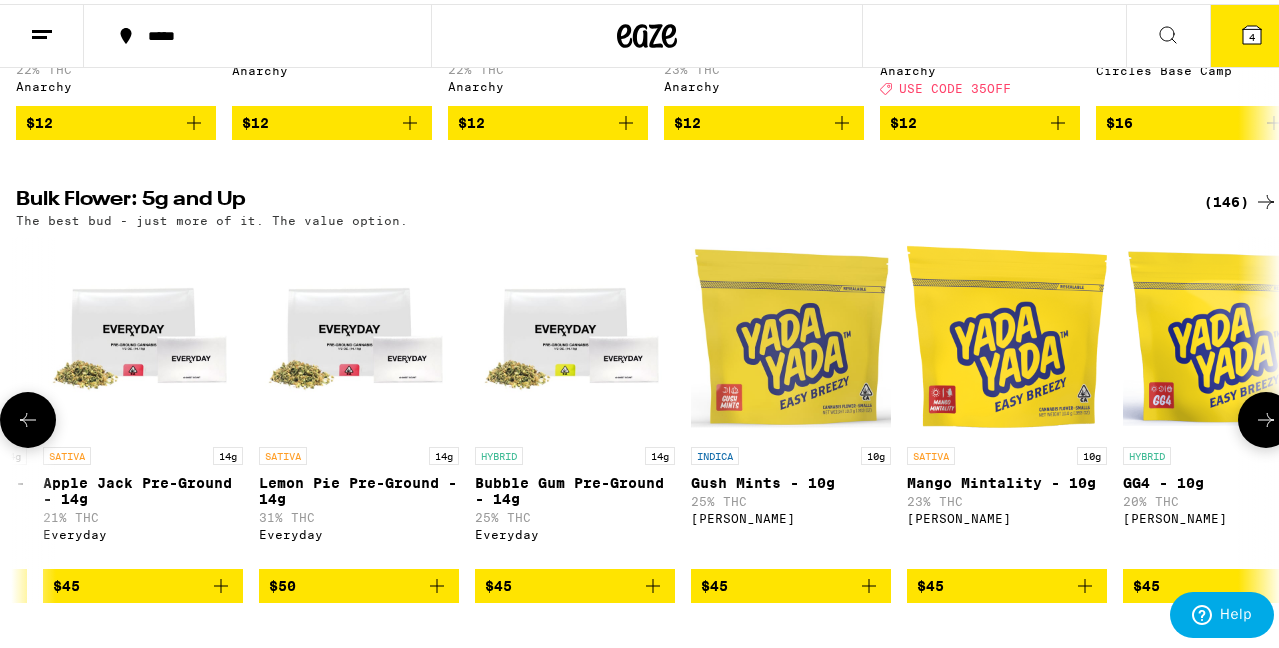 click 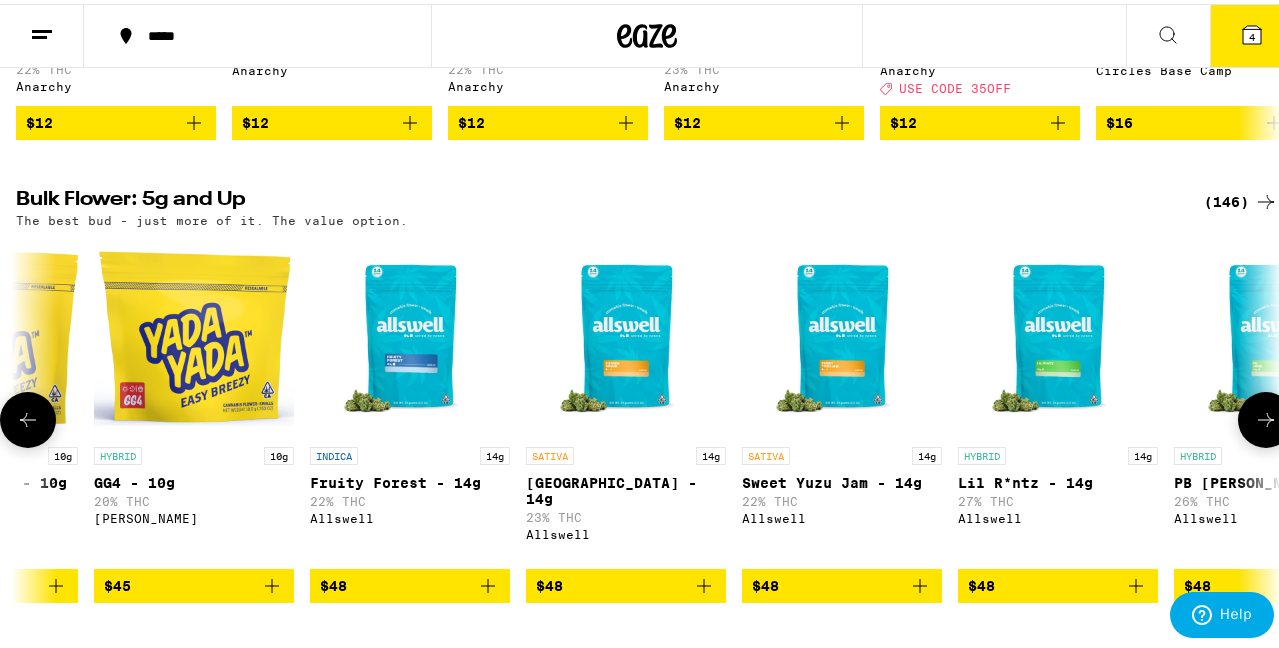 click 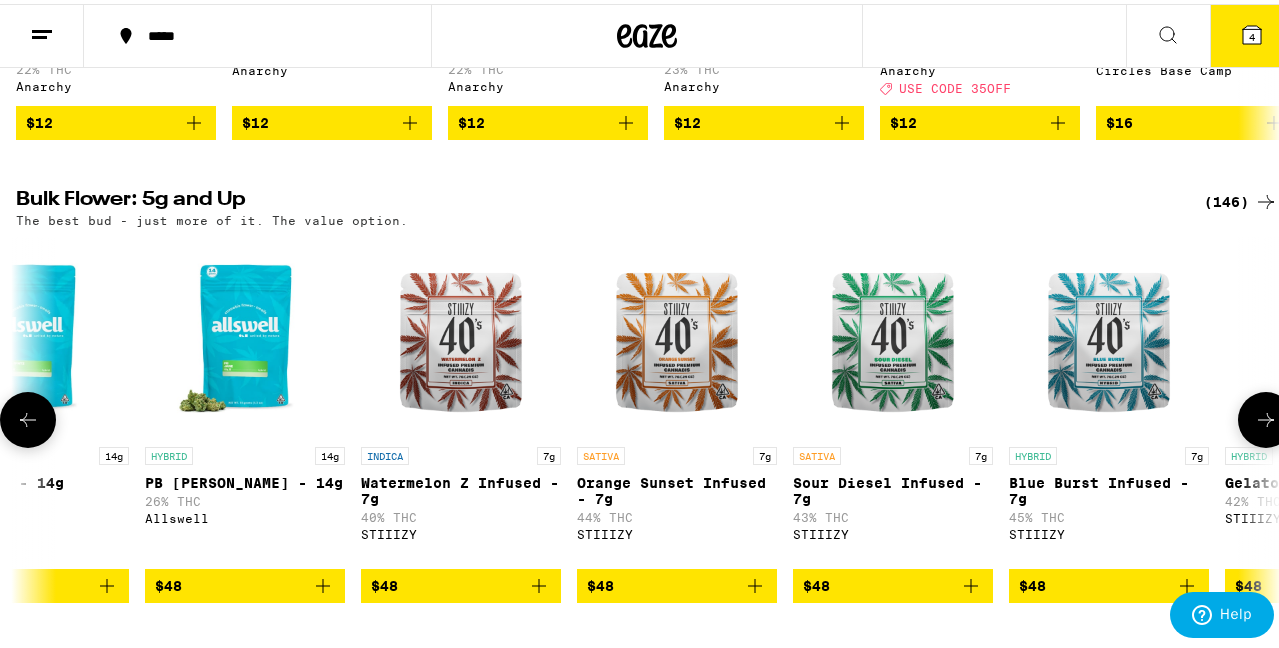 click 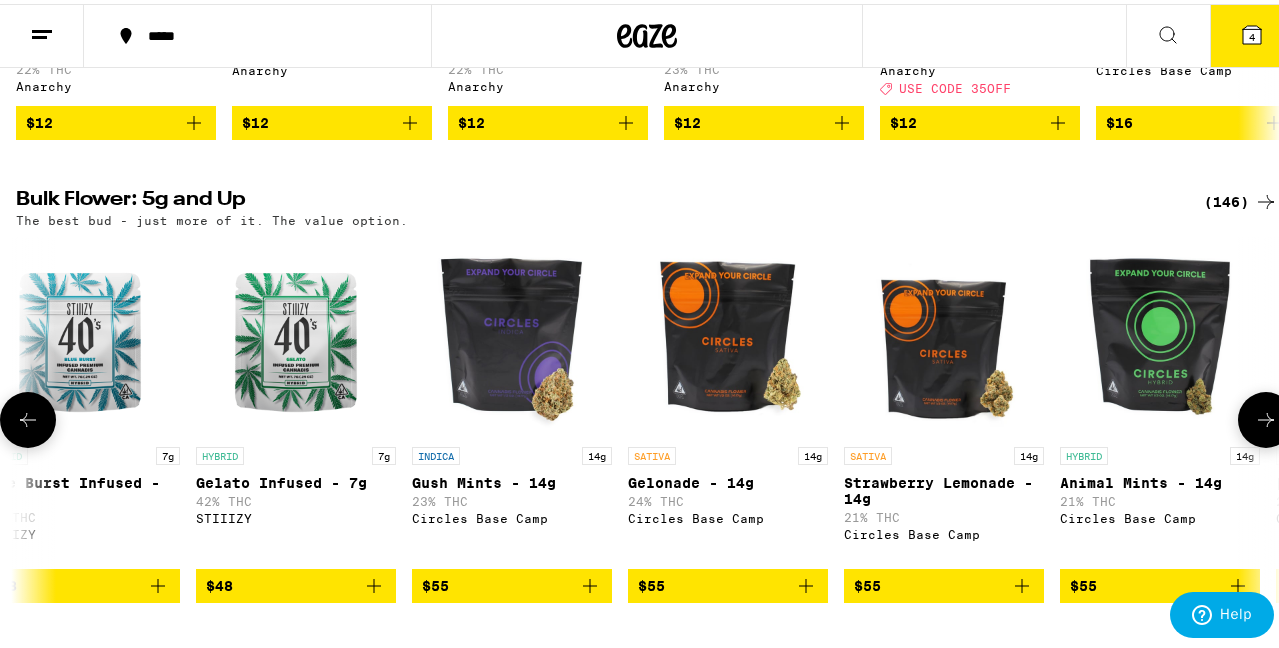 click 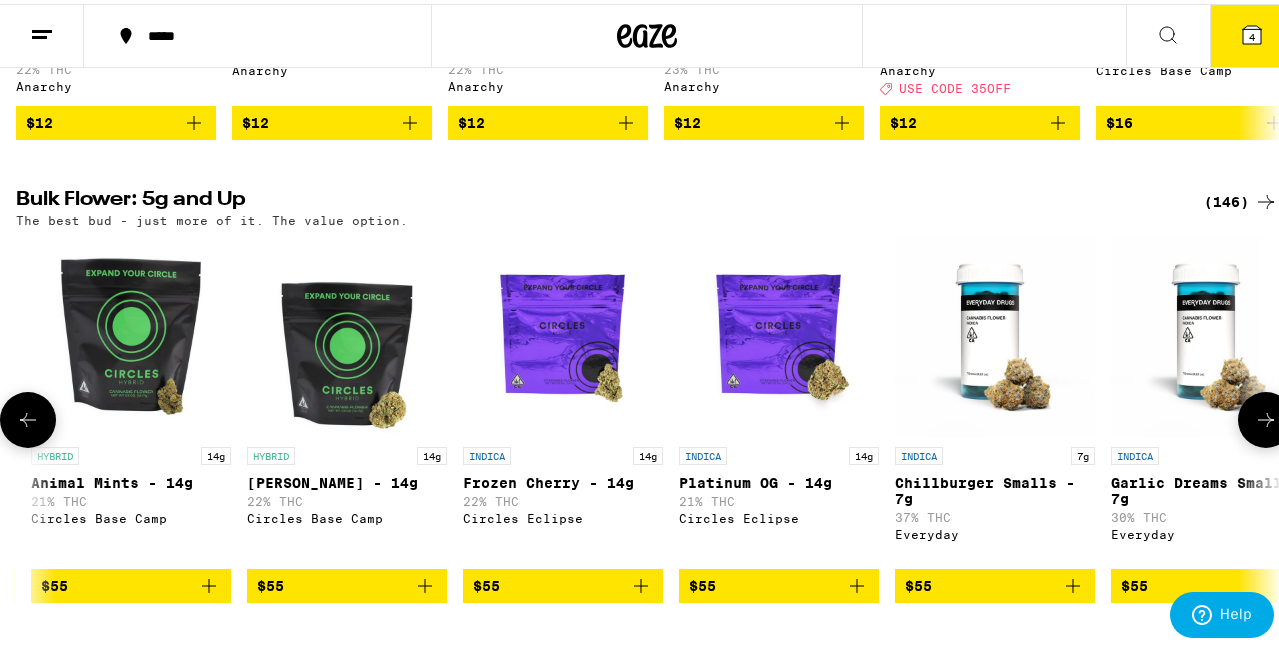 click 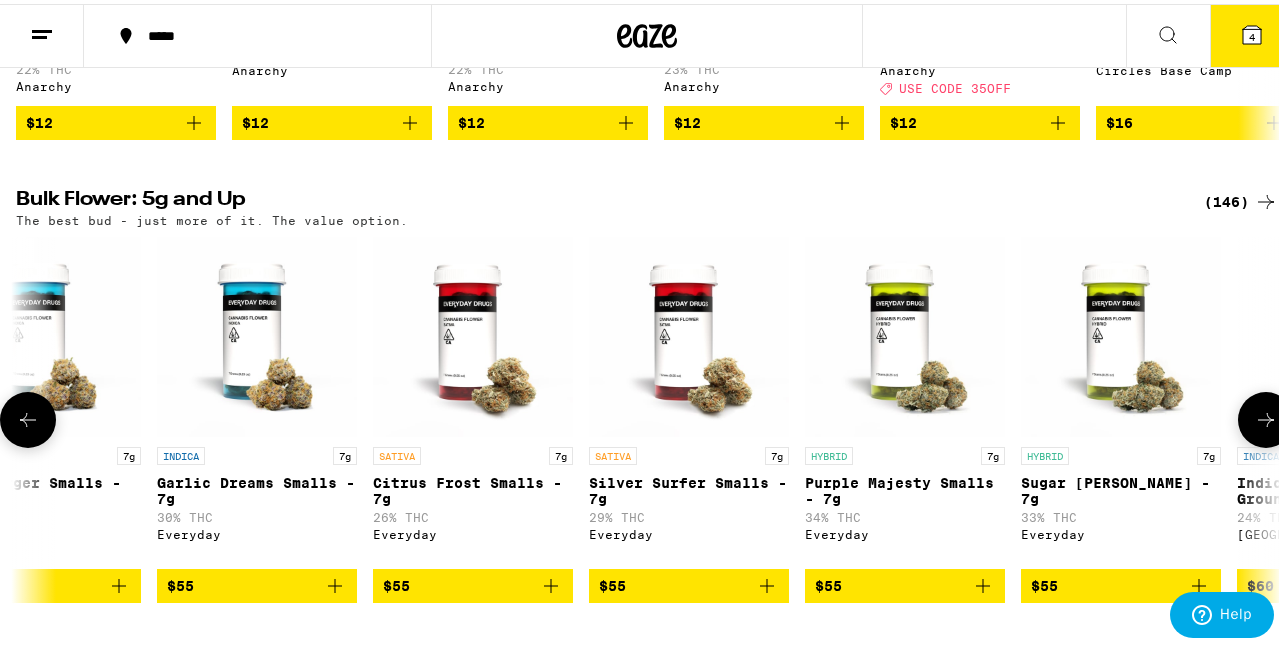 scroll, scrollTop: 0, scrollLeft: 14406, axis: horizontal 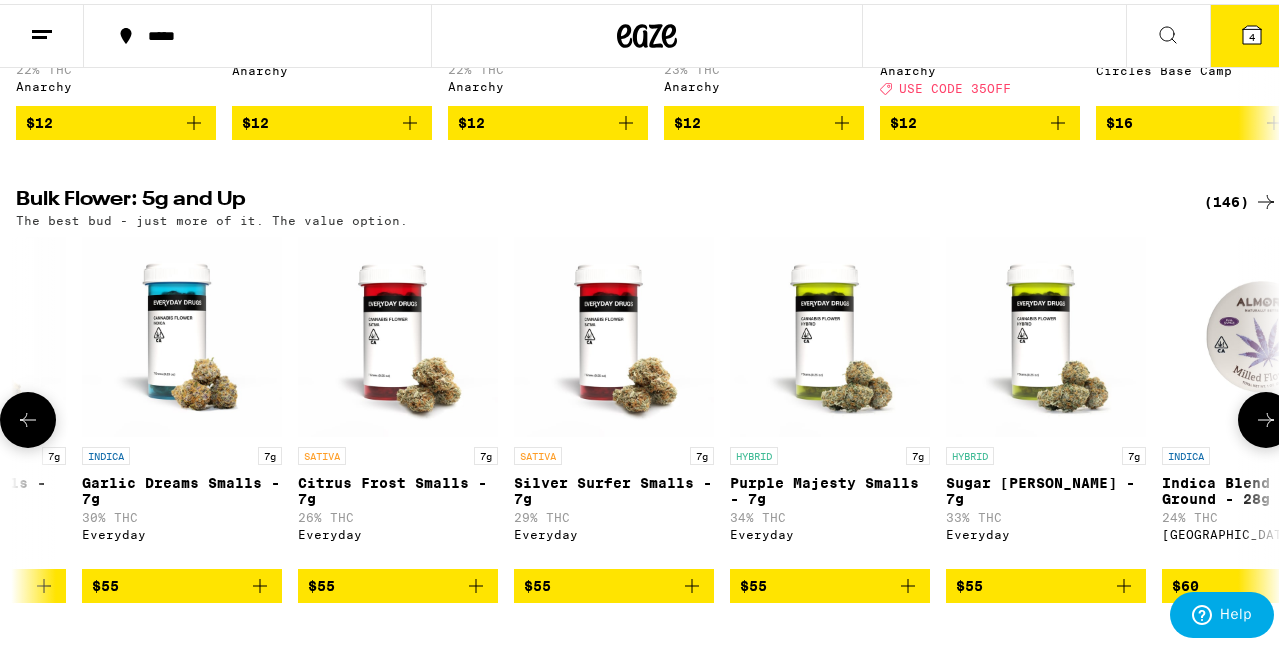 click 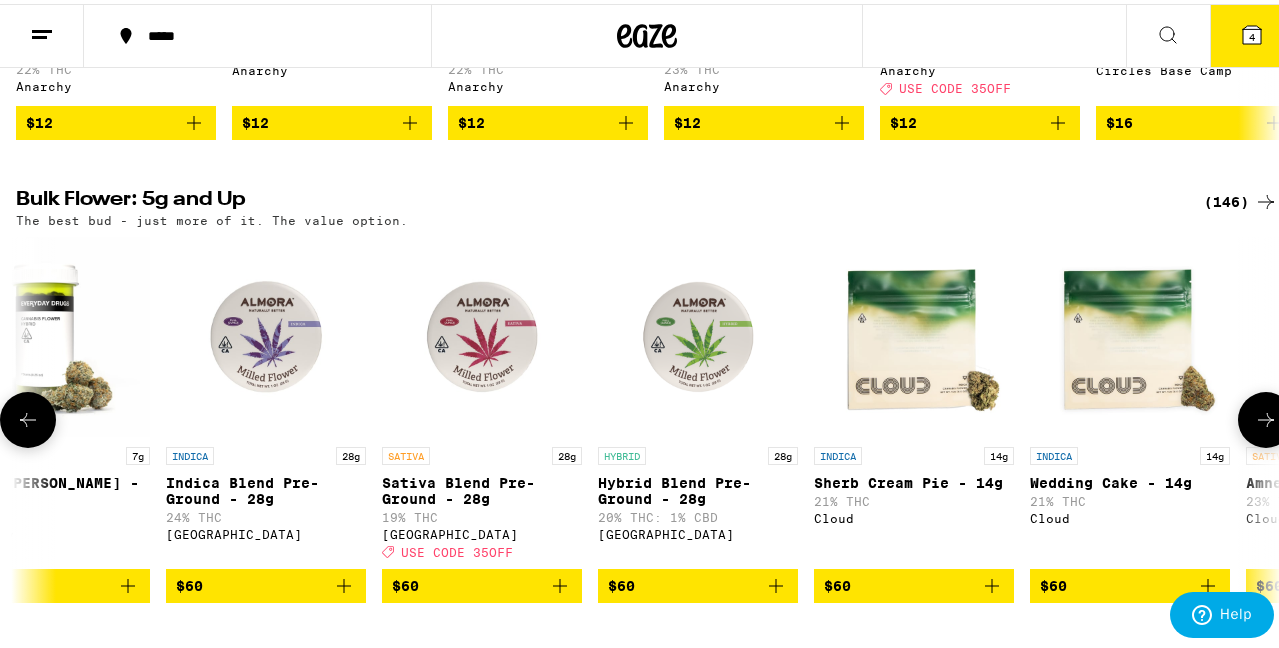 scroll, scrollTop: 0, scrollLeft: 15435, axis: horizontal 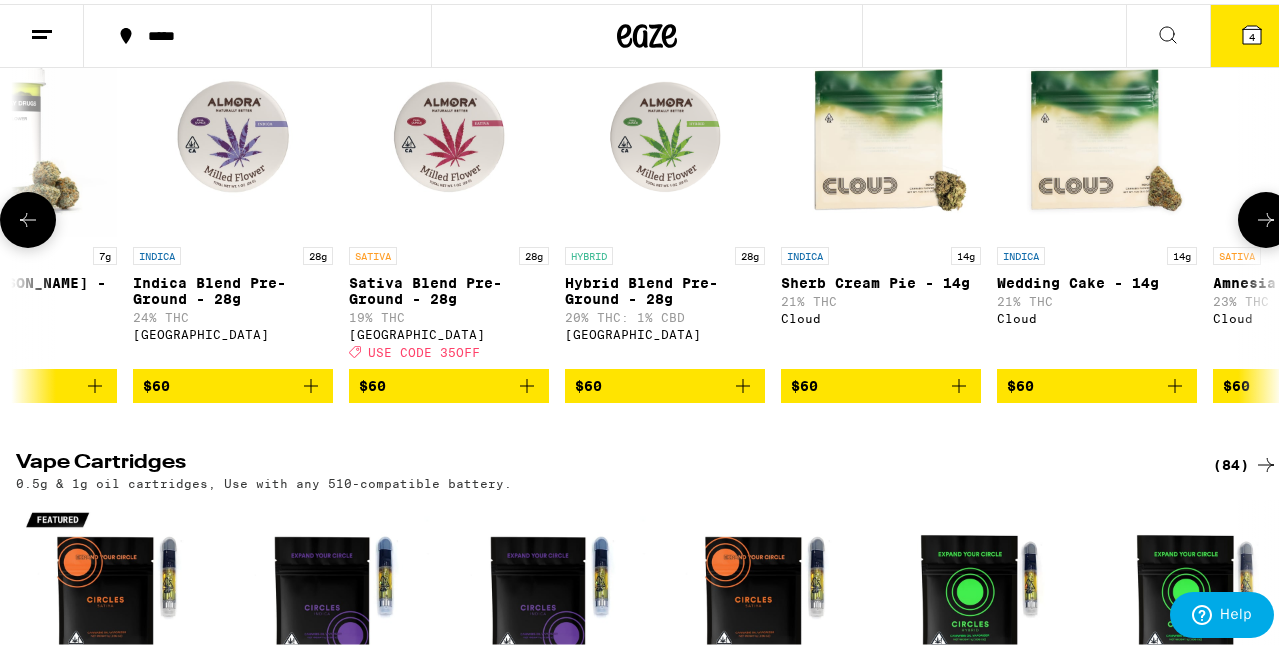click 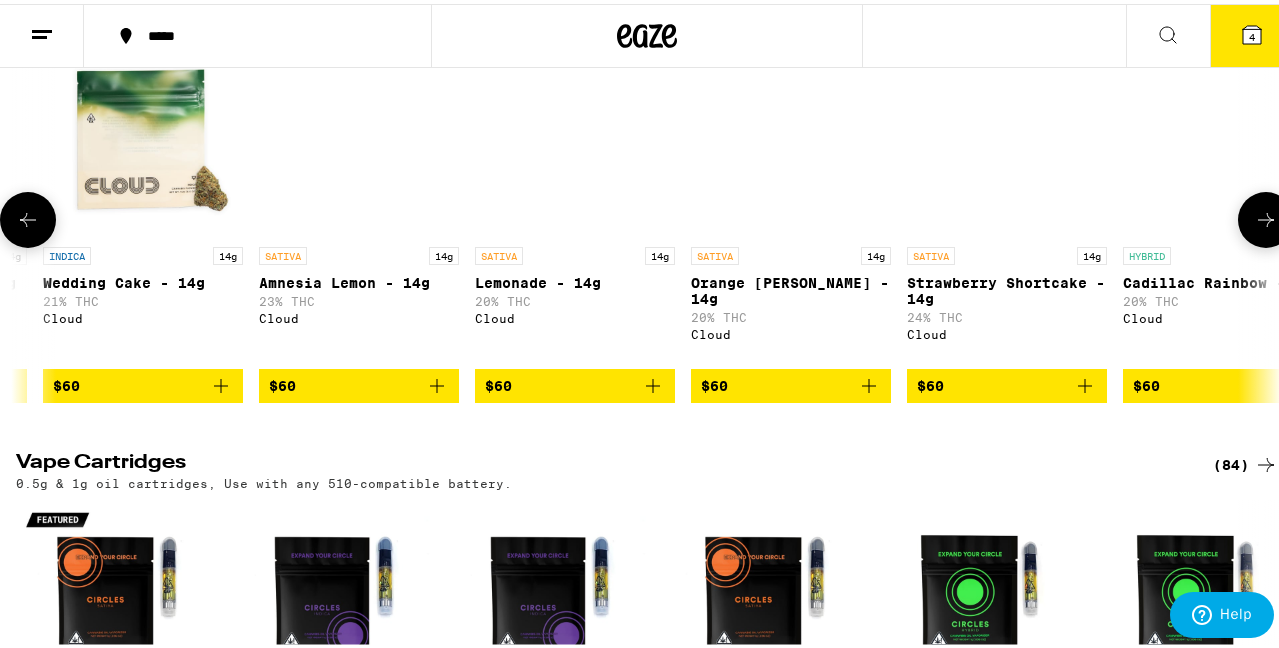 scroll, scrollTop: 0, scrollLeft: 16464, axis: horizontal 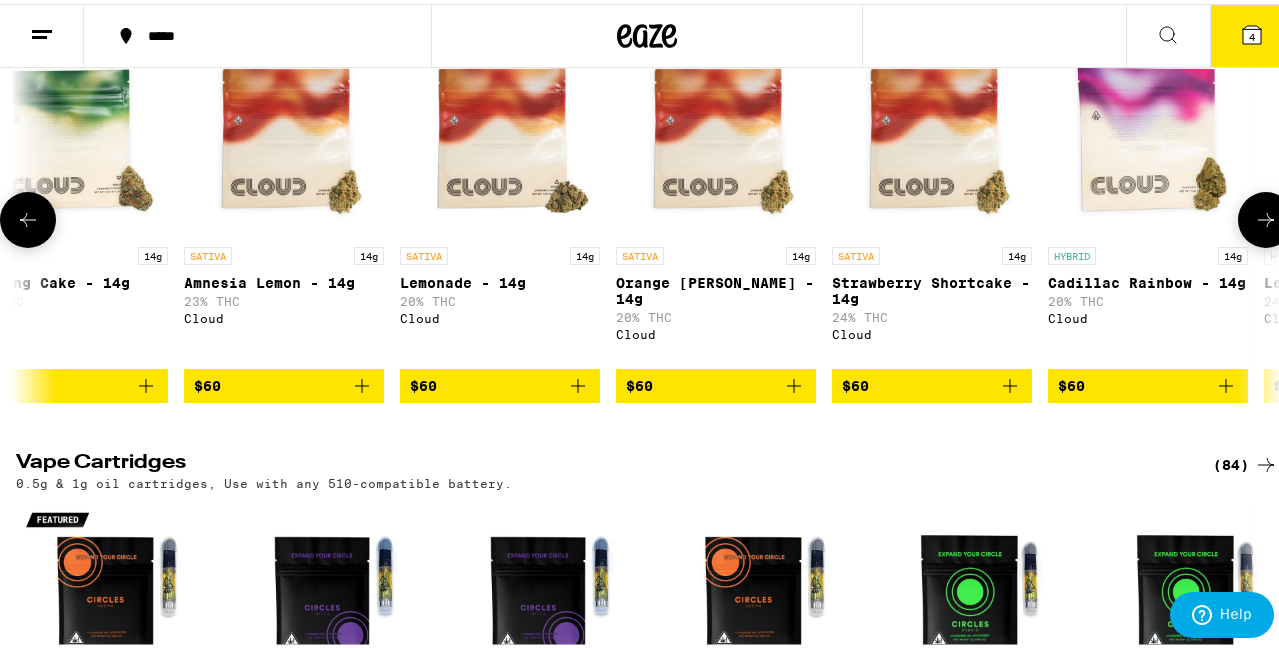click 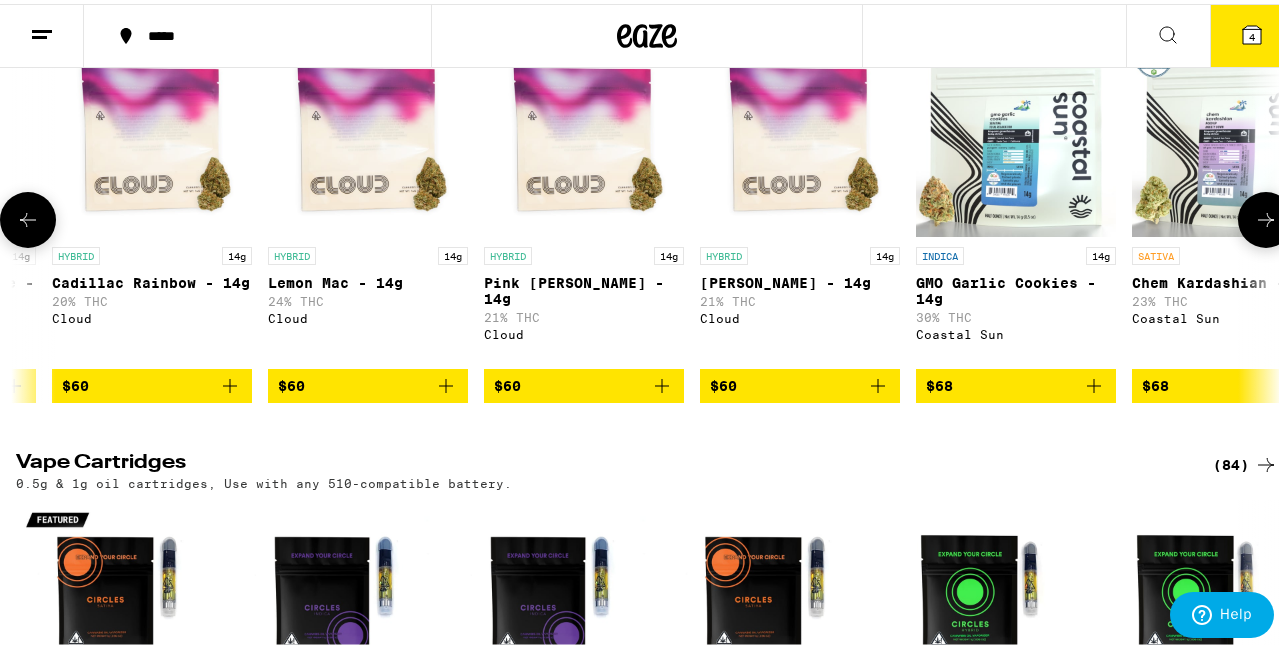 scroll, scrollTop: 0, scrollLeft: 17493, axis: horizontal 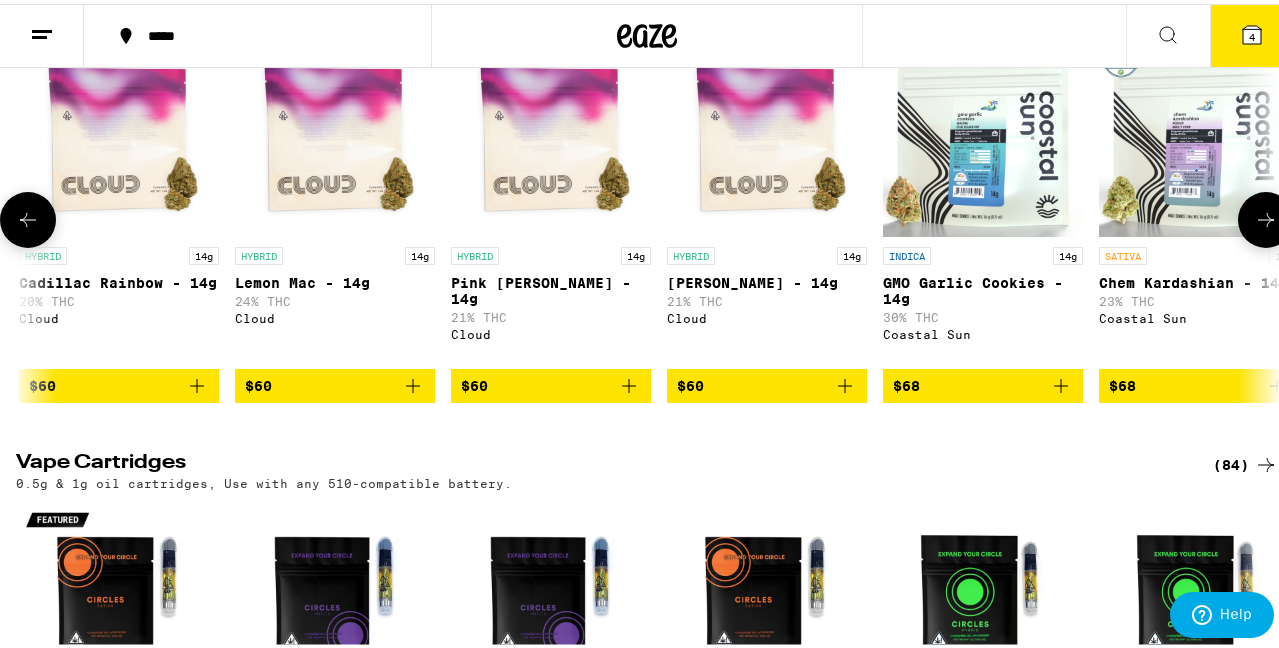 click 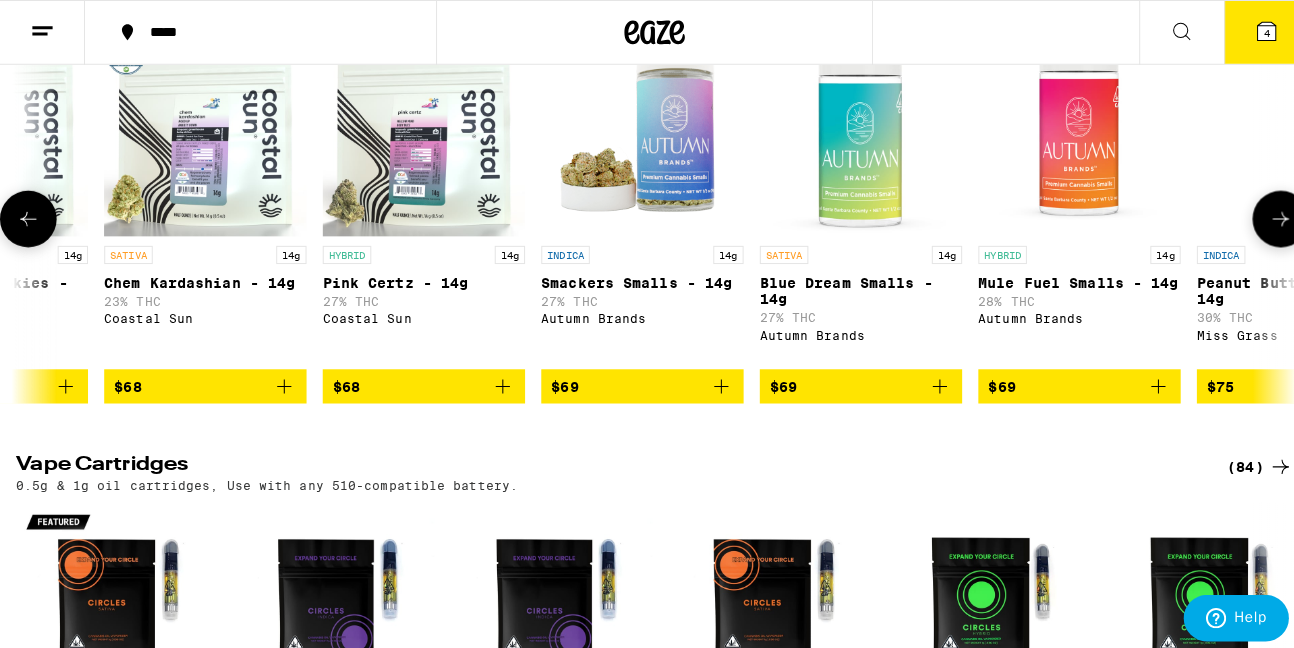 scroll, scrollTop: 0, scrollLeft: 18522, axis: horizontal 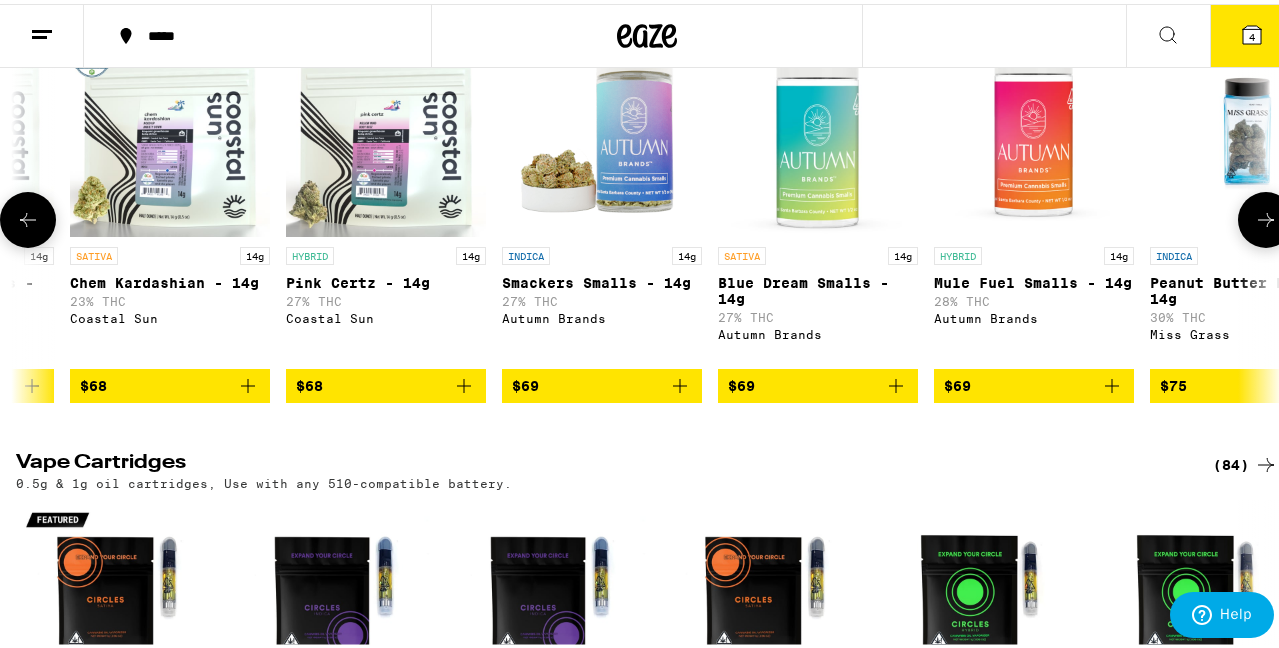 click at bounding box center (1034, 133) 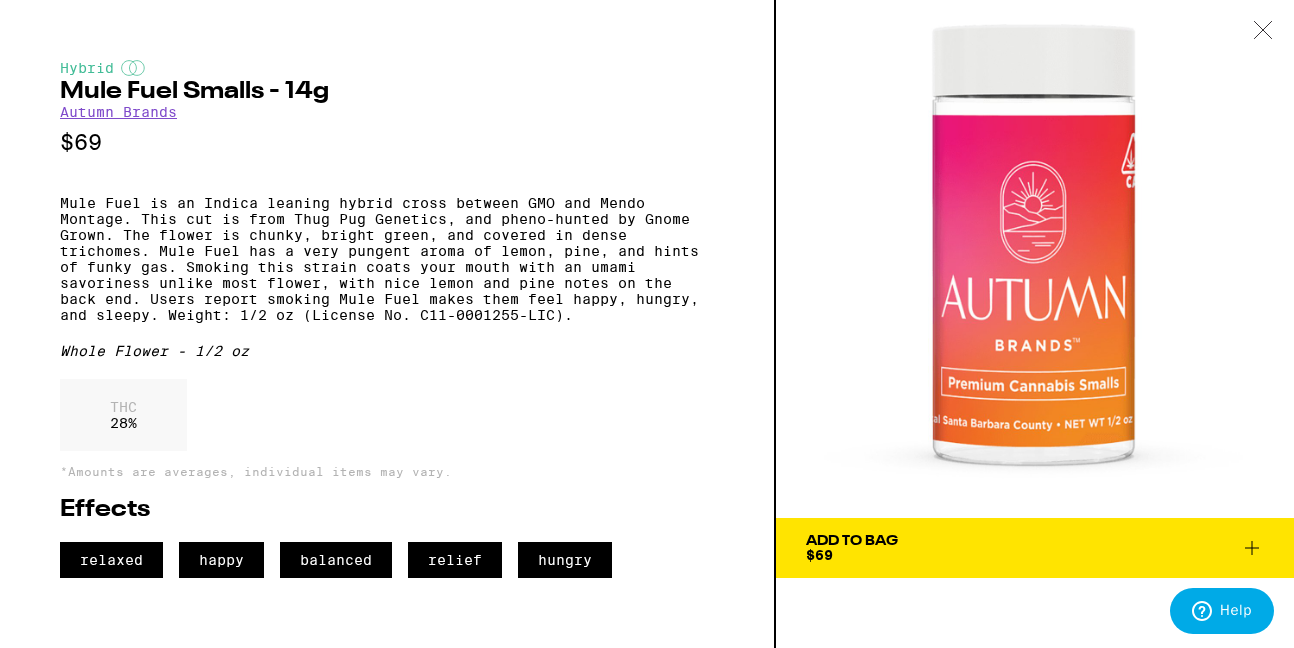 click on "Add To Bag" at bounding box center (852, 541) 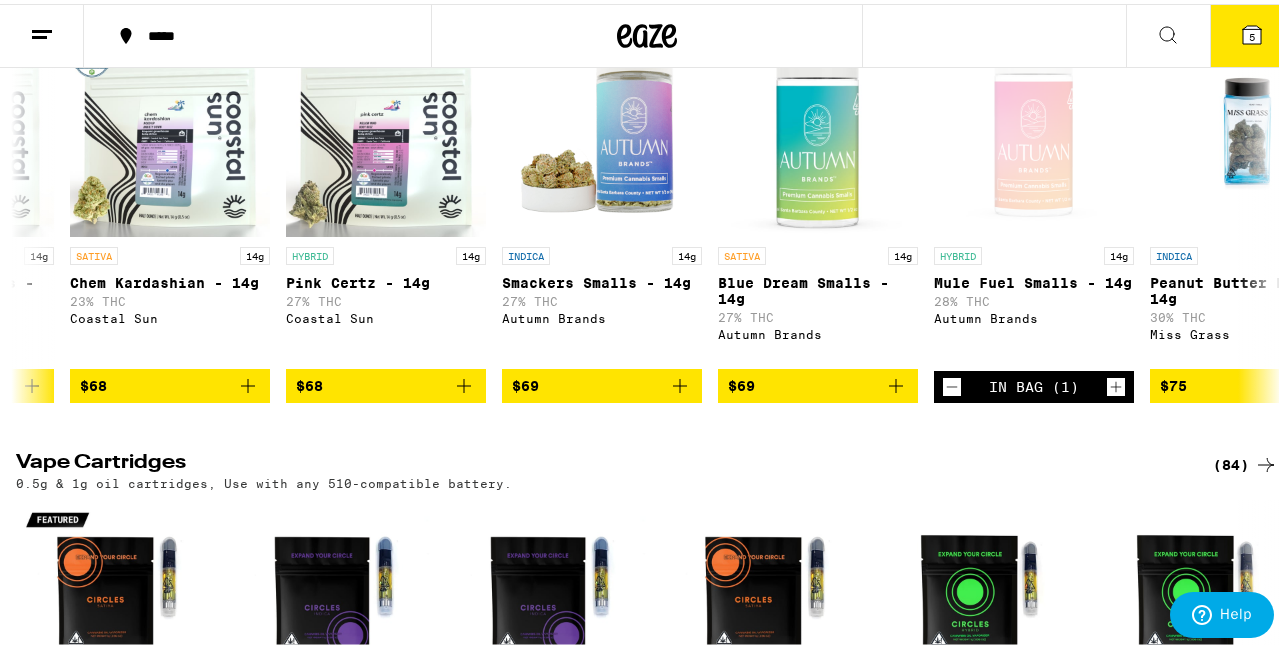 click 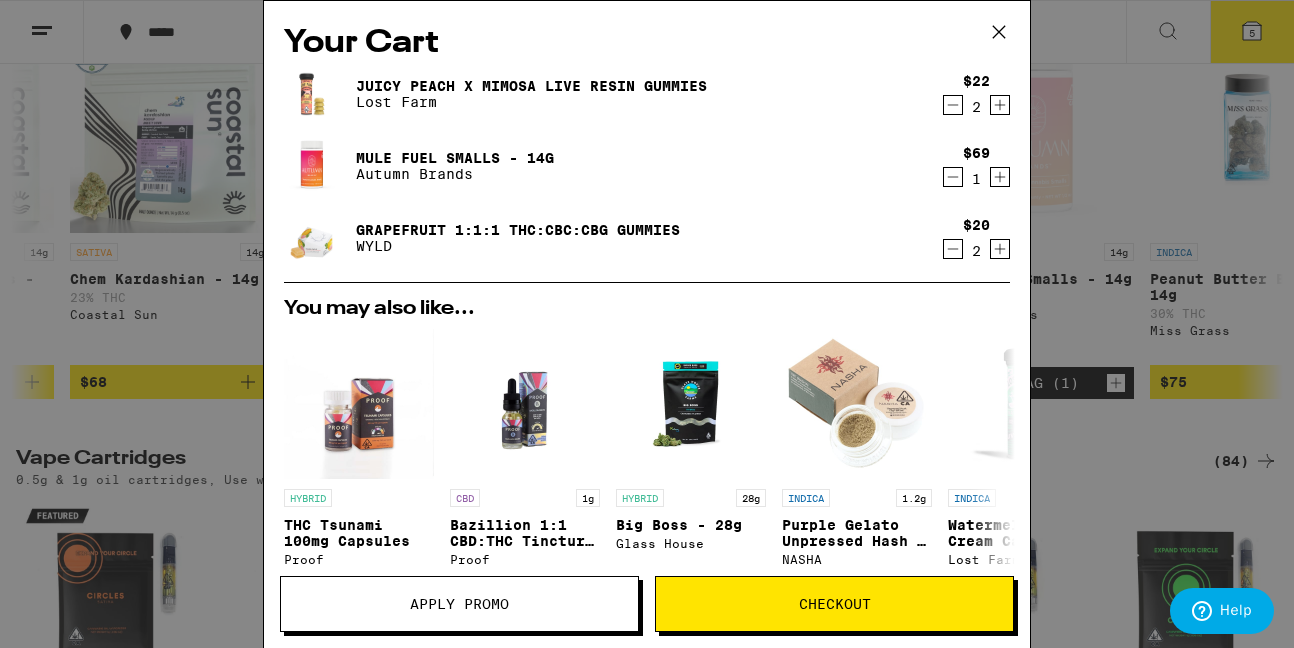 click on "Checkout" at bounding box center (835, 604) 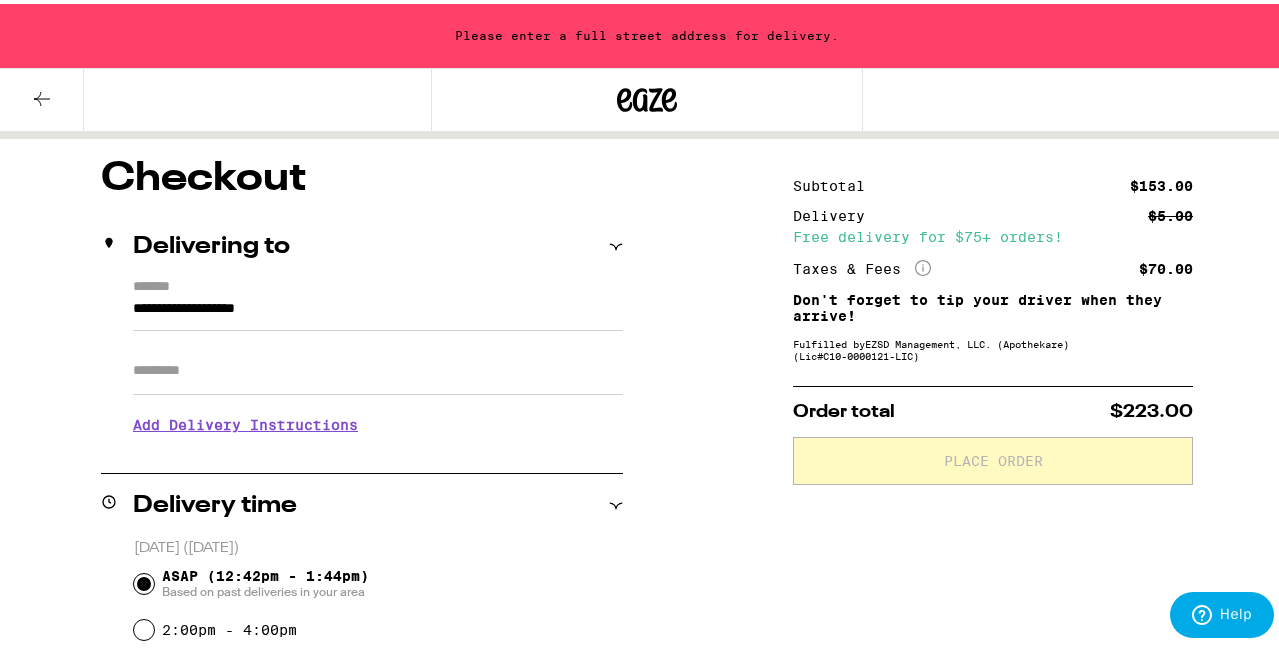 scroll, scrollTop: 200, scrollLeft: 0, axis: vertical 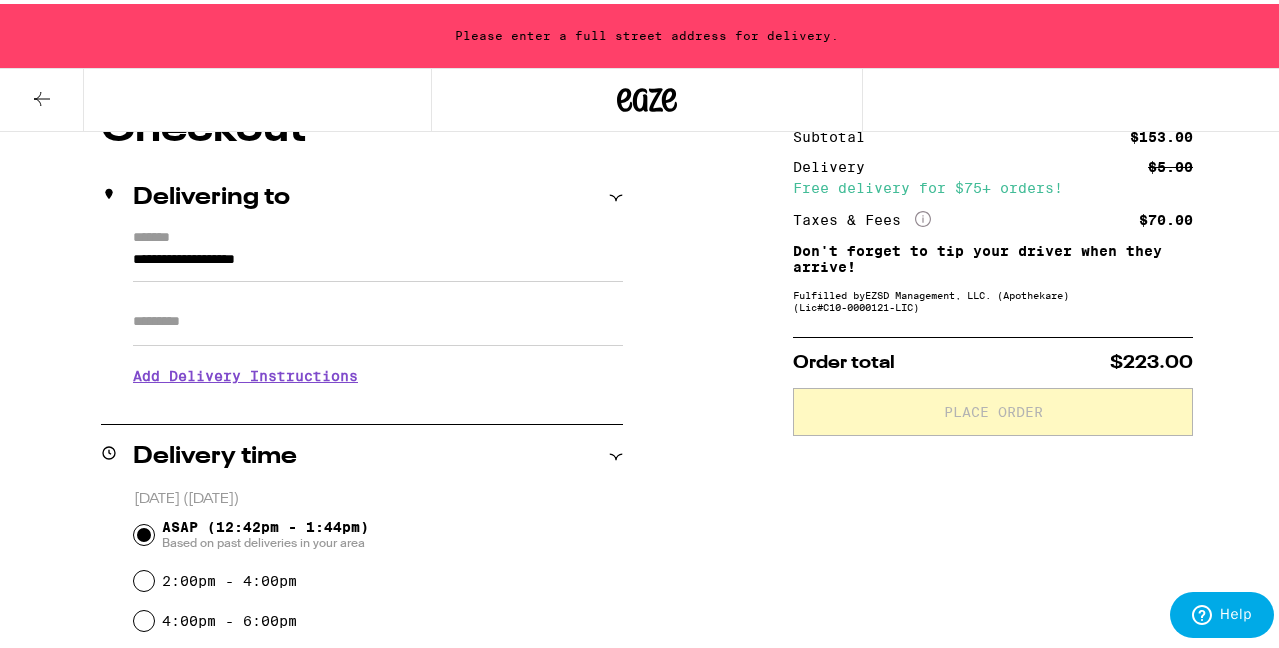 click on "**********" at bounding box center [378, 261] 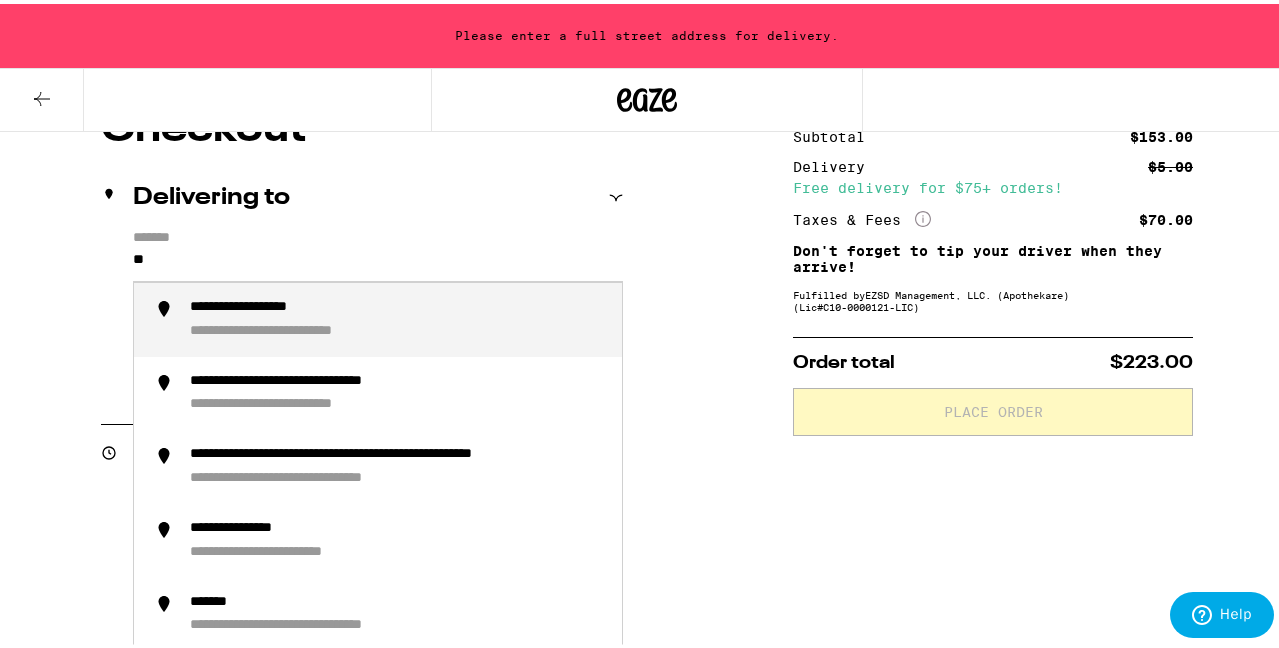 type on "*" 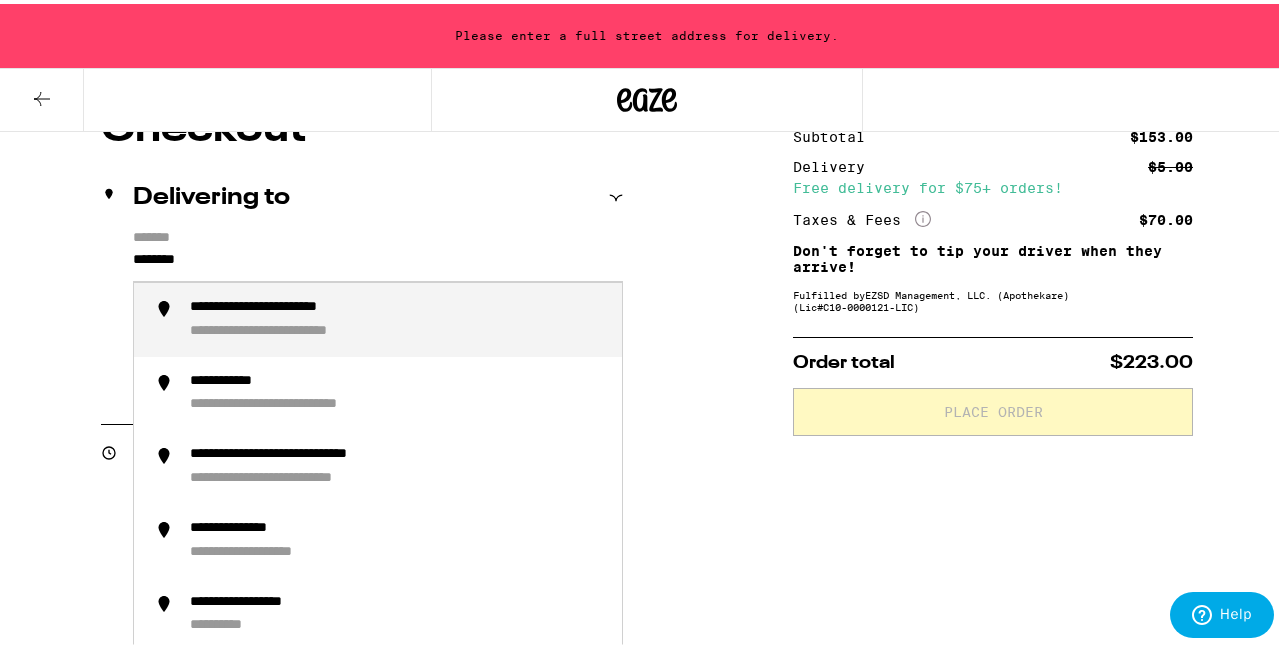 click on "**********" at bounding box center (312, 328) 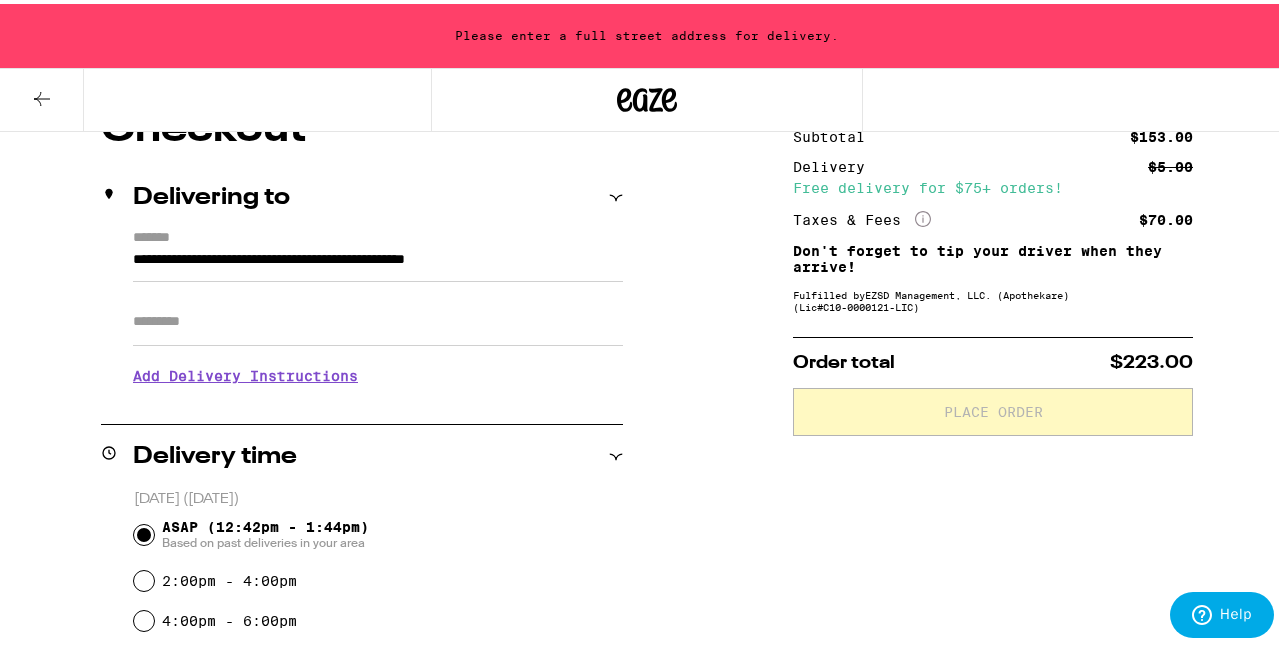 type on "**********" 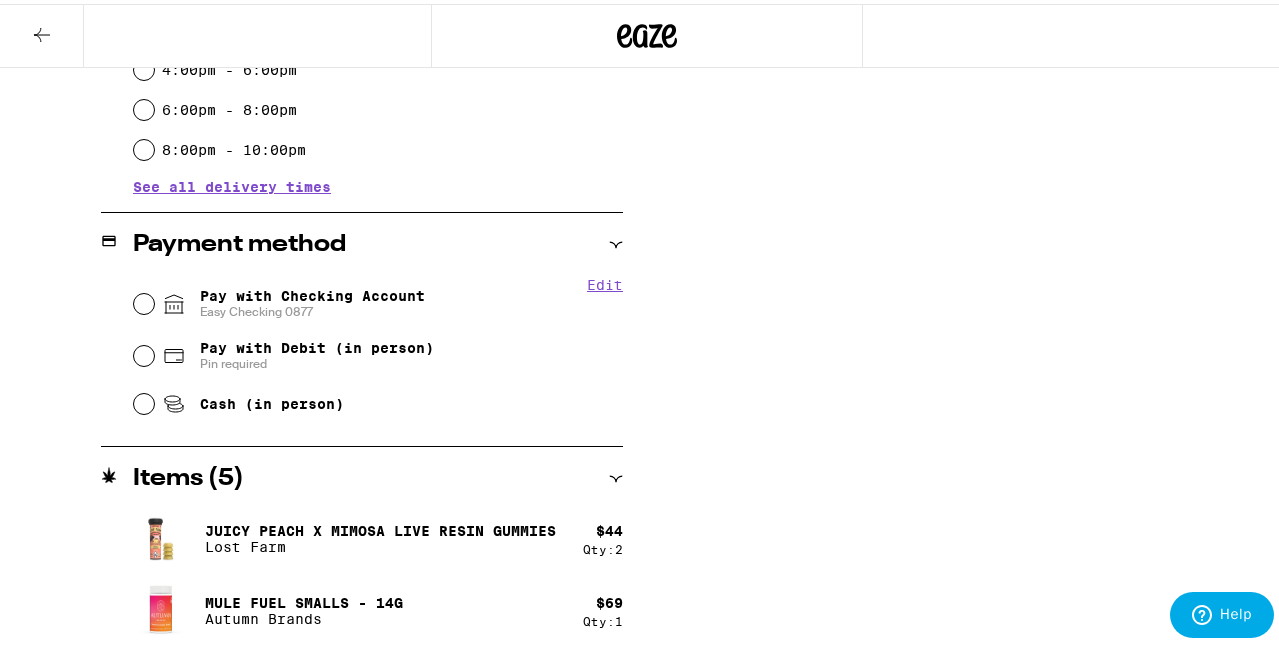 scroll, scrollTop: 736, scrollLeft: 0, axis: vertical 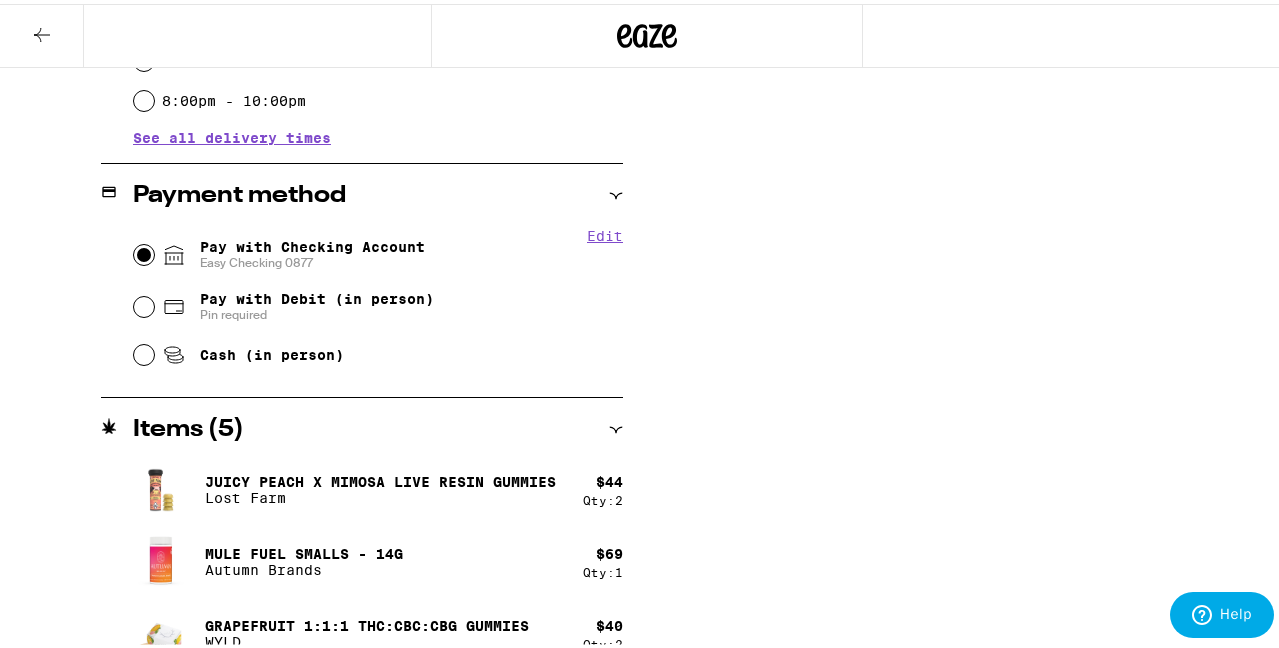 click on "Pay with Checking Account Easy Checking 0877" at bounding box center [144, 251] 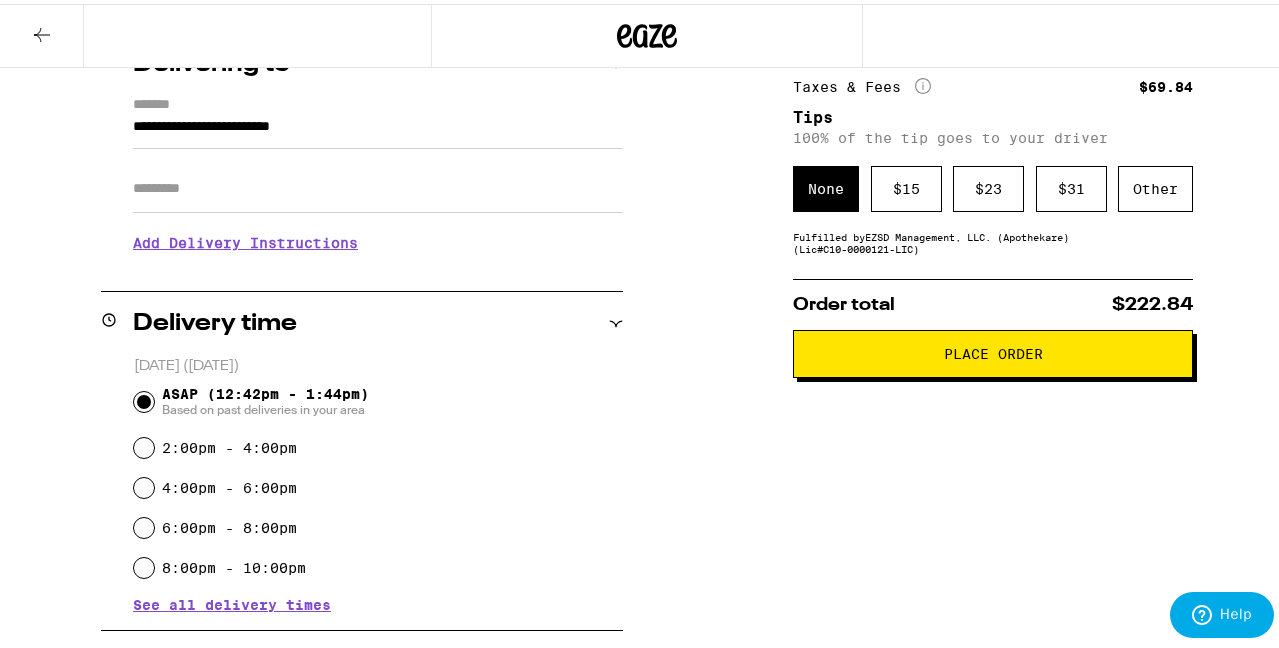 scroll, scrollTop: 227, scrollLeft: 0, axis: vertical 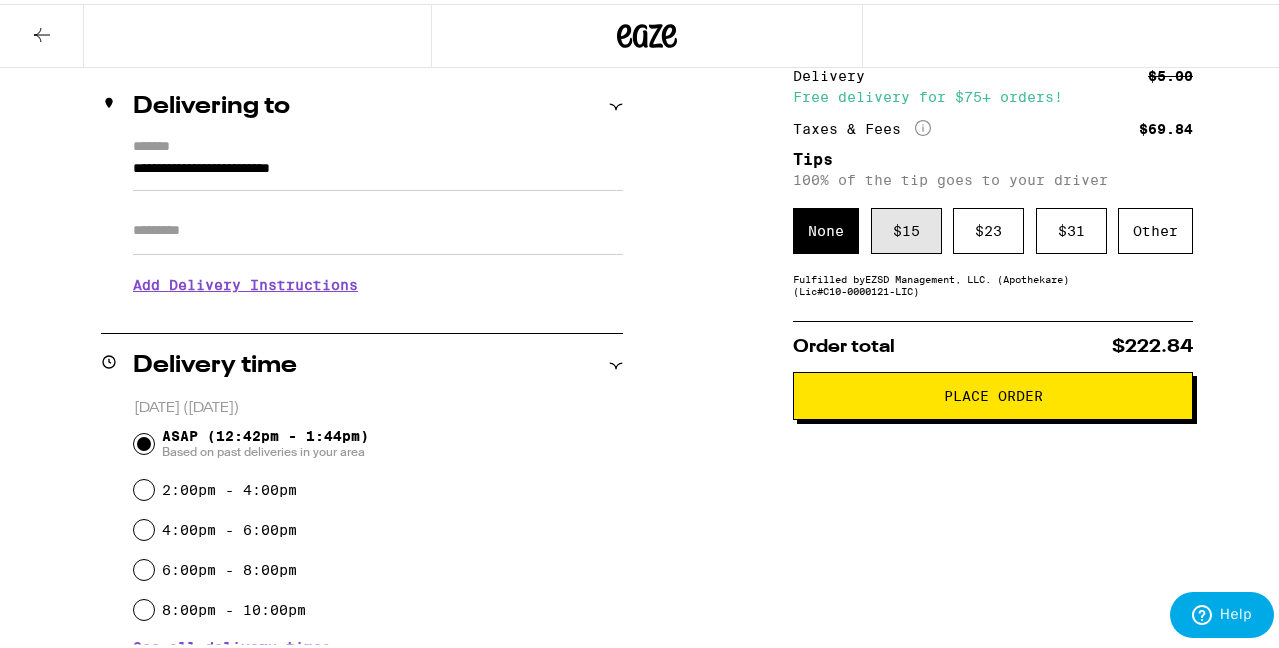click on "$ 15" at bounding box center [906, 227] 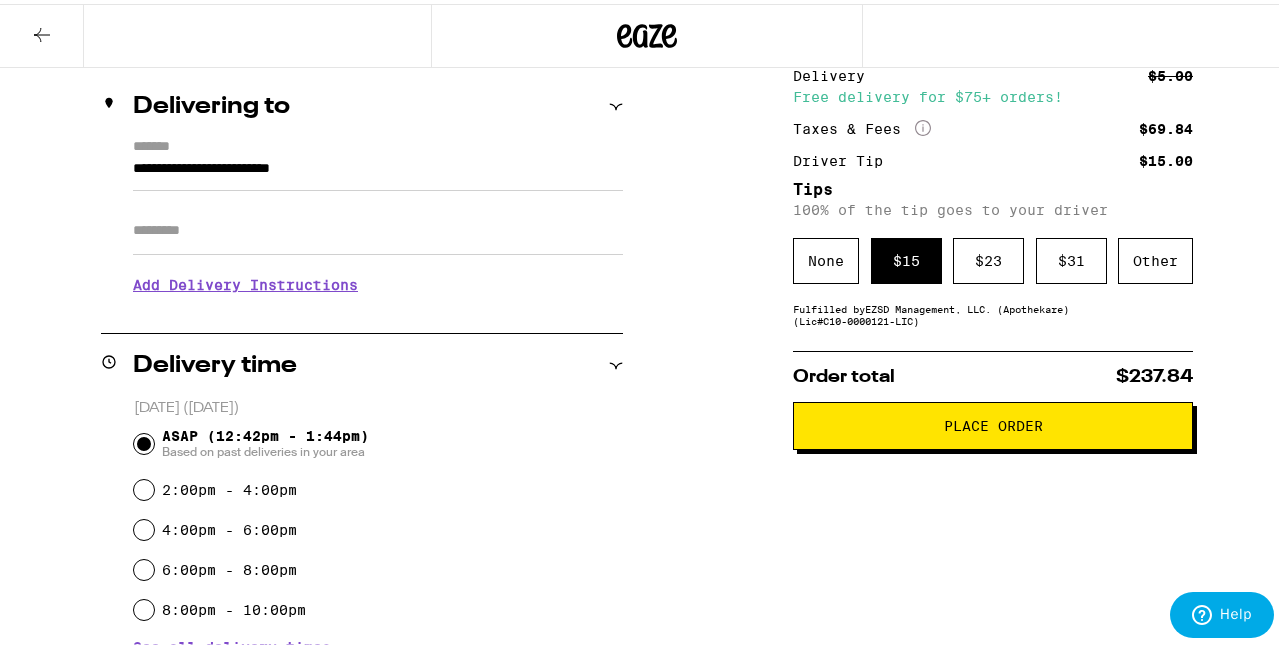 click on "Place Order" at bounding box center (993, 422) 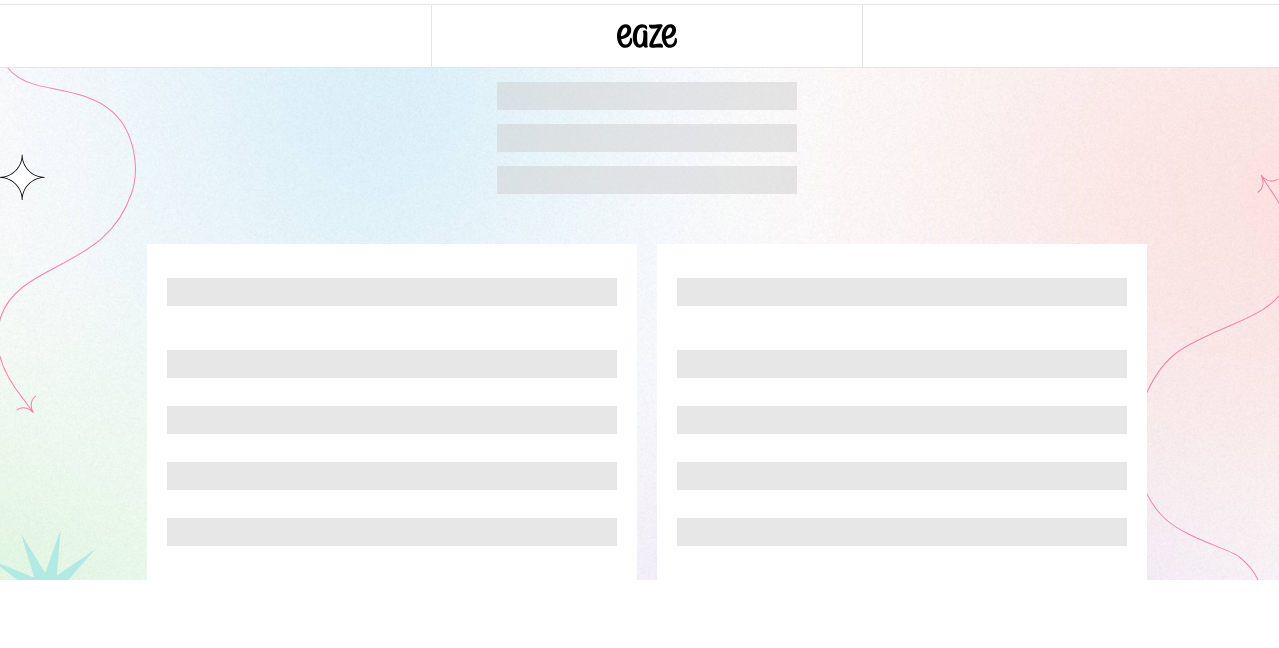 scroll, scrollTop: 0, scrollLeft: 0, axis: both 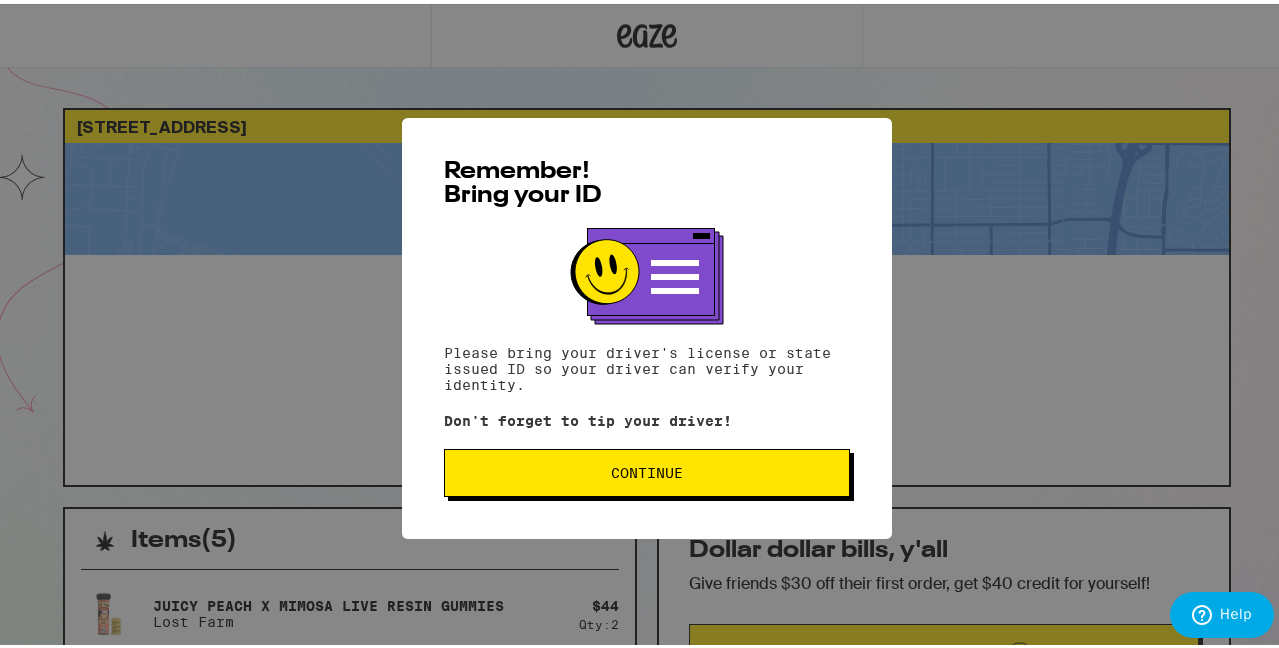 click on "Continue" at bounding box center (647, 469) 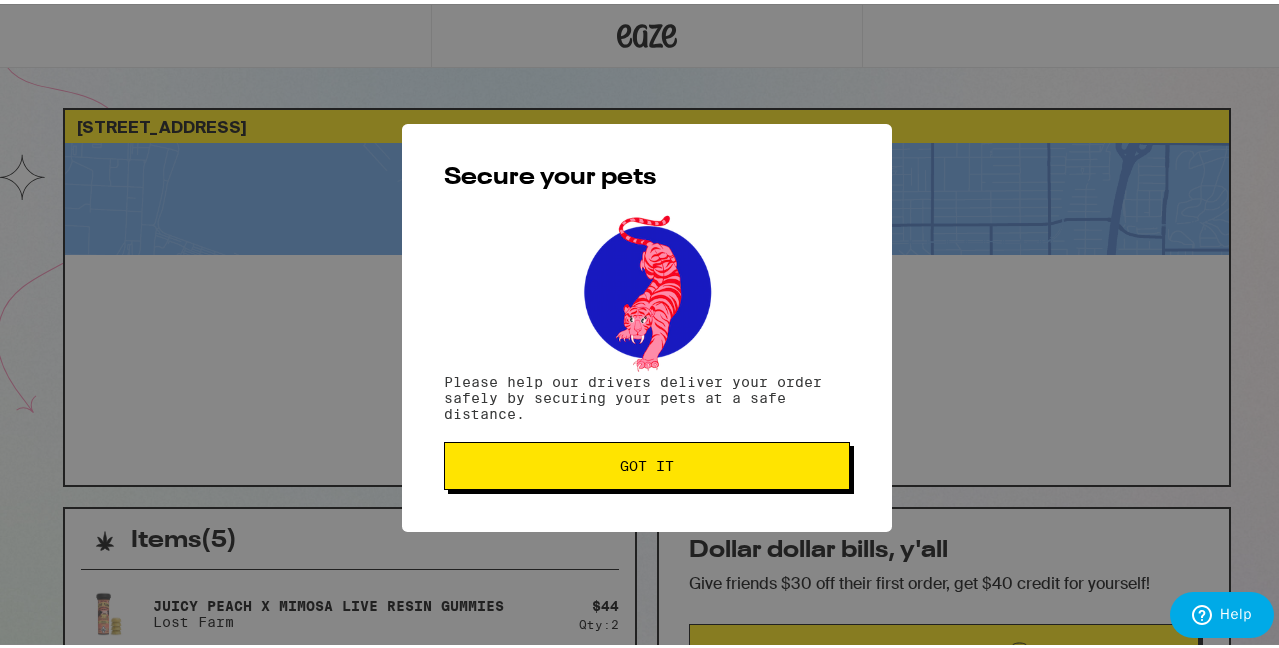 click on "Got it" at bounding box center (647, 462) 